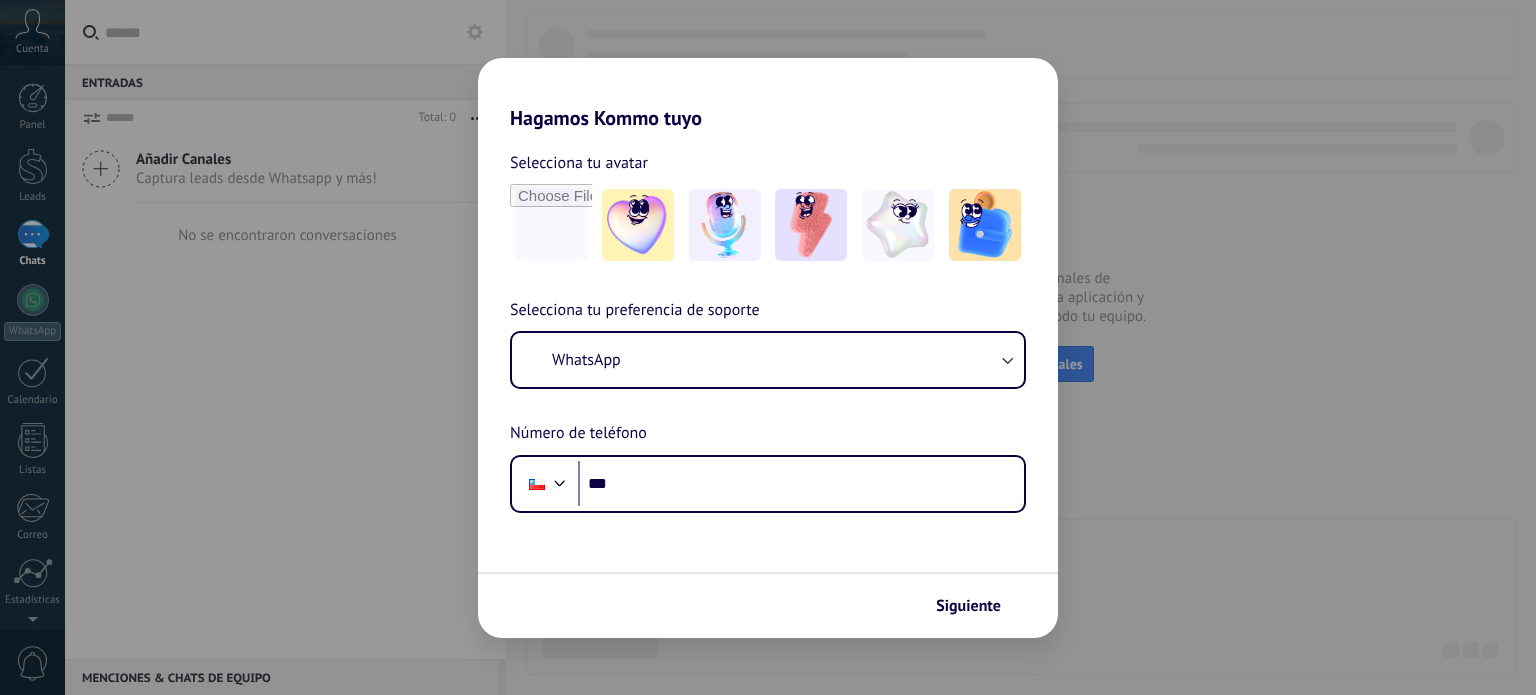 scroll, scrollTop: 0, scrollLeft: 0, axis: both 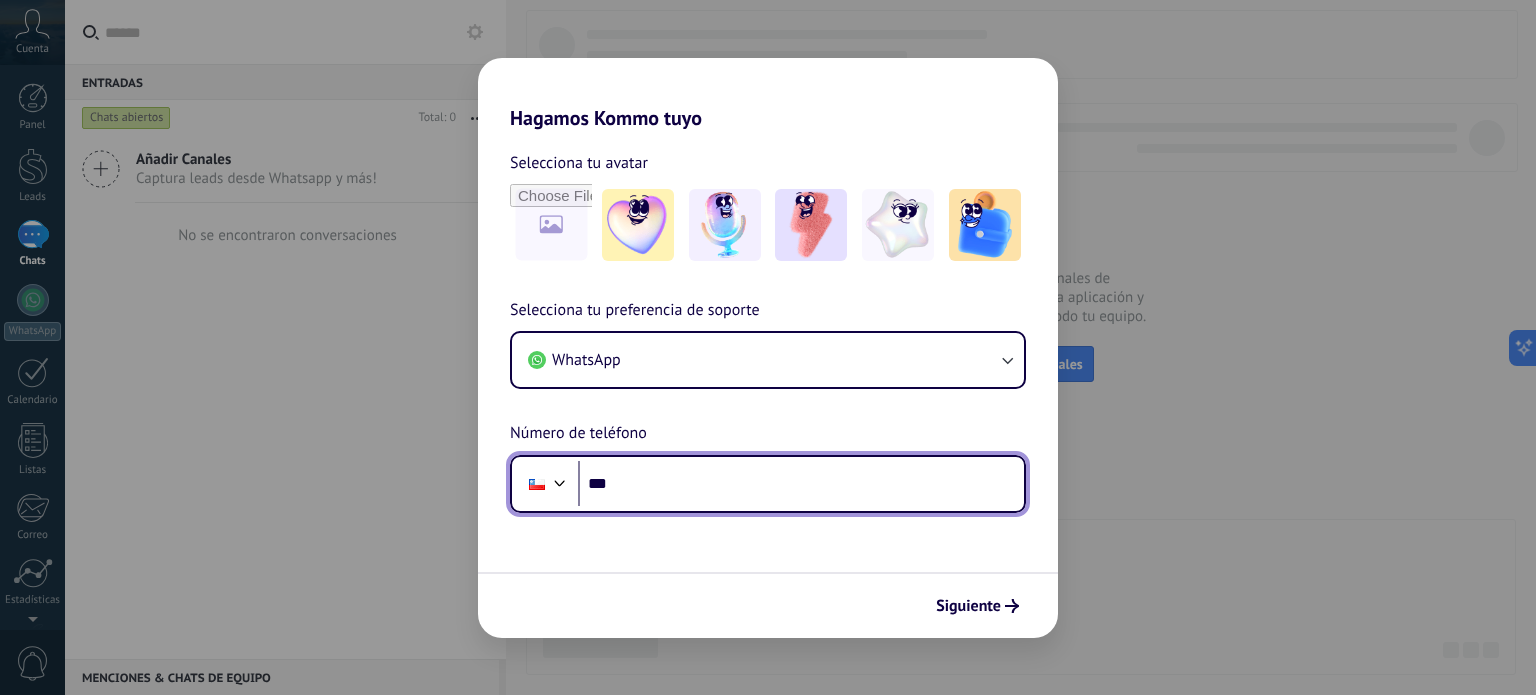 click on "***" at bounding box center [801, 484] 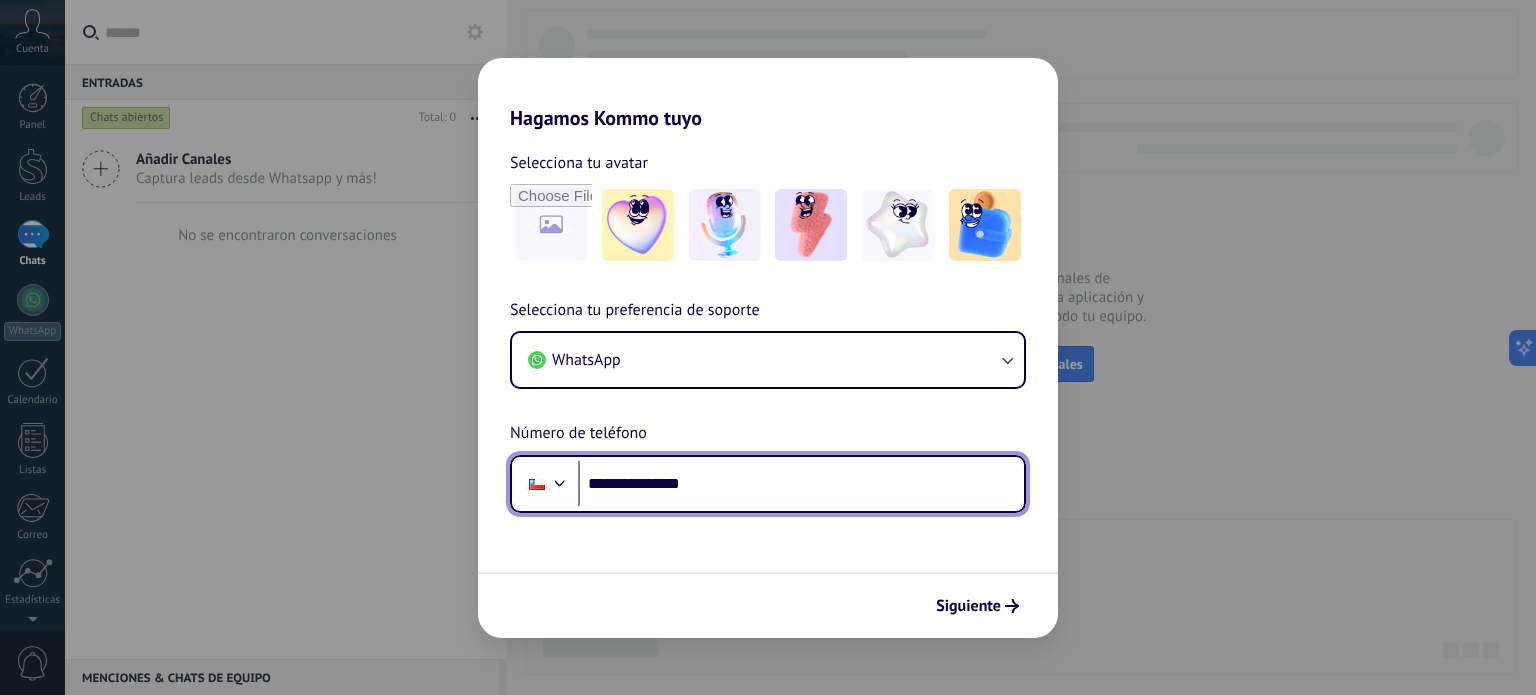 type on "**********" 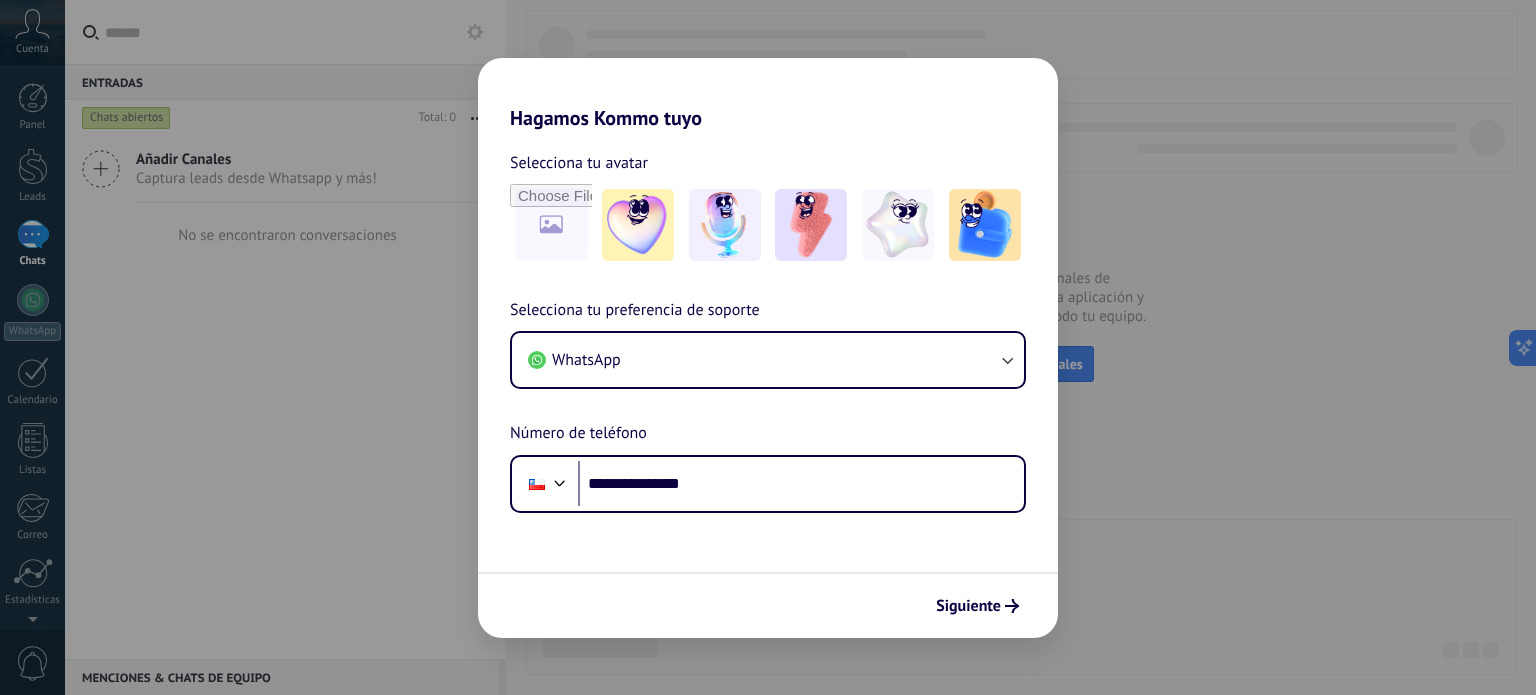 click on "**********" at bounding box center (768, 384) 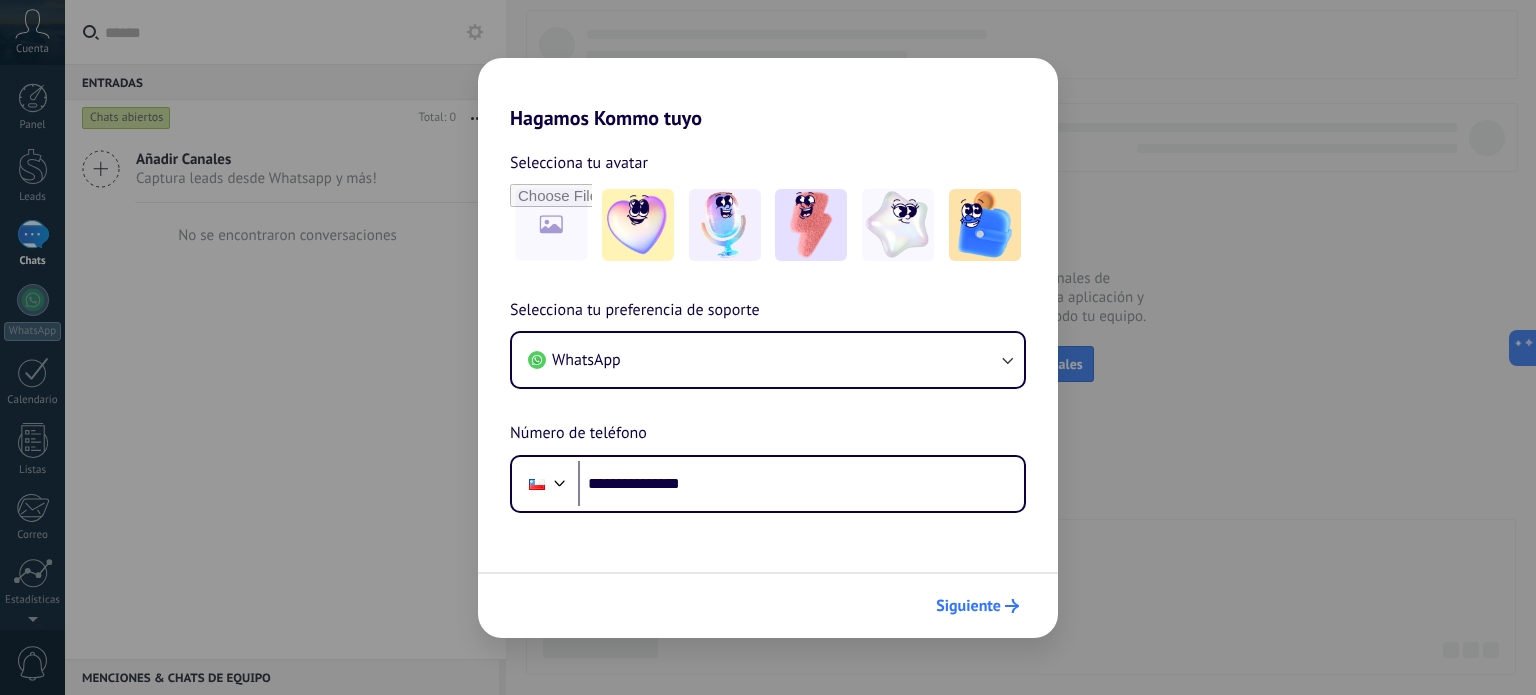click on "Siguiente" at bounding box center [968, 606] 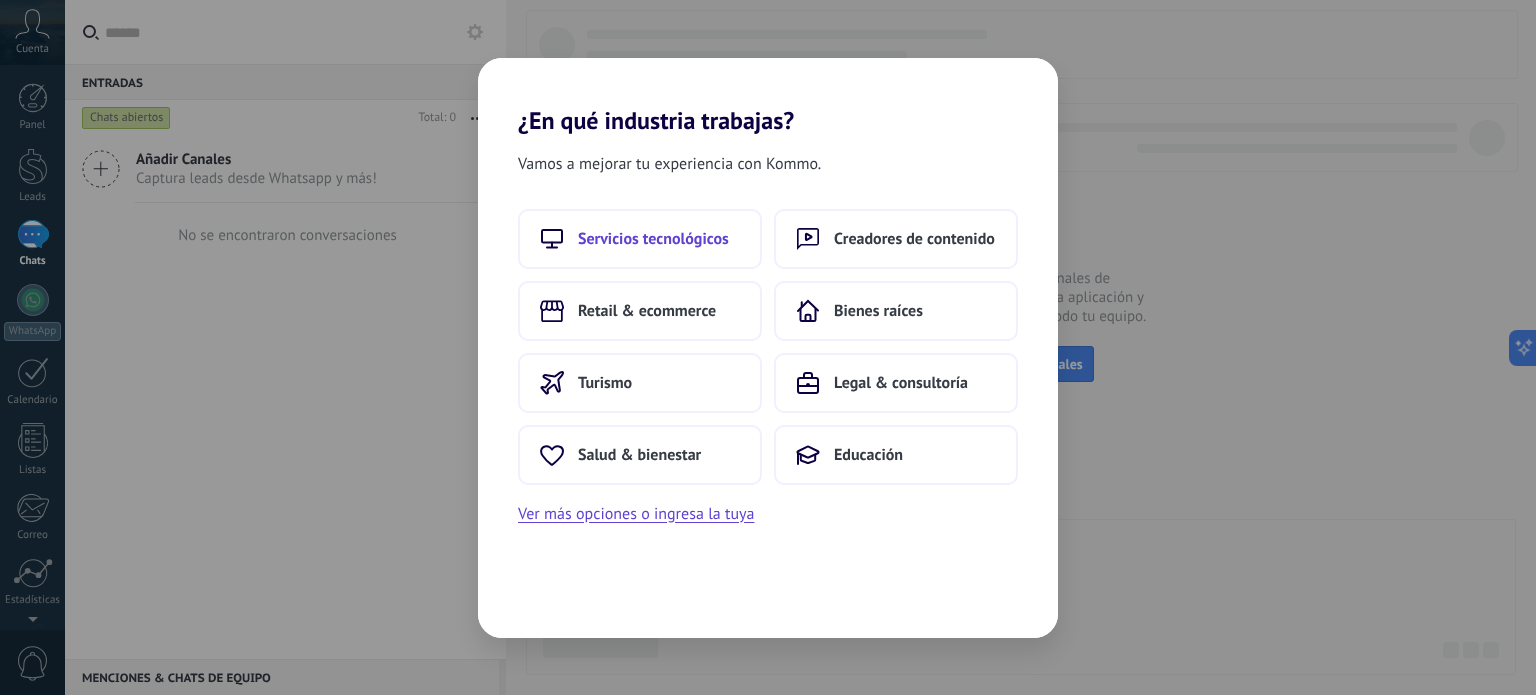 click on "Servicios tecnológicos" at bounding box center (653, 239) 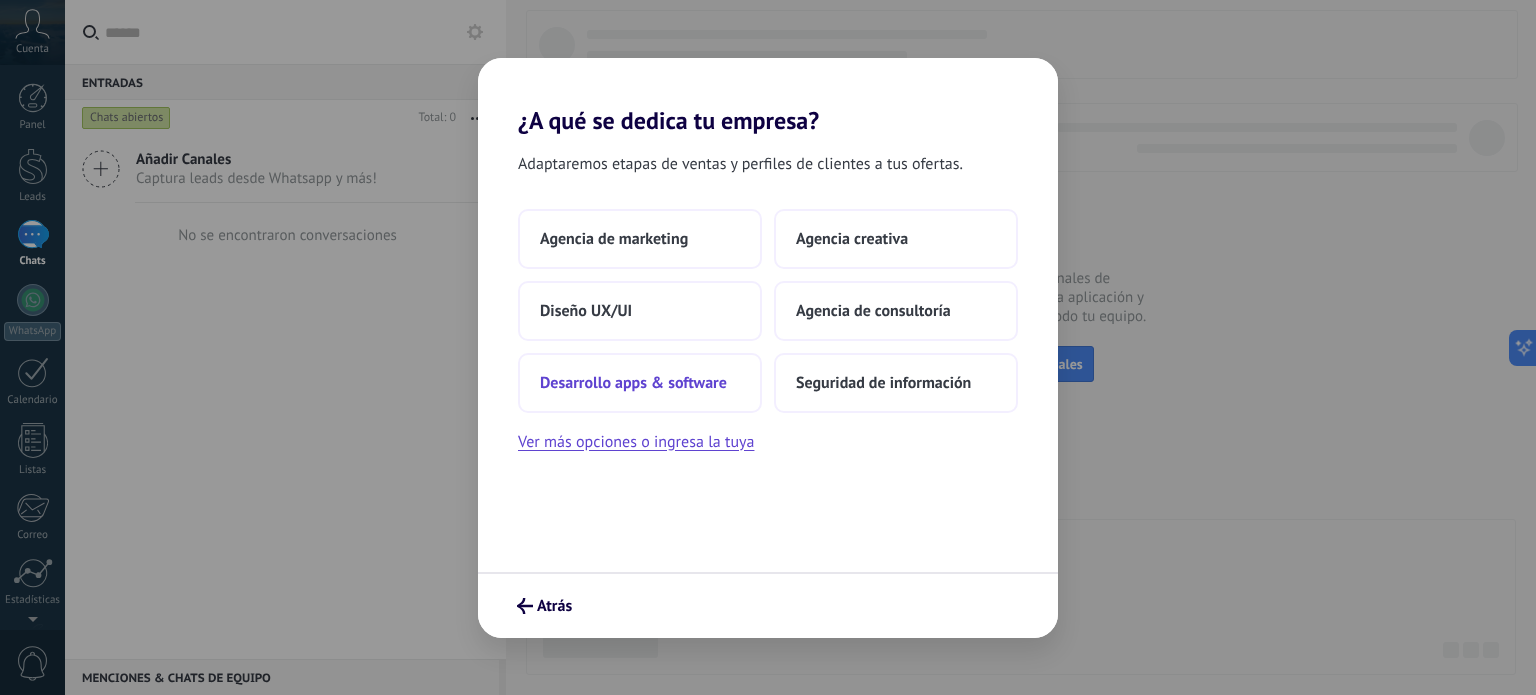 click on "Desarrollo apps & software" at bounding box center [633, 383] 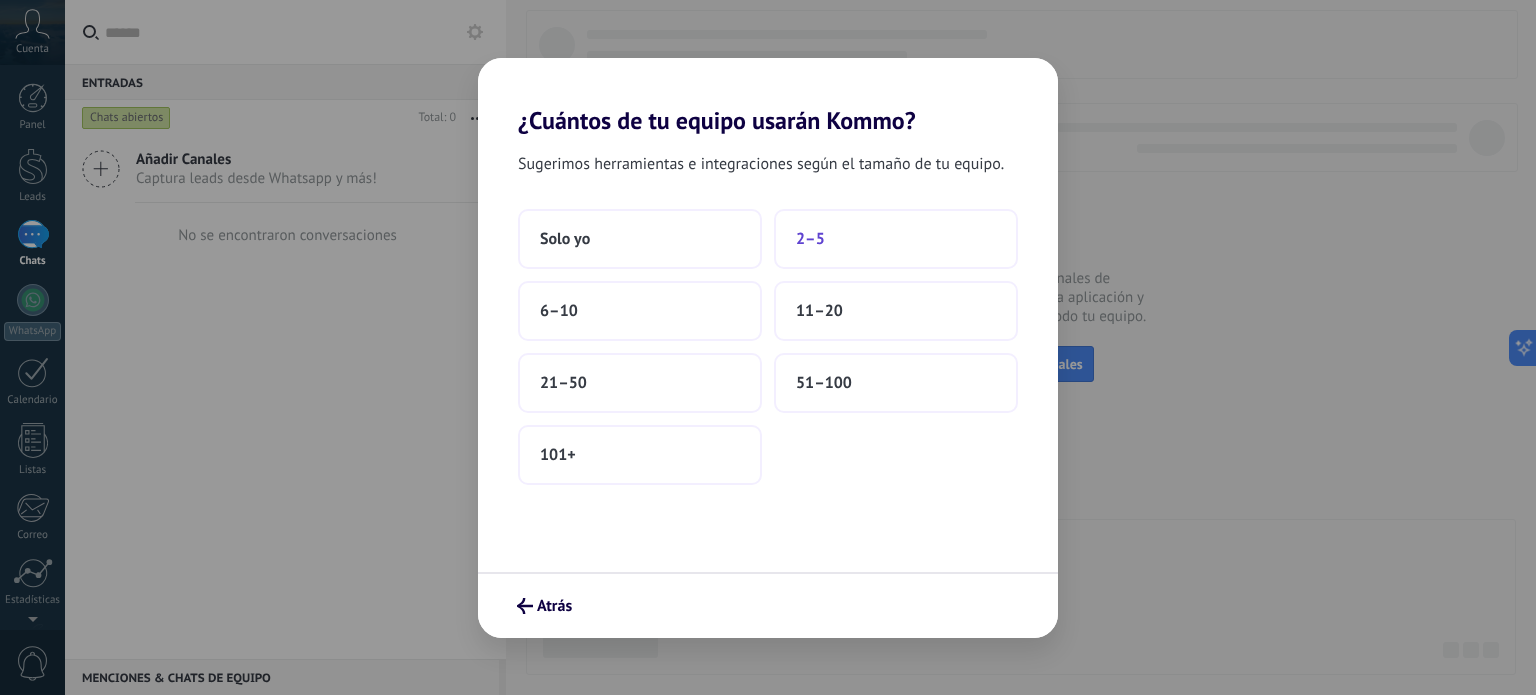 click on "2–5" at bounding box center [810, 239] 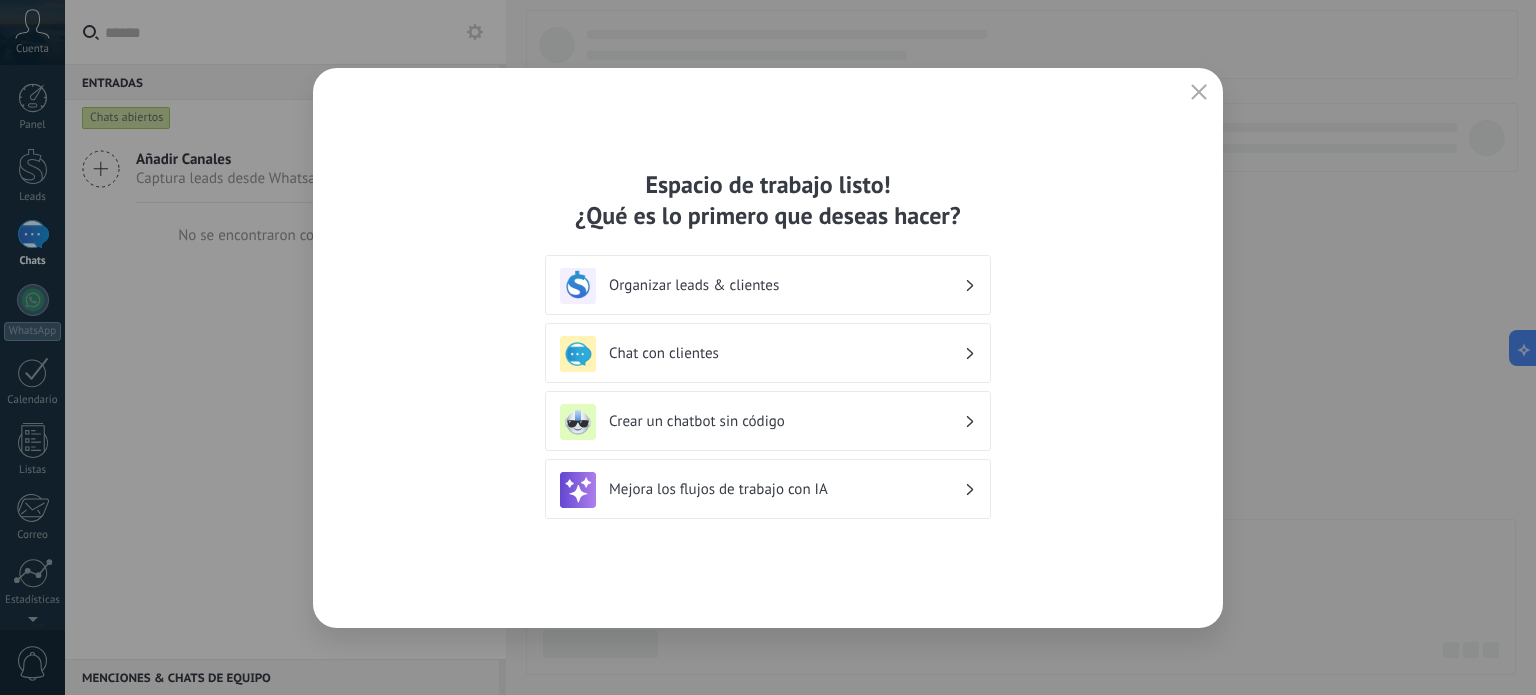 click on "Chat con clientes" at bounding box center (786, 353) 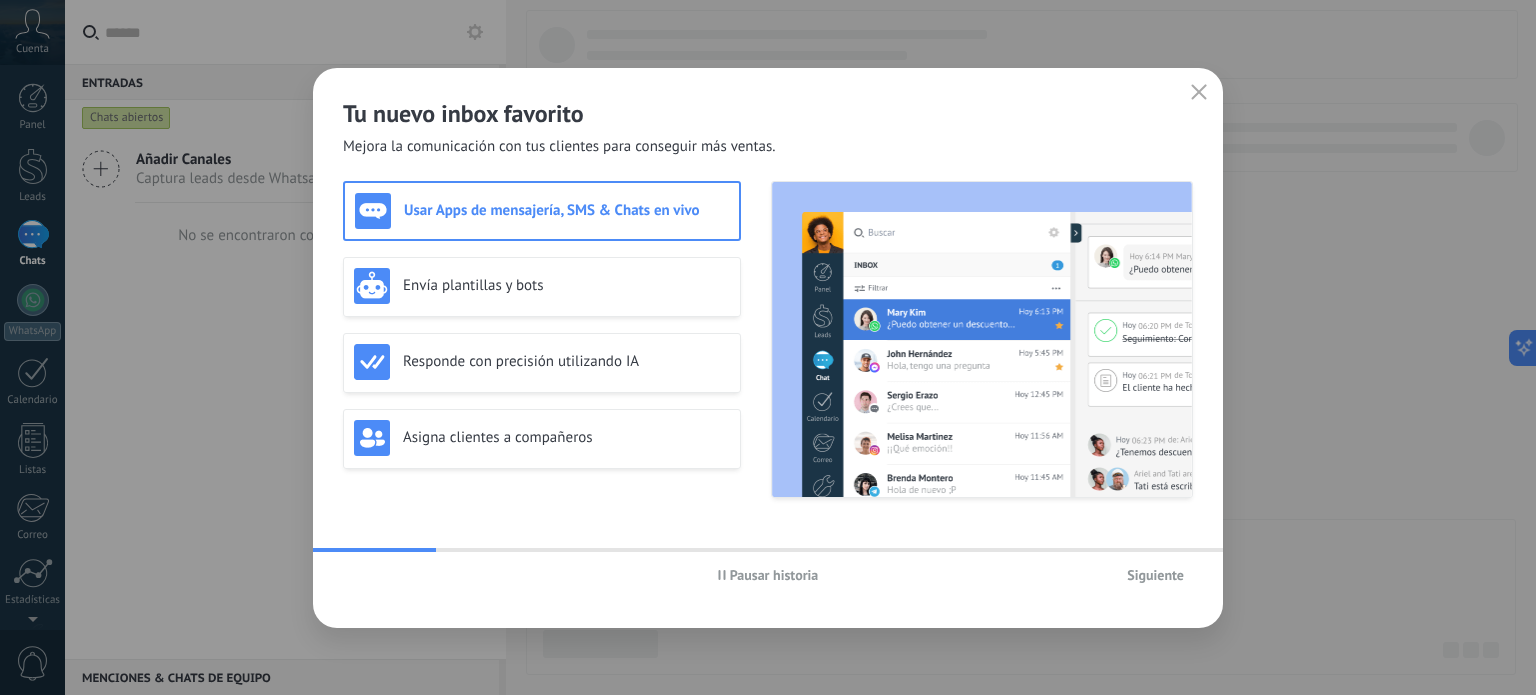 click on "Usar Apps de mensajería, SMS & Chats en vivo" at bounding box center [542, 211] 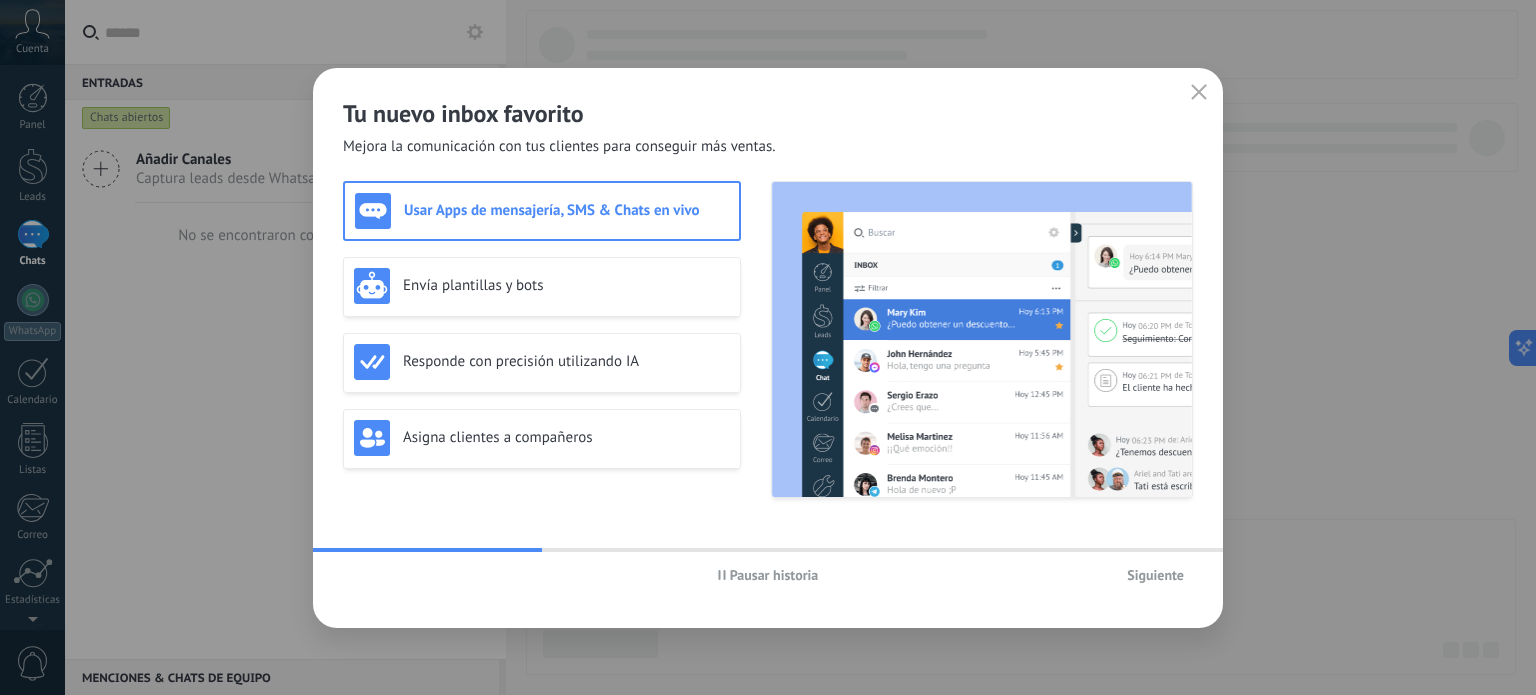 click on "Siguiente" at bounding box center (1155, 575) 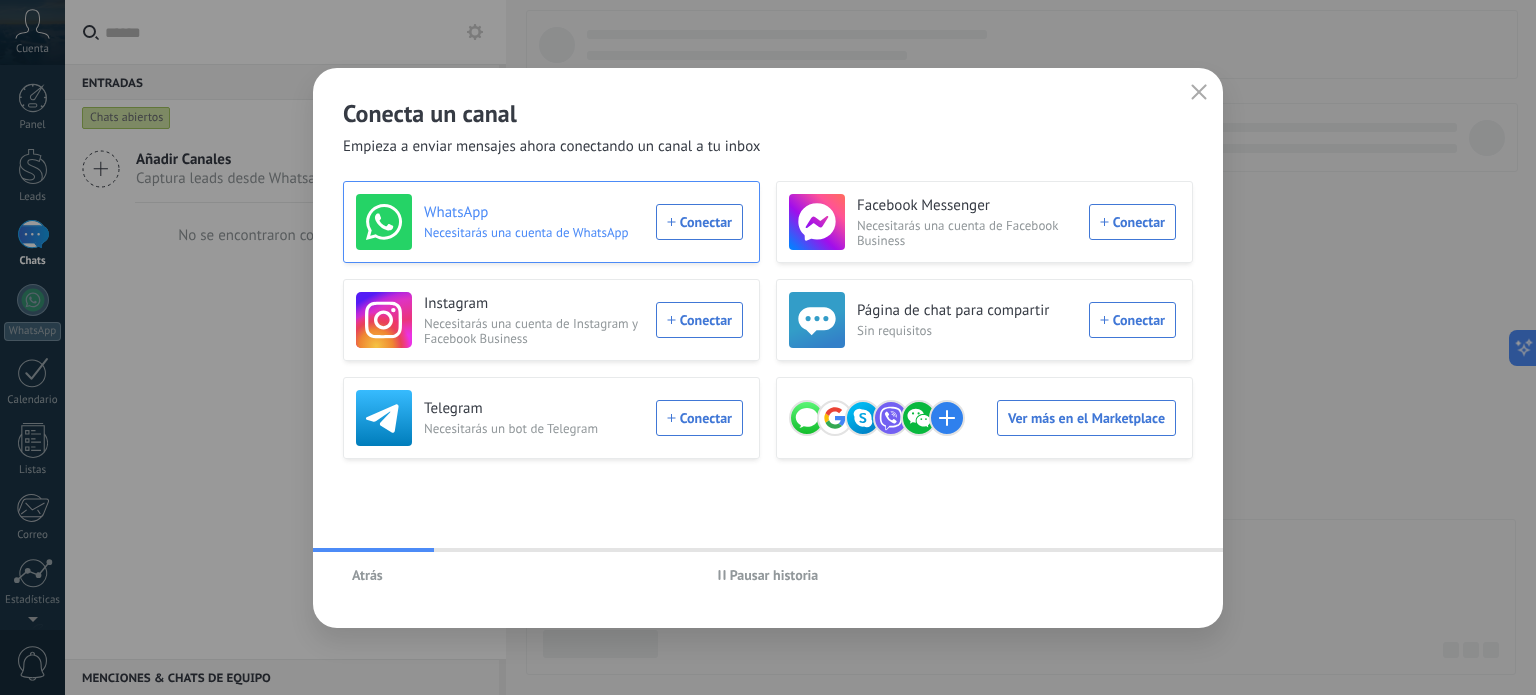 click on "WhatsApp Necesitarás una cuenta de WhatsApp Conectar" at bounding box center (549, 222) 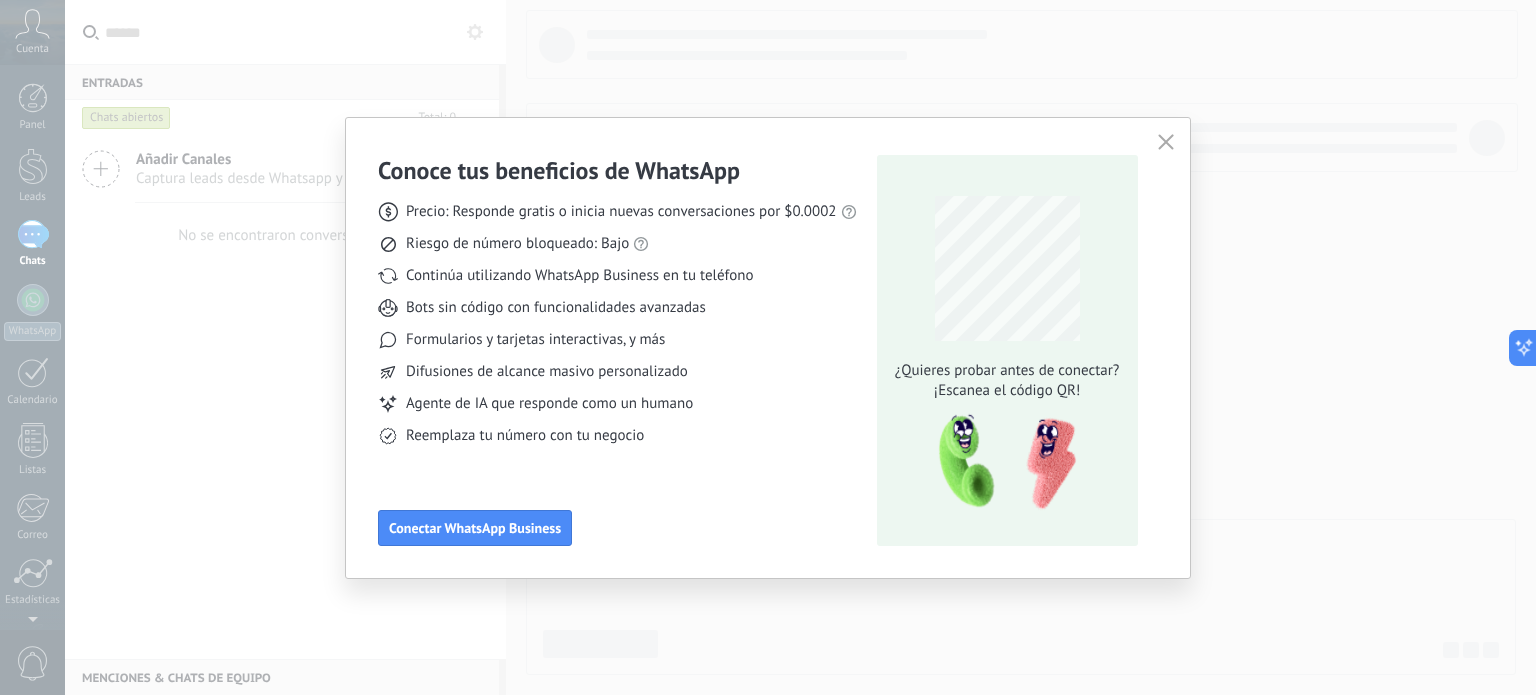click at bounding box center (1166, 143) 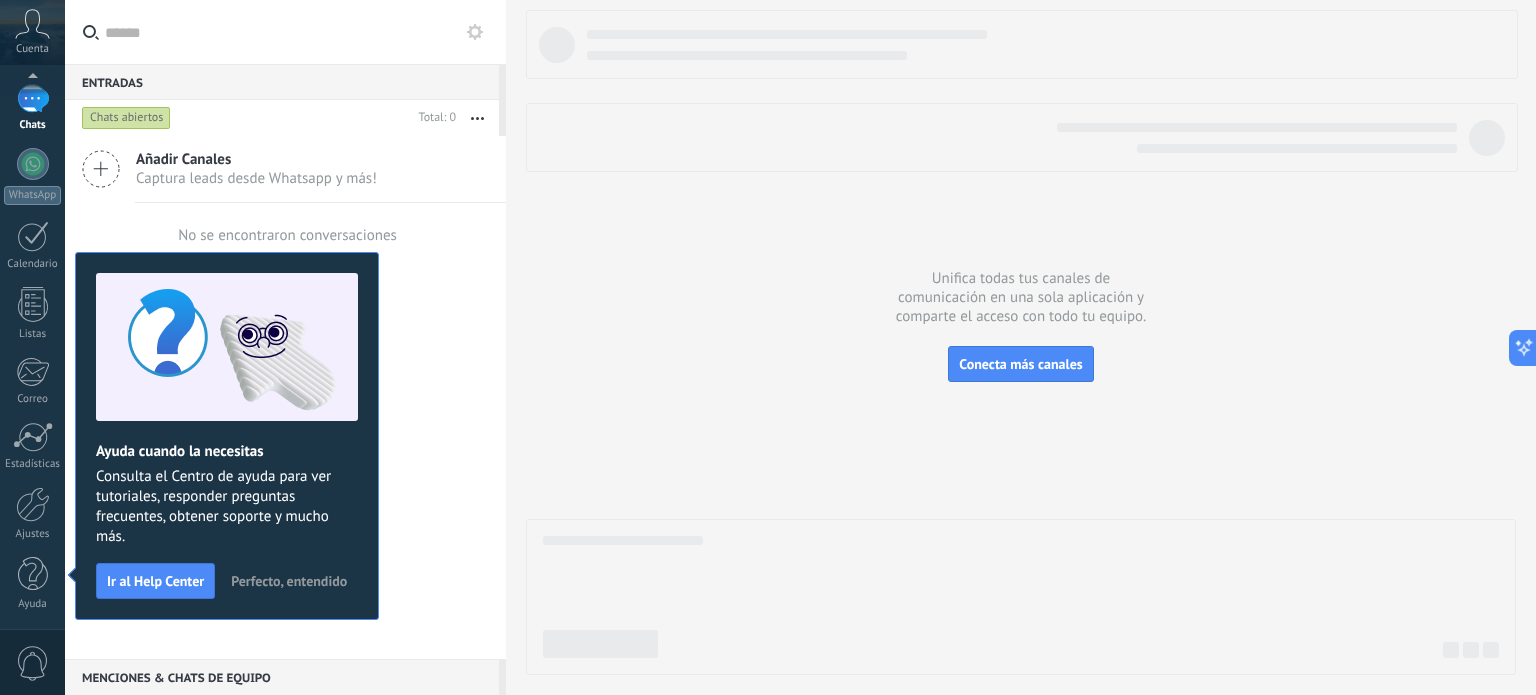 scroll, scrollTop: 0, scrollLeft: 0, axis: both 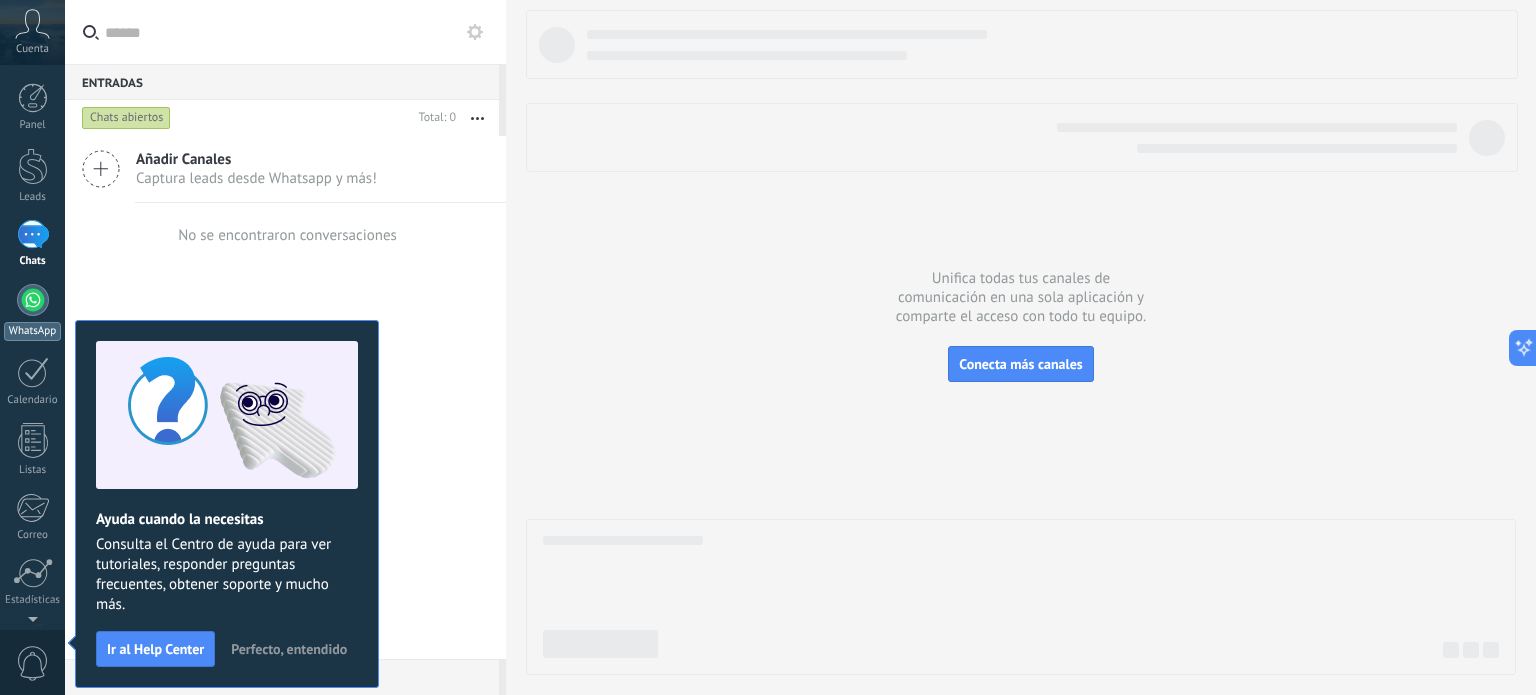 click at bounding box center (33, 300) 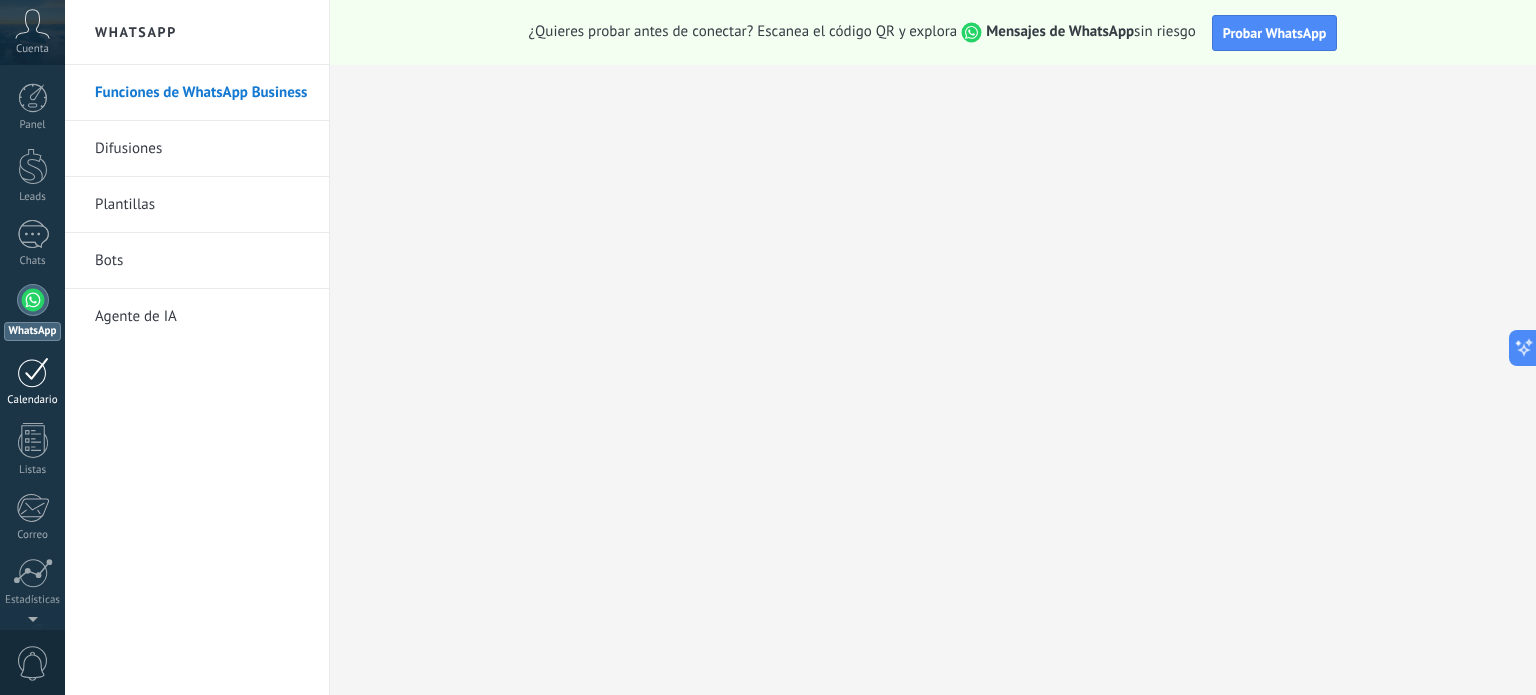 click at bounding box center [33, 372] 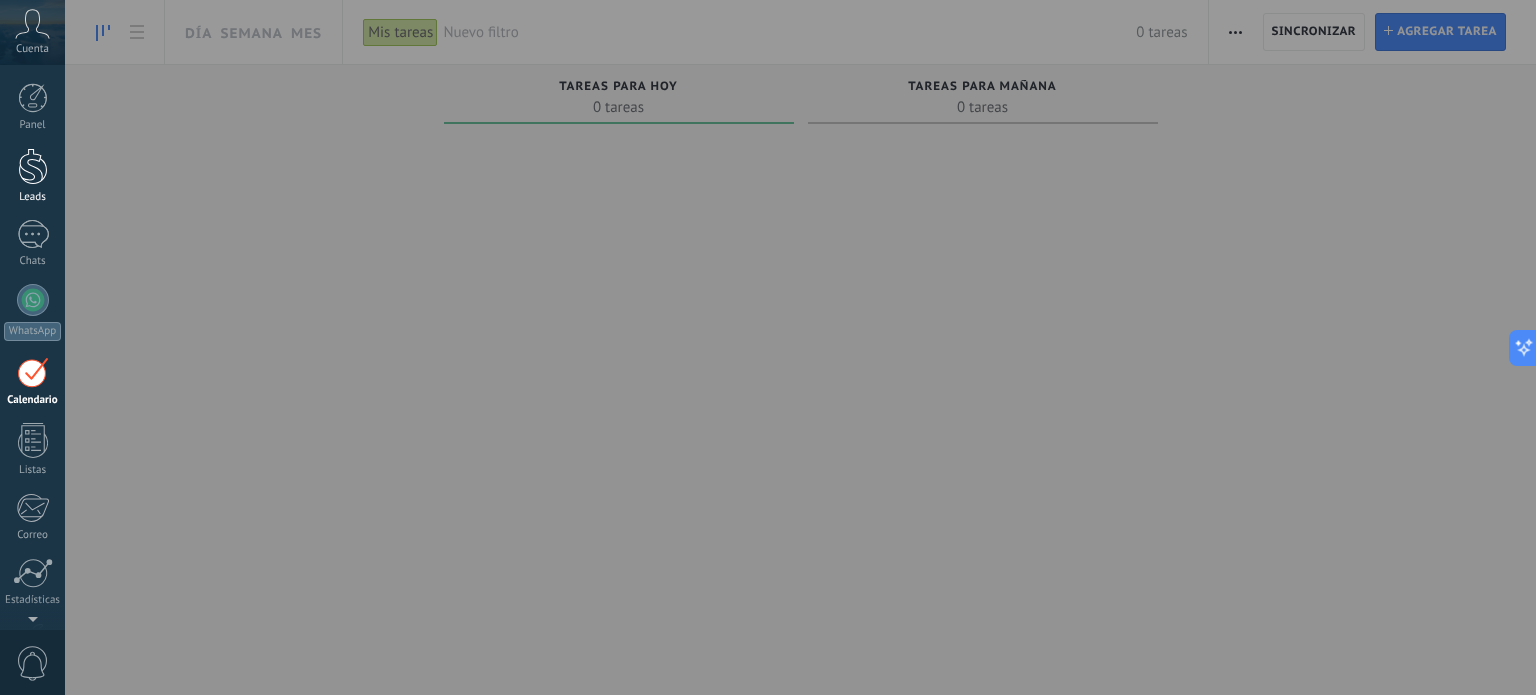 click at bounding box center (33, 166) 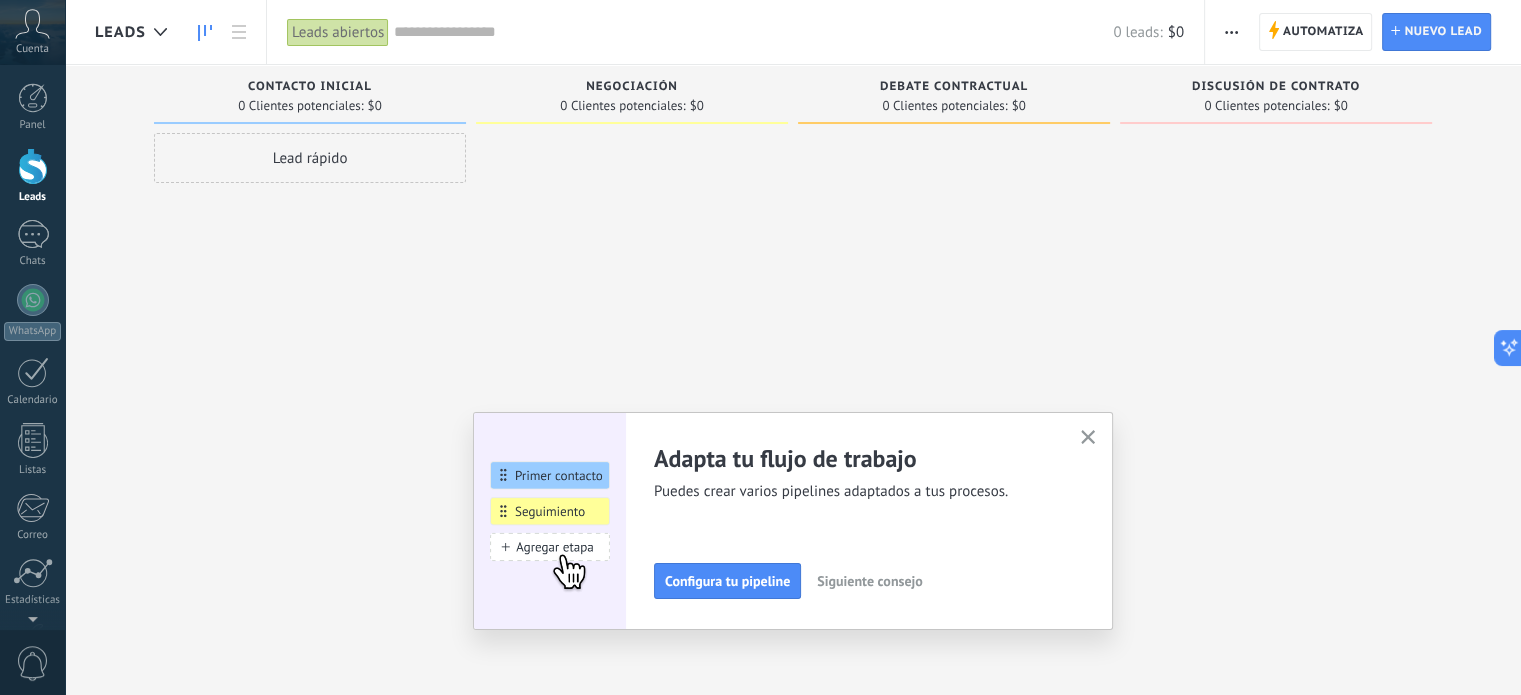 click on "Siguiente consejo" at bounding box center [869, 581] 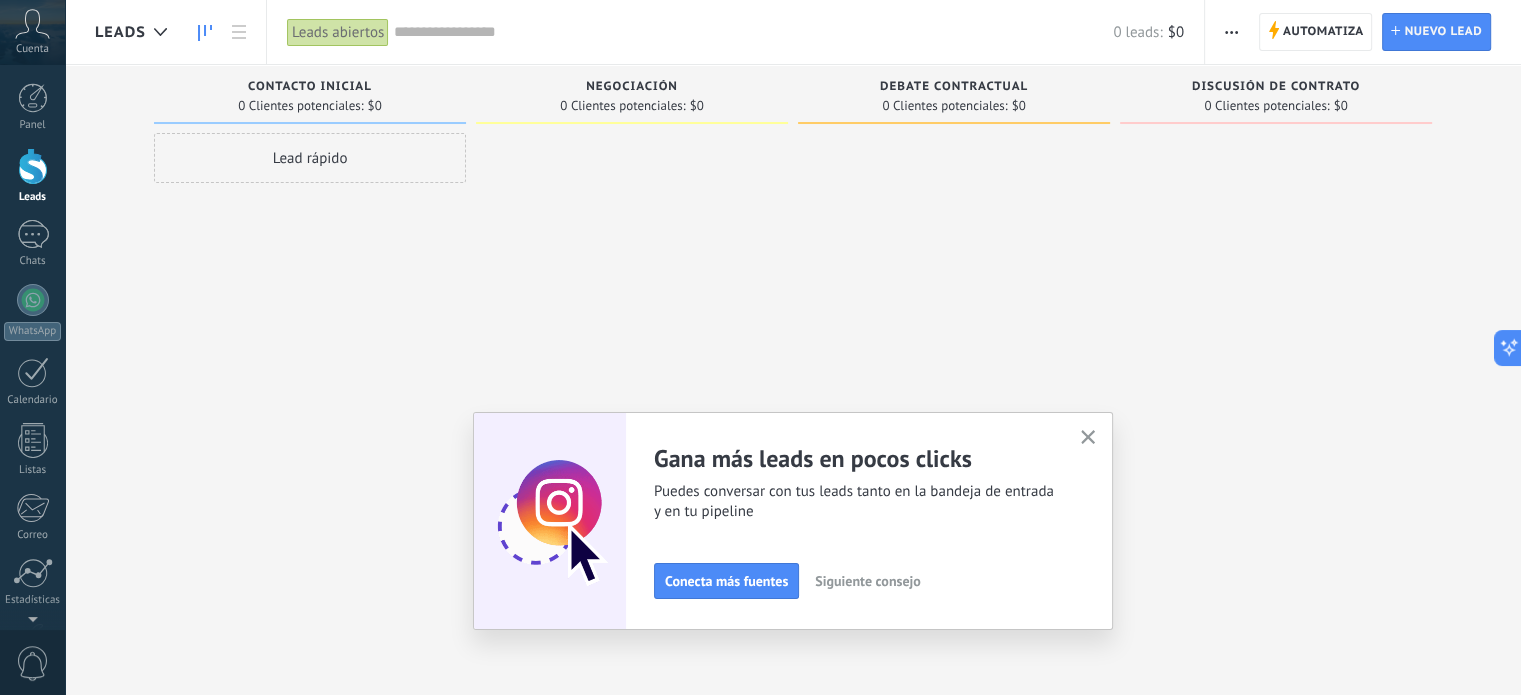 click on "Siguiente consejo" at bounding box center (867, 581) 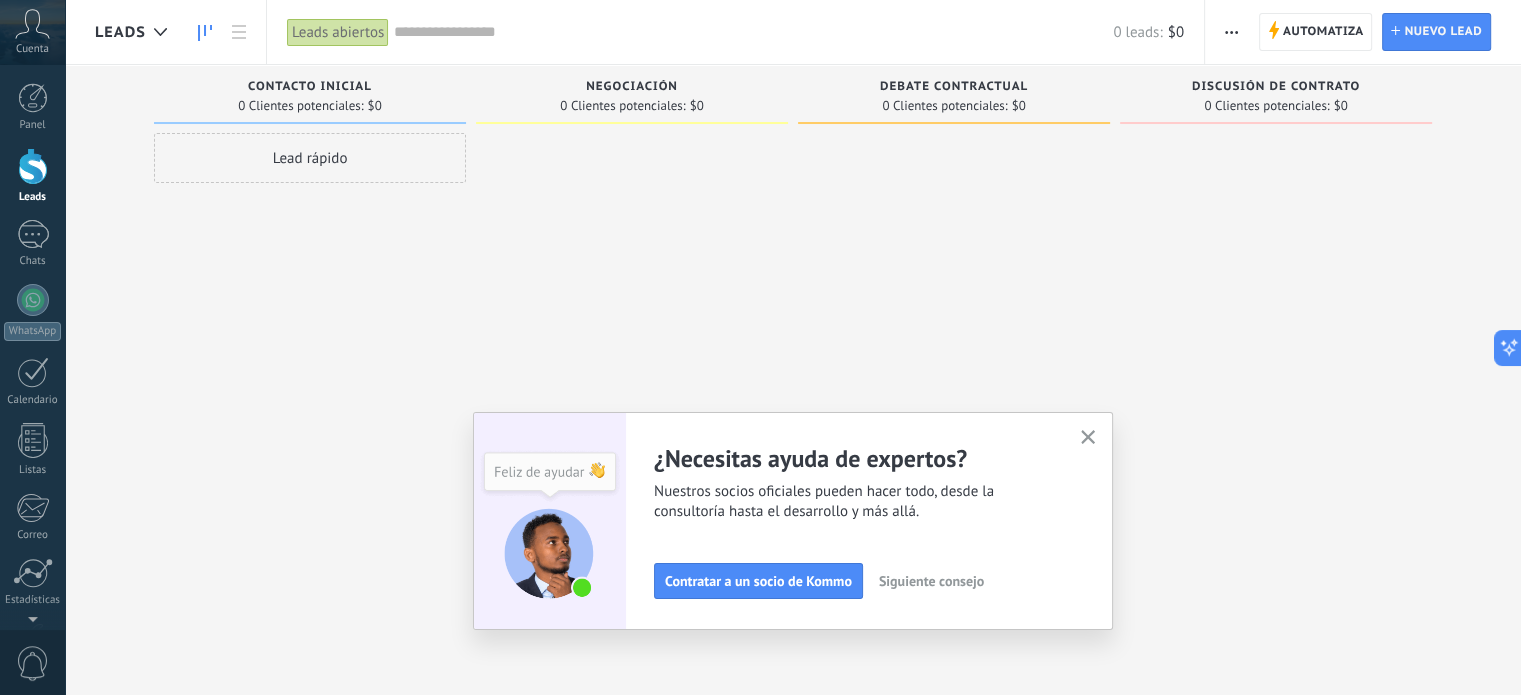 click on "Siguiente consejo" at bounding box center (931, 581) 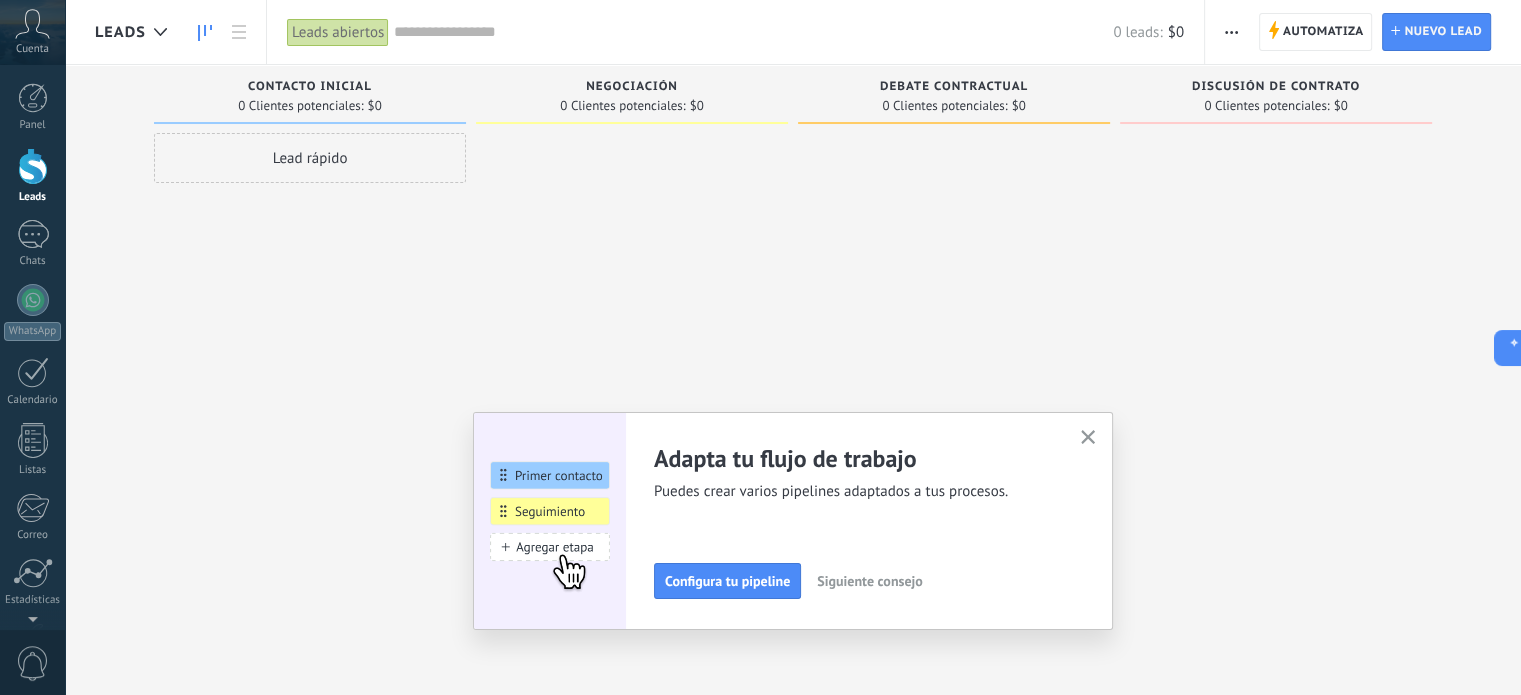 click at bounding box center [1088, 438] 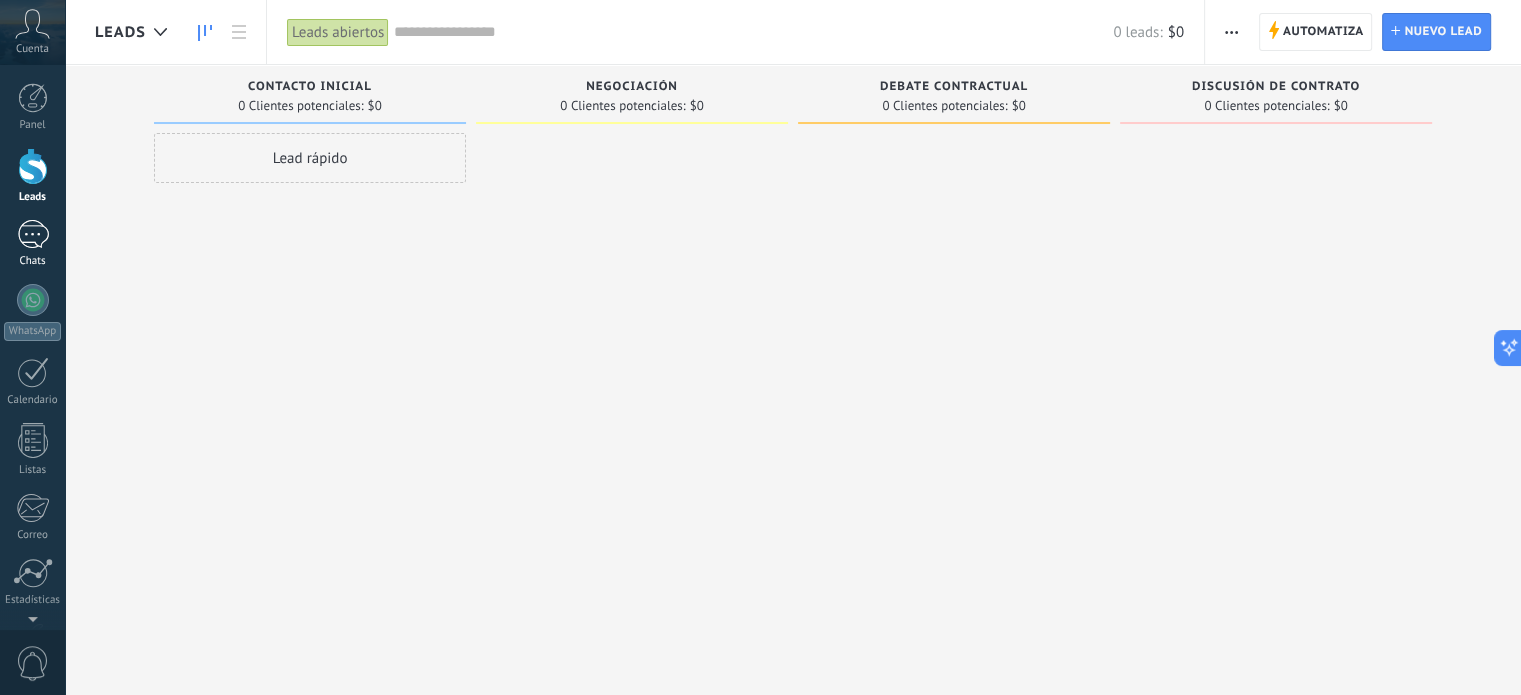 click on "Chats" at bounding box center [32, 244] 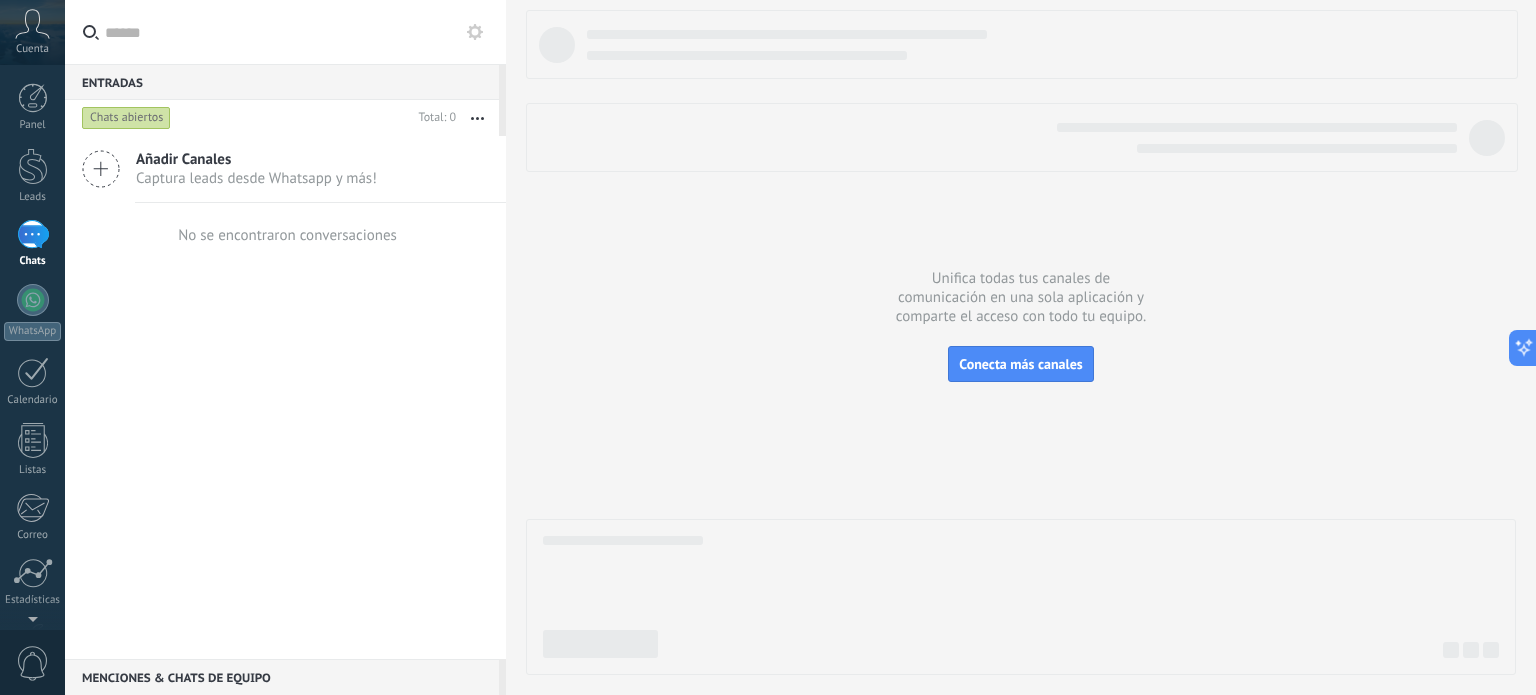 click on "Captura leads desde Whatsapp y más!" at bounding box center (256, 178) 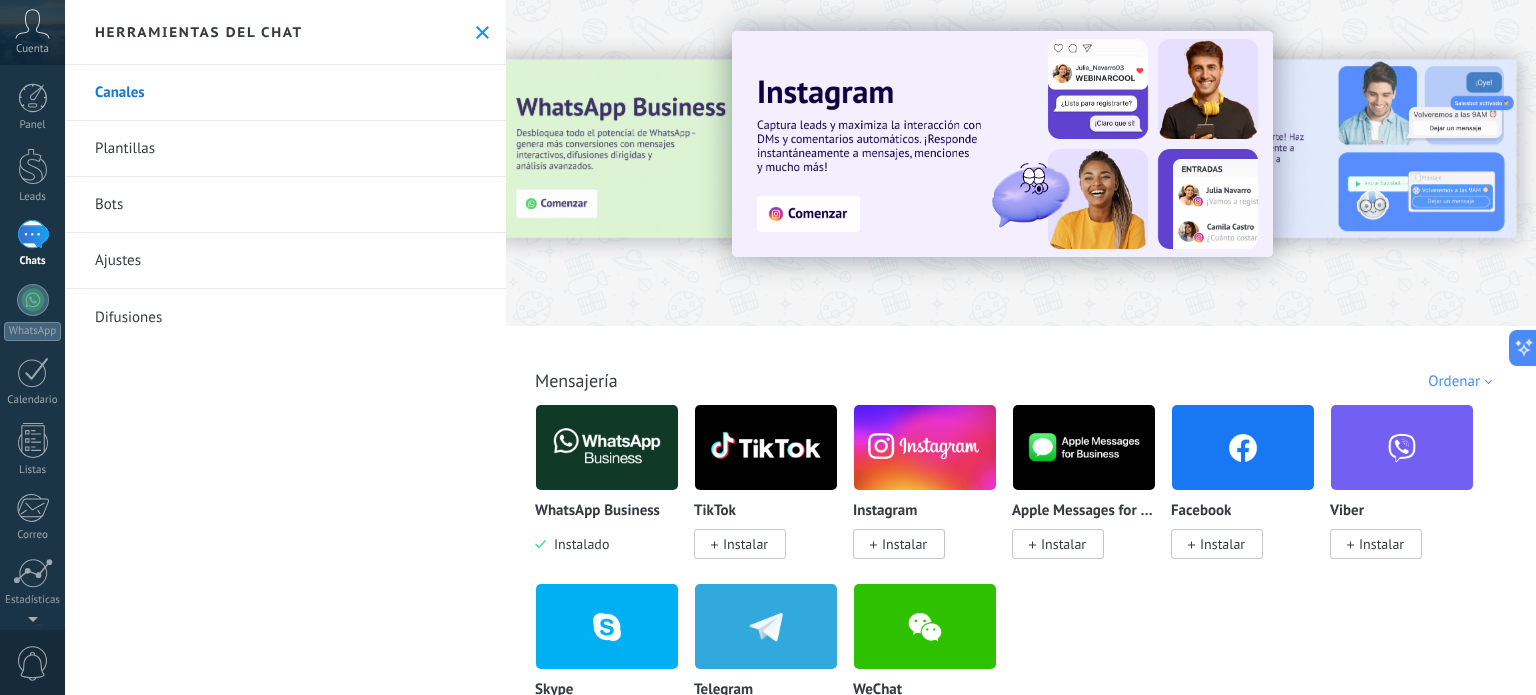 click on "Instalar" at bounding box center (904, 544) 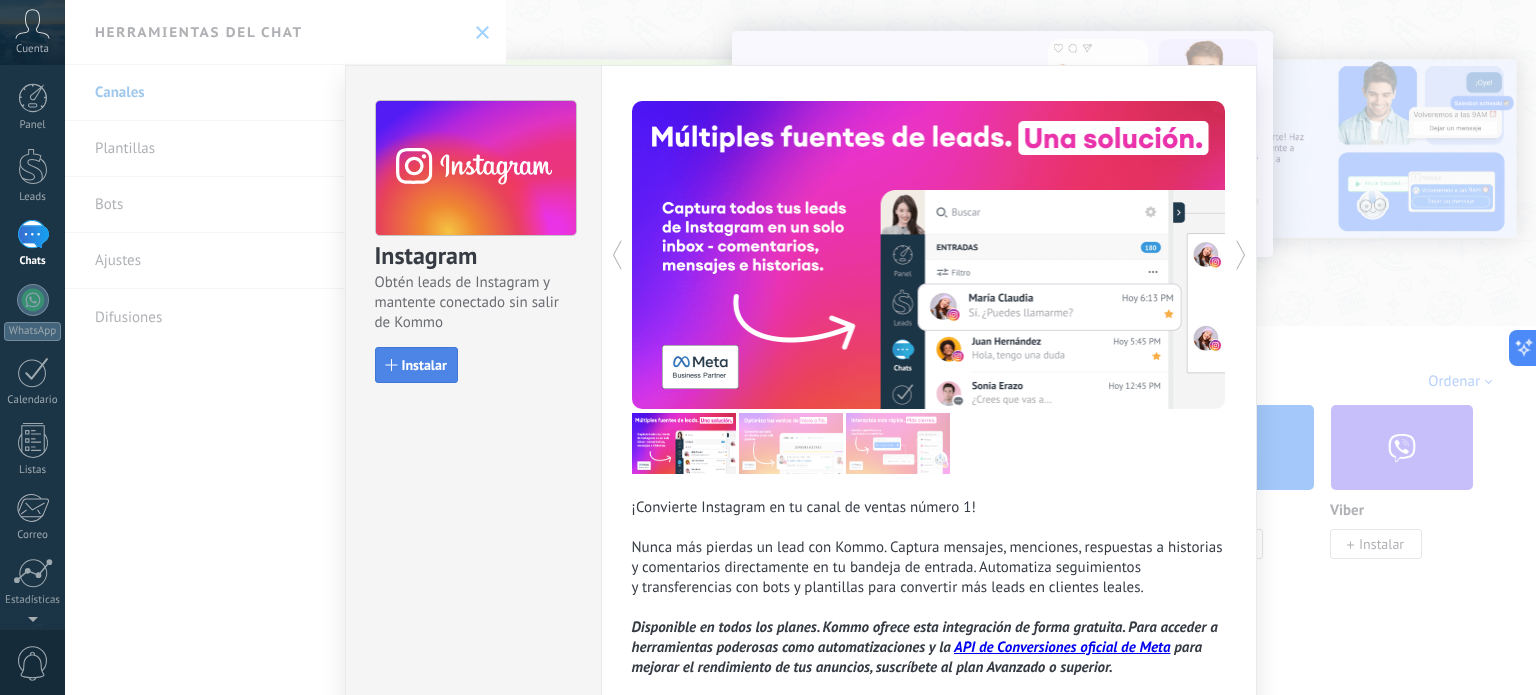 click on "Instalar" at bounding box center (416, 365) 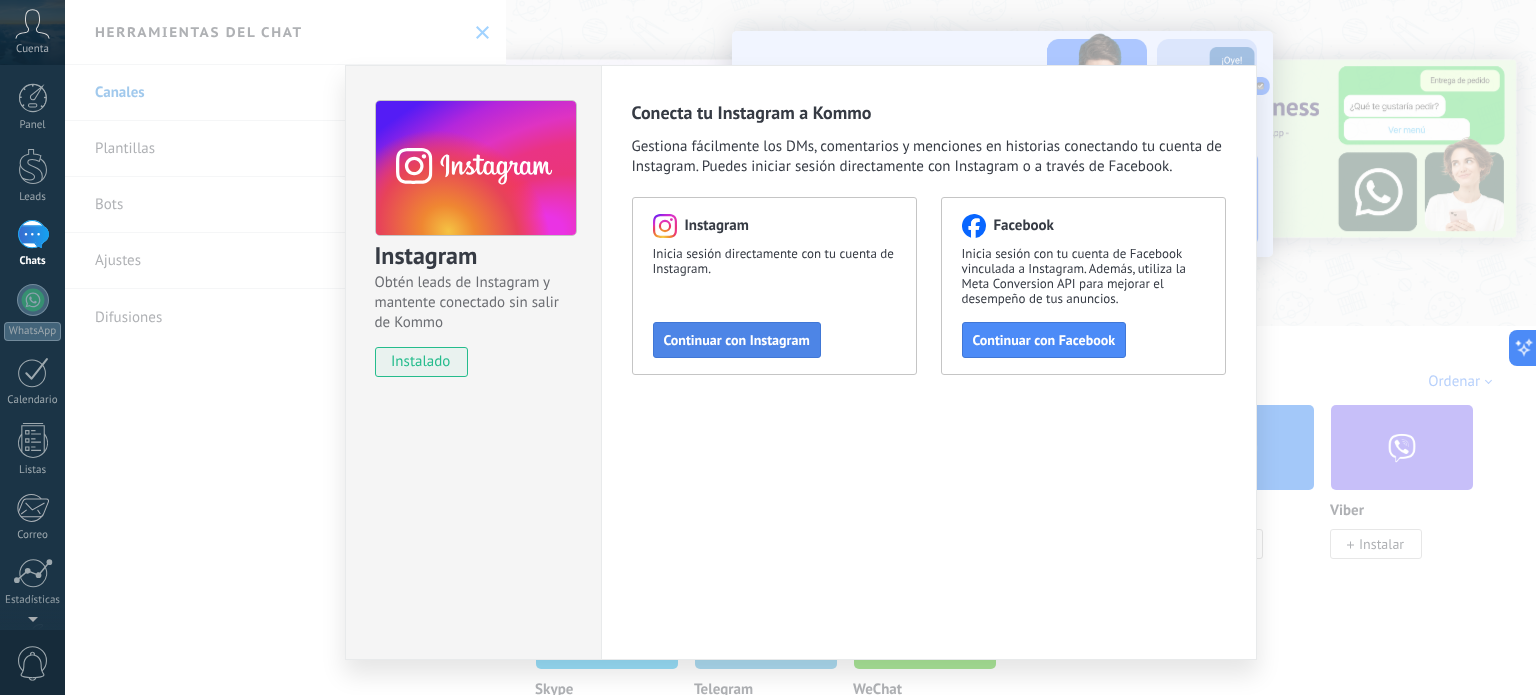 click on "Continuar con Instagram" at bounding box center (737, 340) 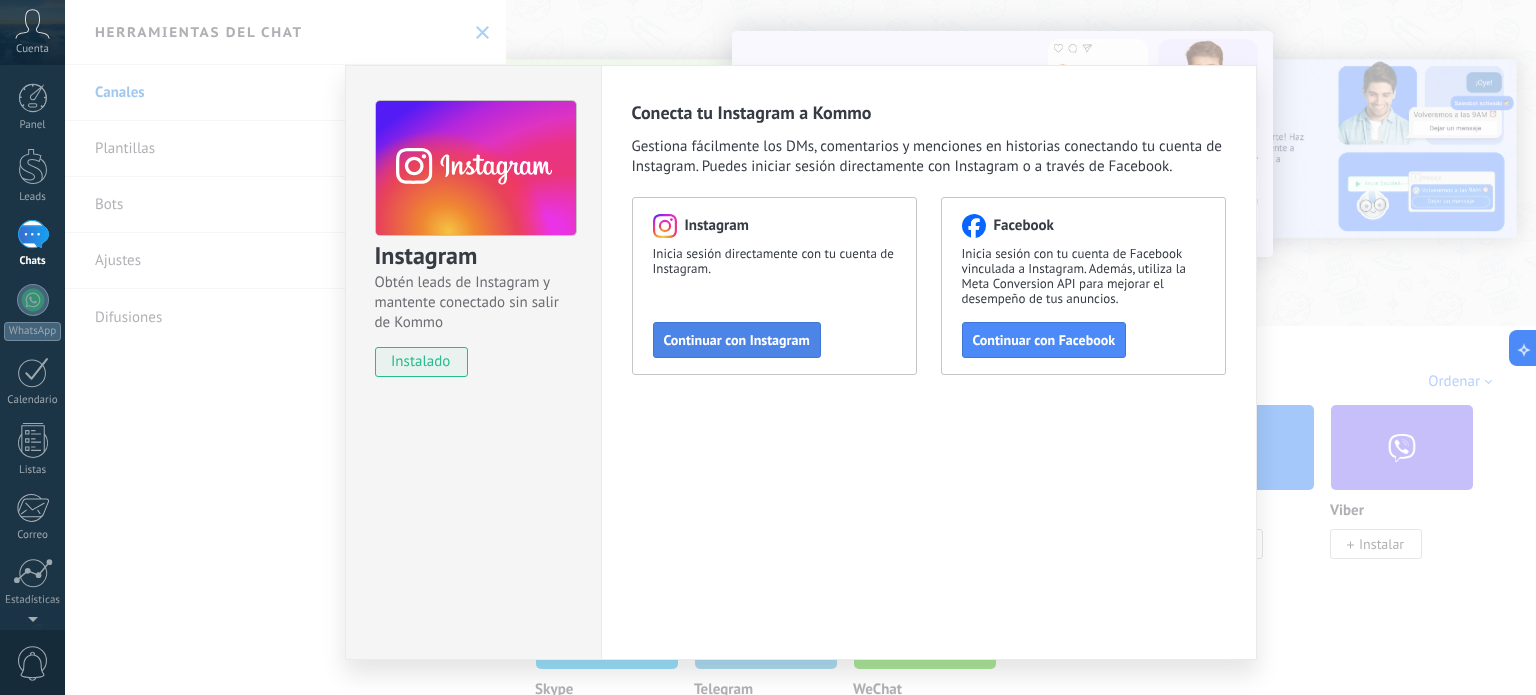 click on "Continuar con Instagram" at bounding box center (737, 340) 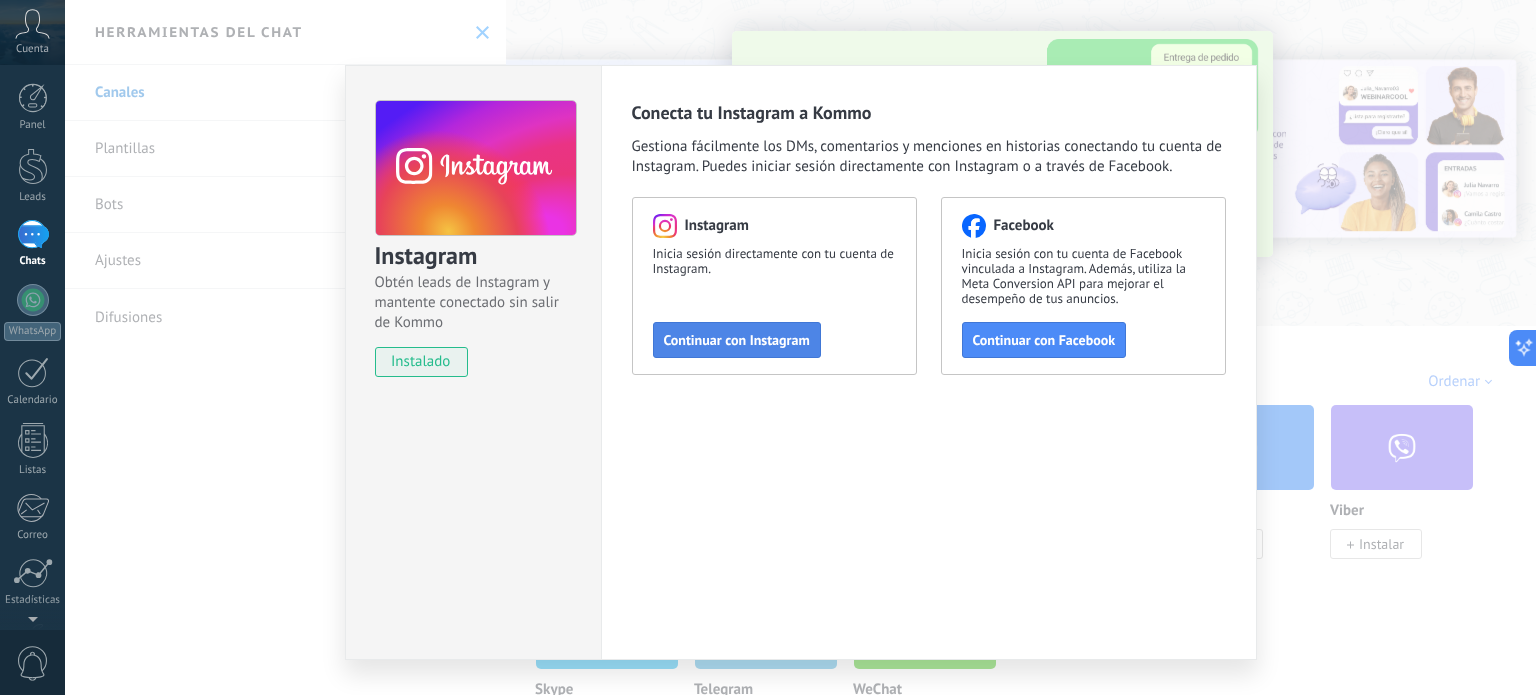 click on "Continuar con Instagram" at bounding box center [737, 340] 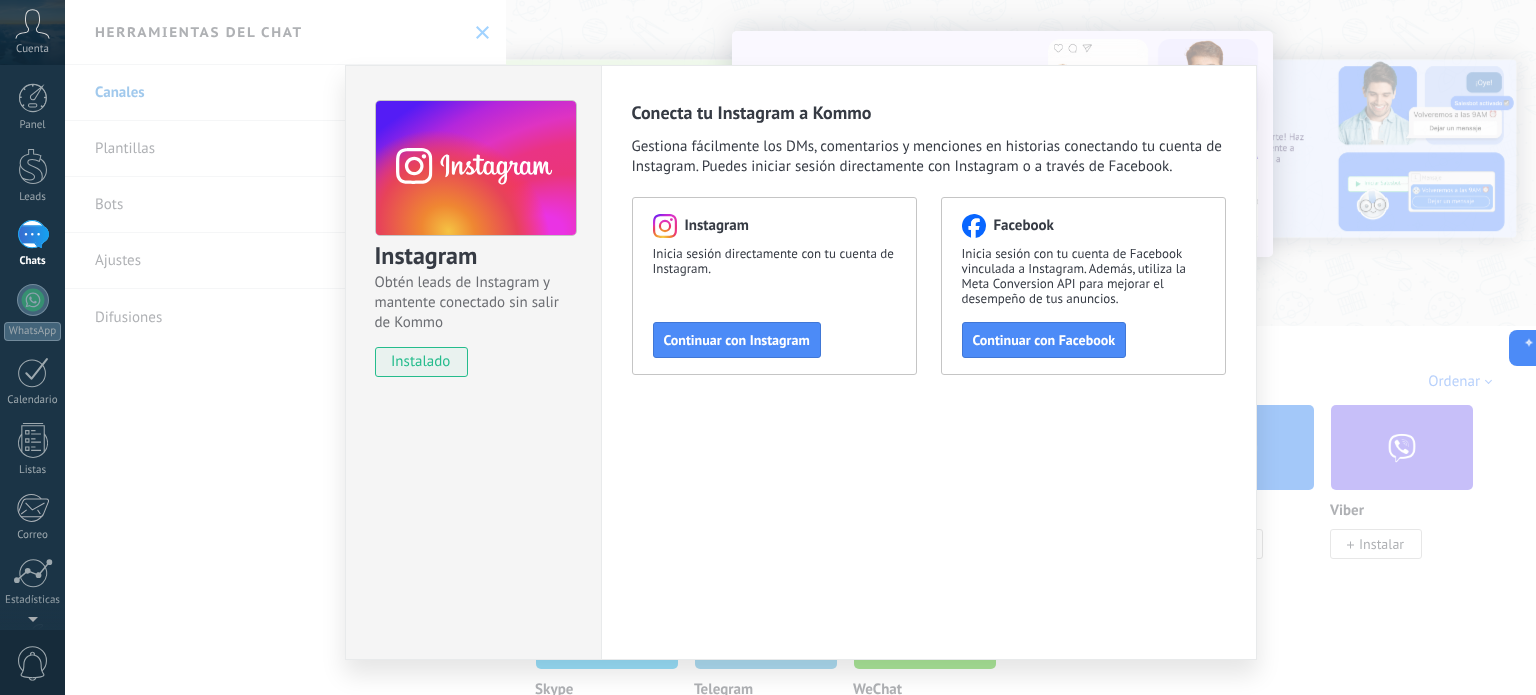 click on "Instagram Obtén leads de Instagram y mantente conectado sin salir de Kommo instalado Conecta tu Instagram a Kommo Gestiona fácilmente los DMs, comentarios y menciones en historias conectando tu cuenta de Instagram. Puedes iniciar sesión directamente con Instagram o a través de Facebook. Instagram Inicia sesión directamente con tu cuenta de Instagram. Continuar con Instagram Facebook Inicia sesión con tu cuenta de Facebook vinculada a Instagram. Además, utiliza la Meta Conversion API para mejorar el desempeño de tus anuncios. Continuar con Facebook" at bounding box center [800, 347] 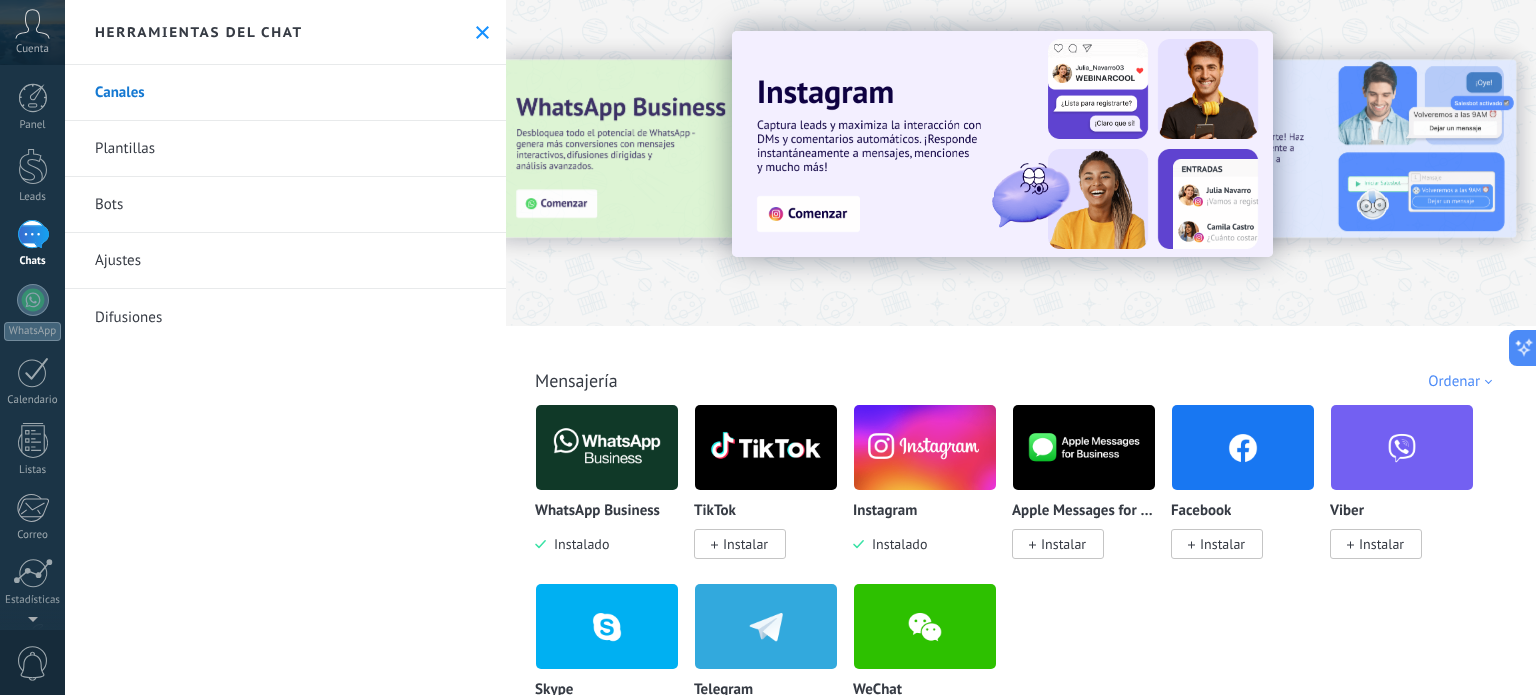 scroll, scrollTop: 200, scrollLeft: 0, axis: vertical 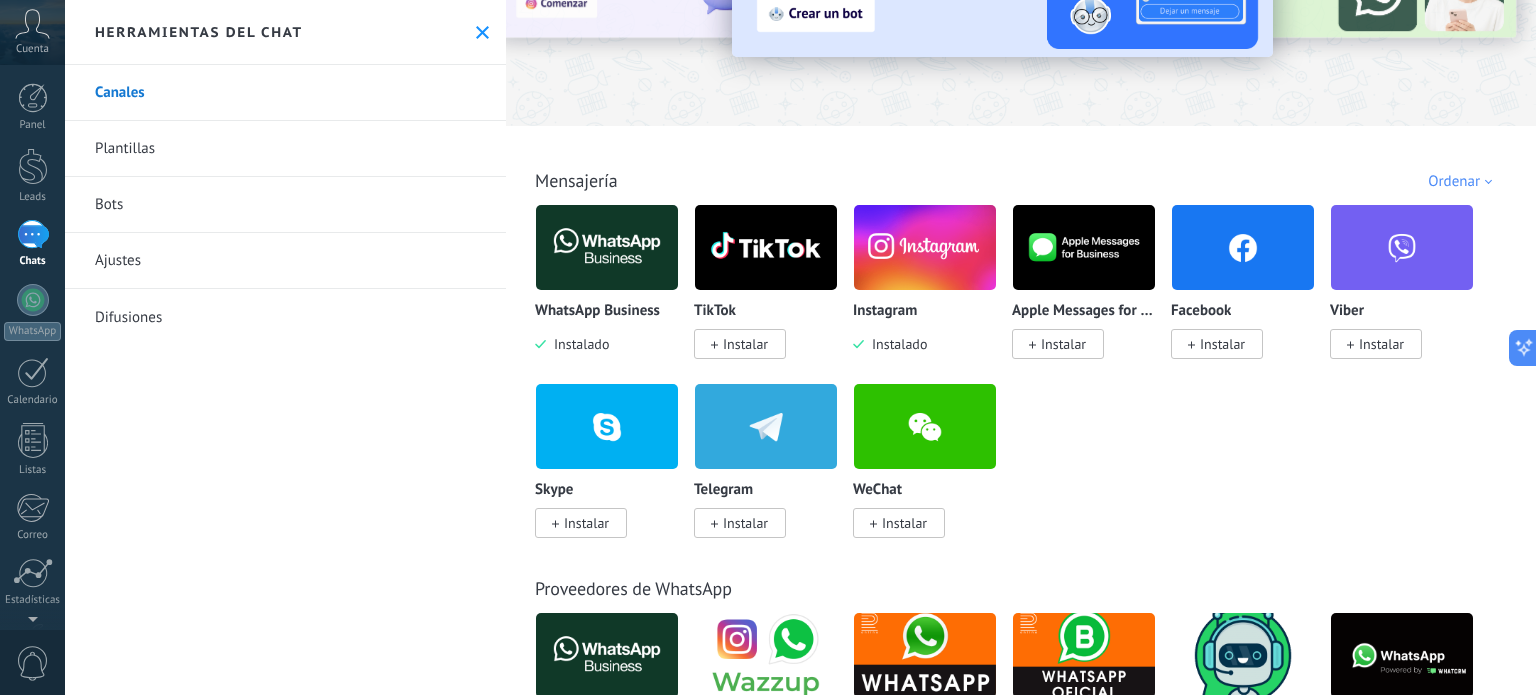 click on "Instalar" at bounding box center (745, 523) 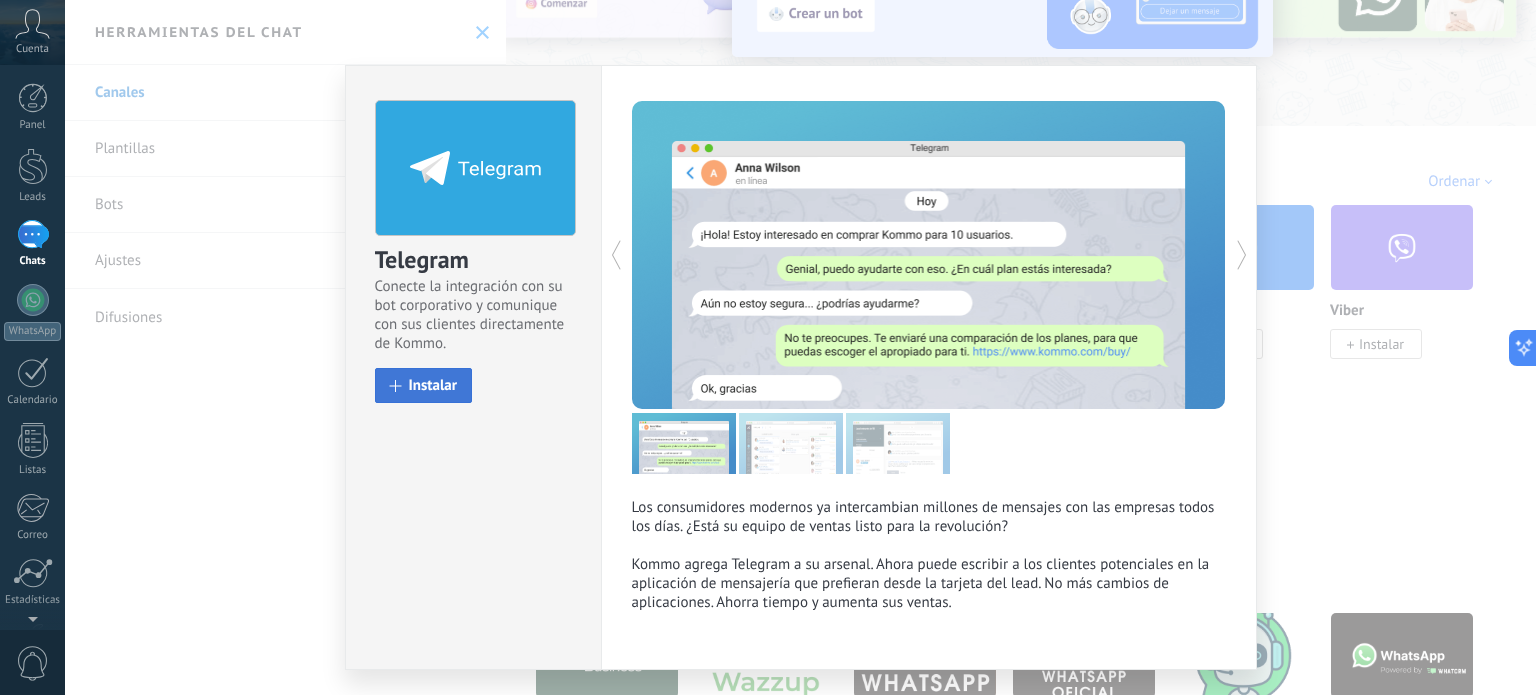click on "Instalar" at bounding box center (433, 385) 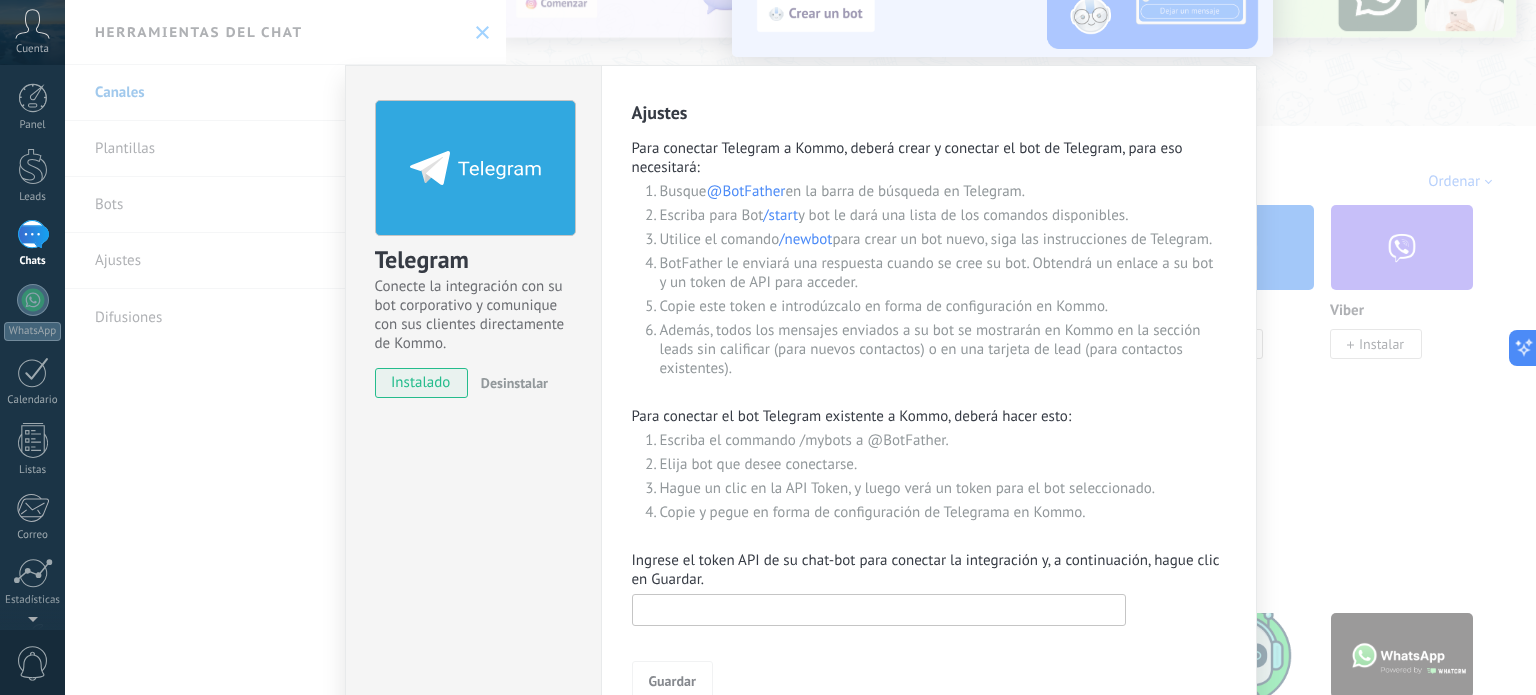 click at bounding box center (879, 610) 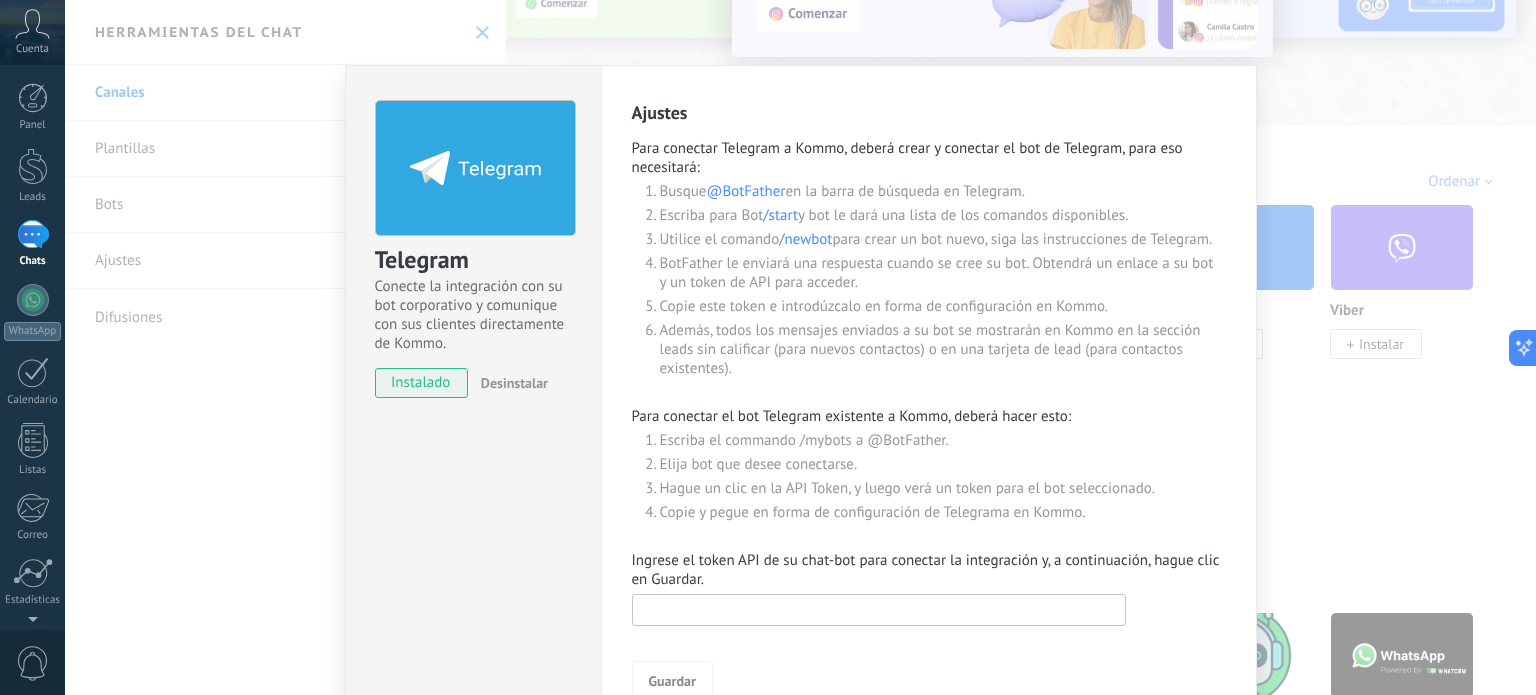 paste on "**********" 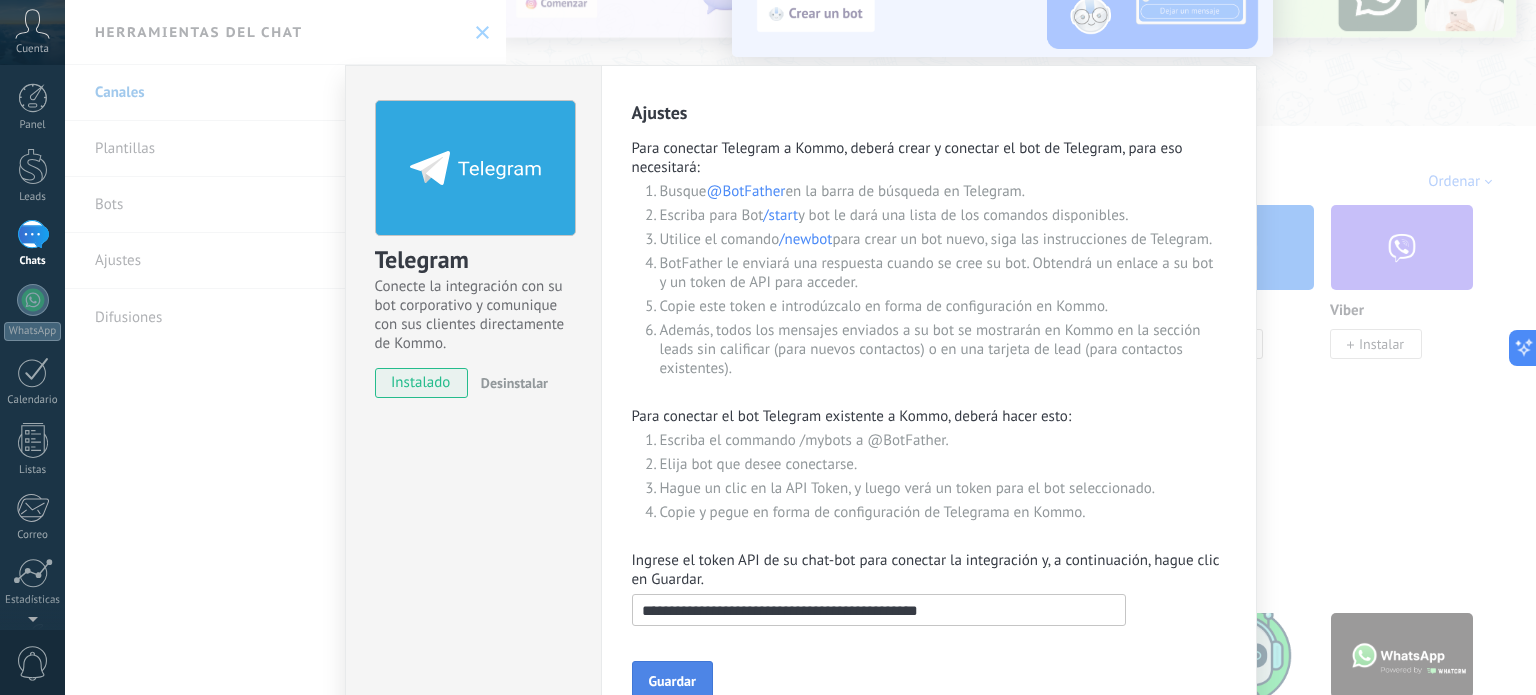 type on "**********" 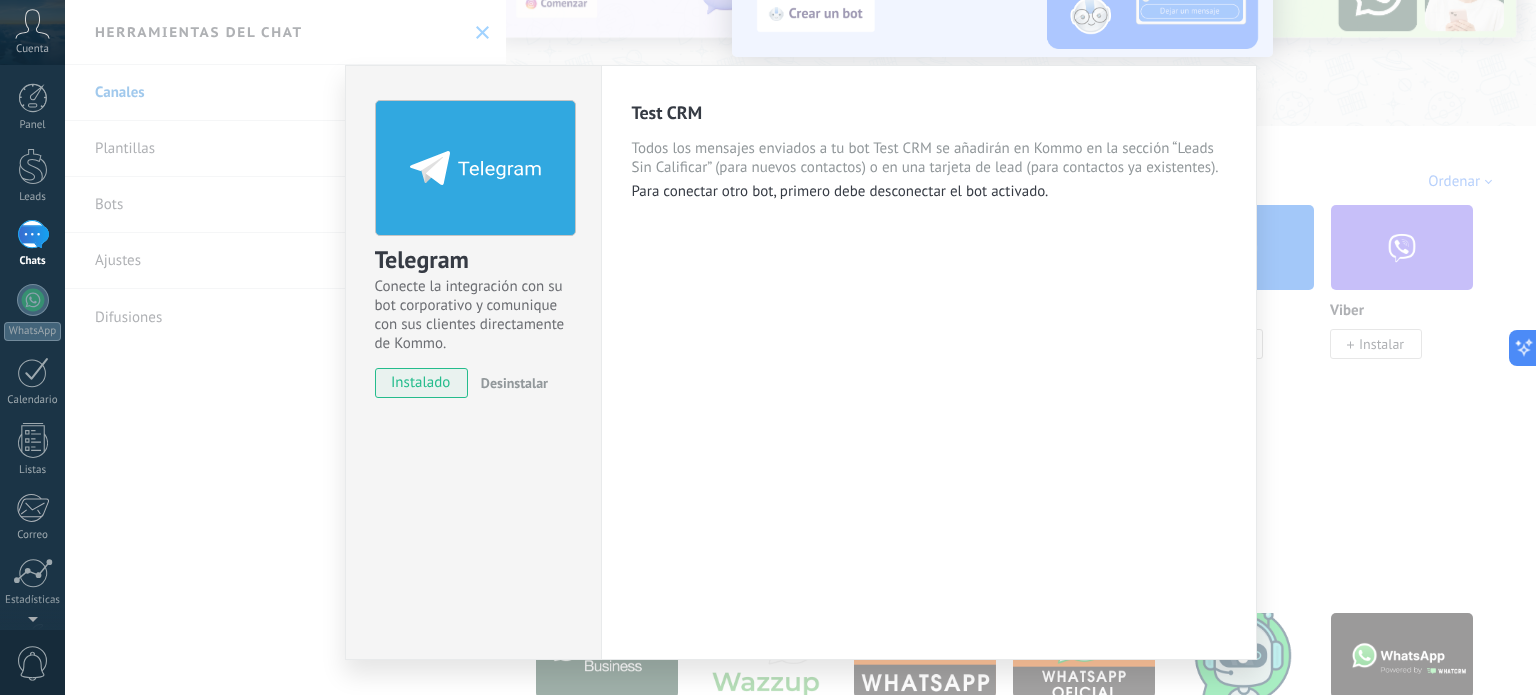 click on "Telegram Conecte la integración con su bot corporativo y comunique con sus clientes directamente de Kommo. instalado Desinstalar Test CRM Todos los mensajes enviados a tu bot Test CRM se añadirán en Kommo en la sección “Leads Sin Calificar” (para nuevos contactos) o en una tarjeta de lead (para contactos ya existentes). Para conectar otro bot, primero debe desconectar el bot activado. más" at bounding box center (800, 347) 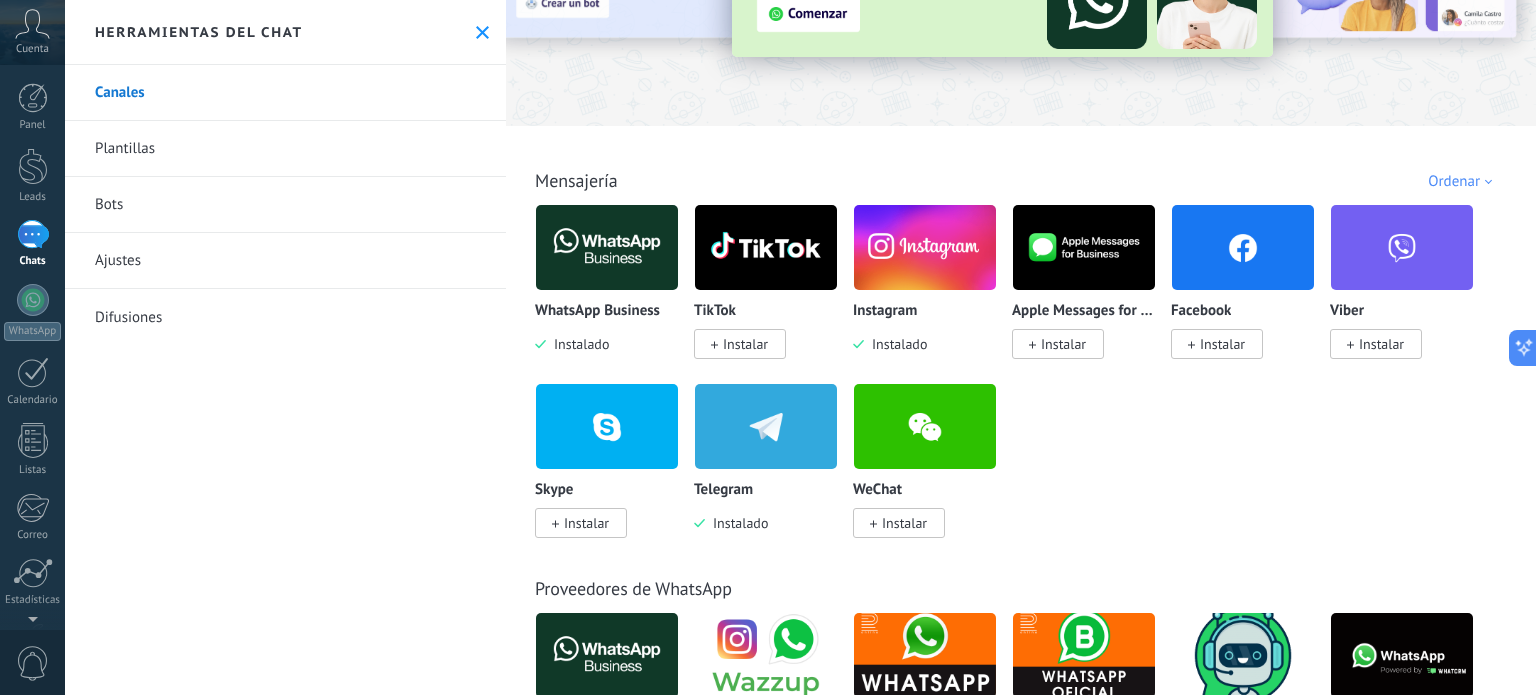 click at bounding box center [33, 234] 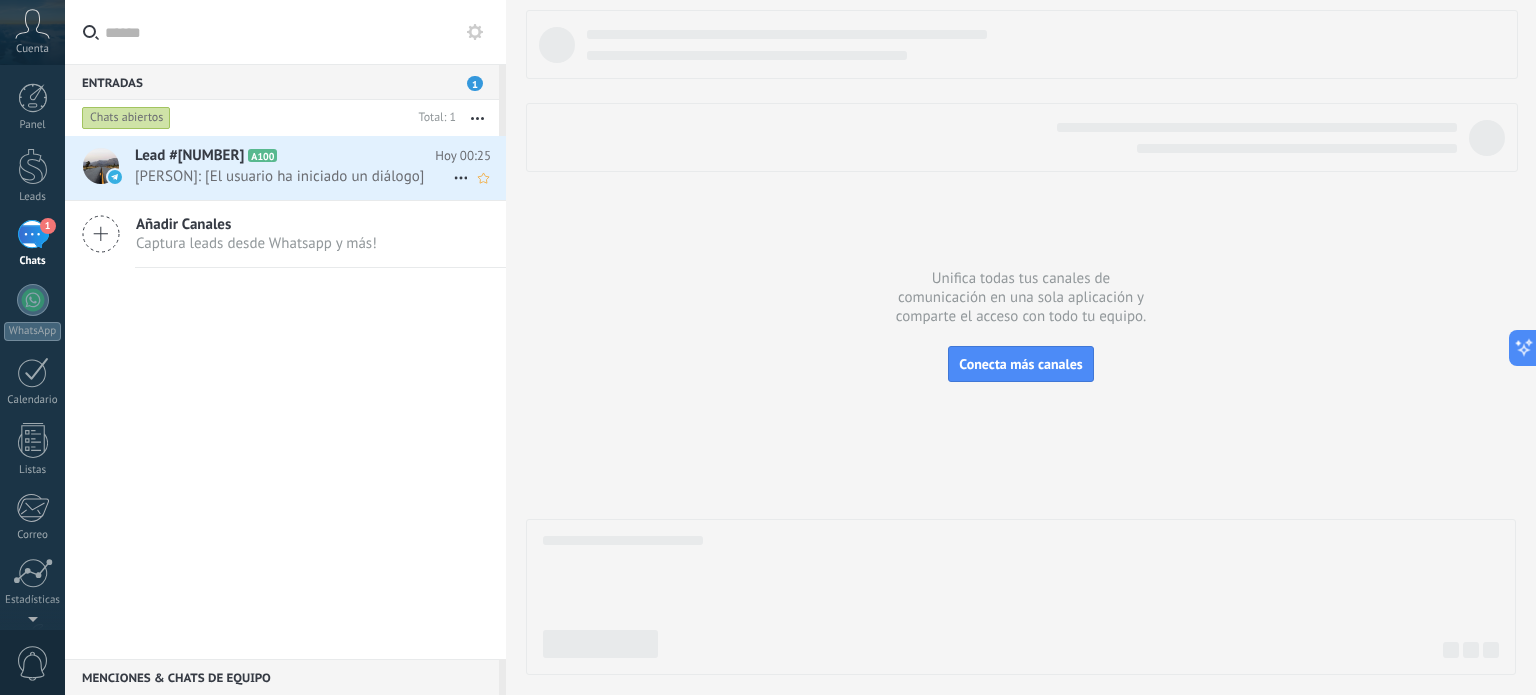 click on "[PERSON]: [El usuario ha iniciado un diálogo]" at bounding box center [294, 176] 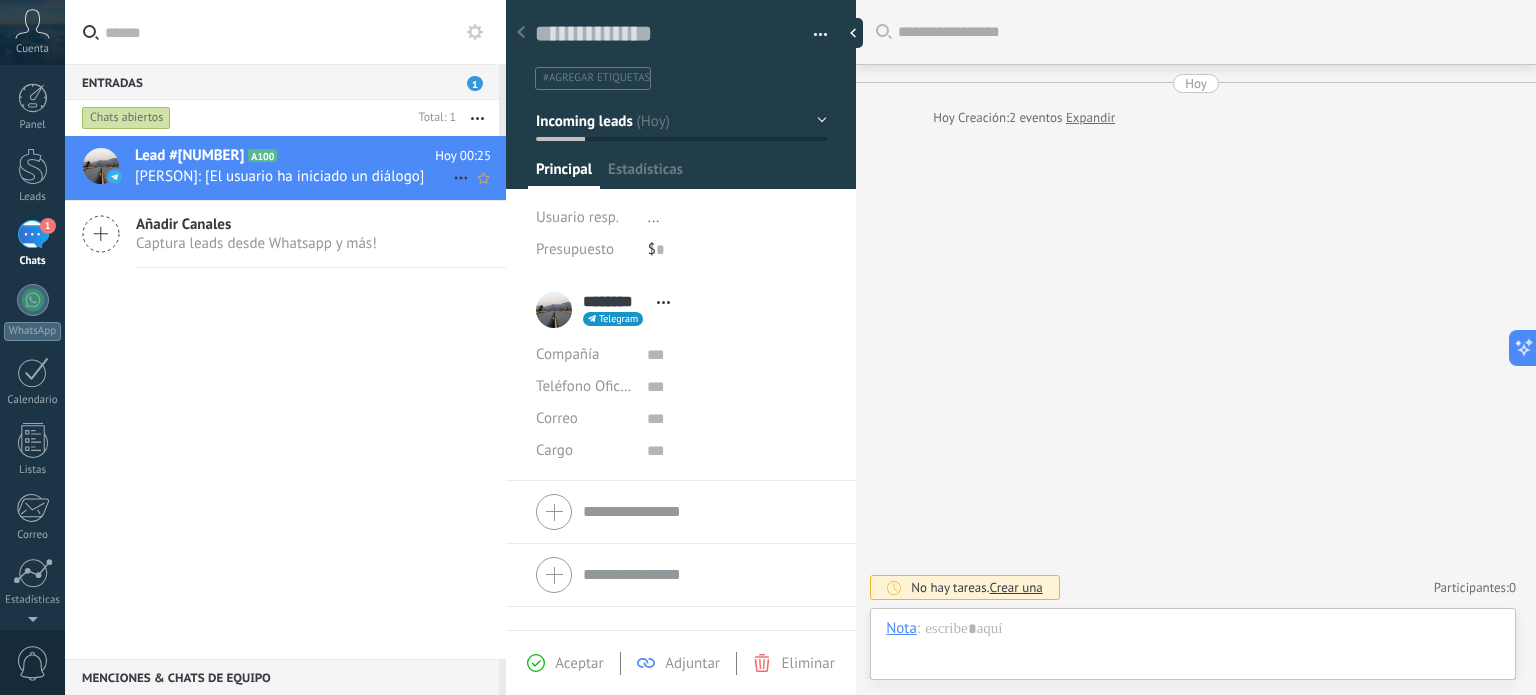 scroll, scrollTop: 29, scrollLeft: 0, axis: vertical 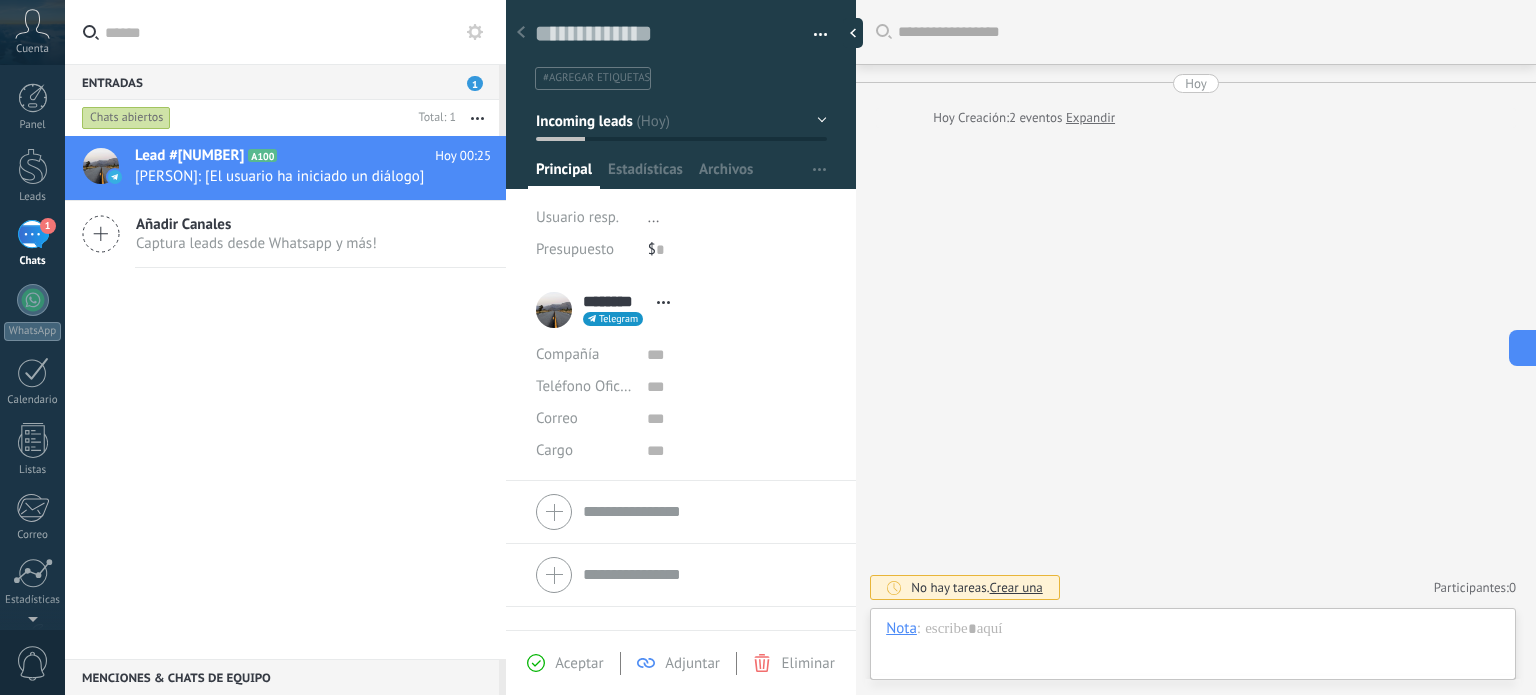 click on "Adjuntar" at bounding box center (692, 663) 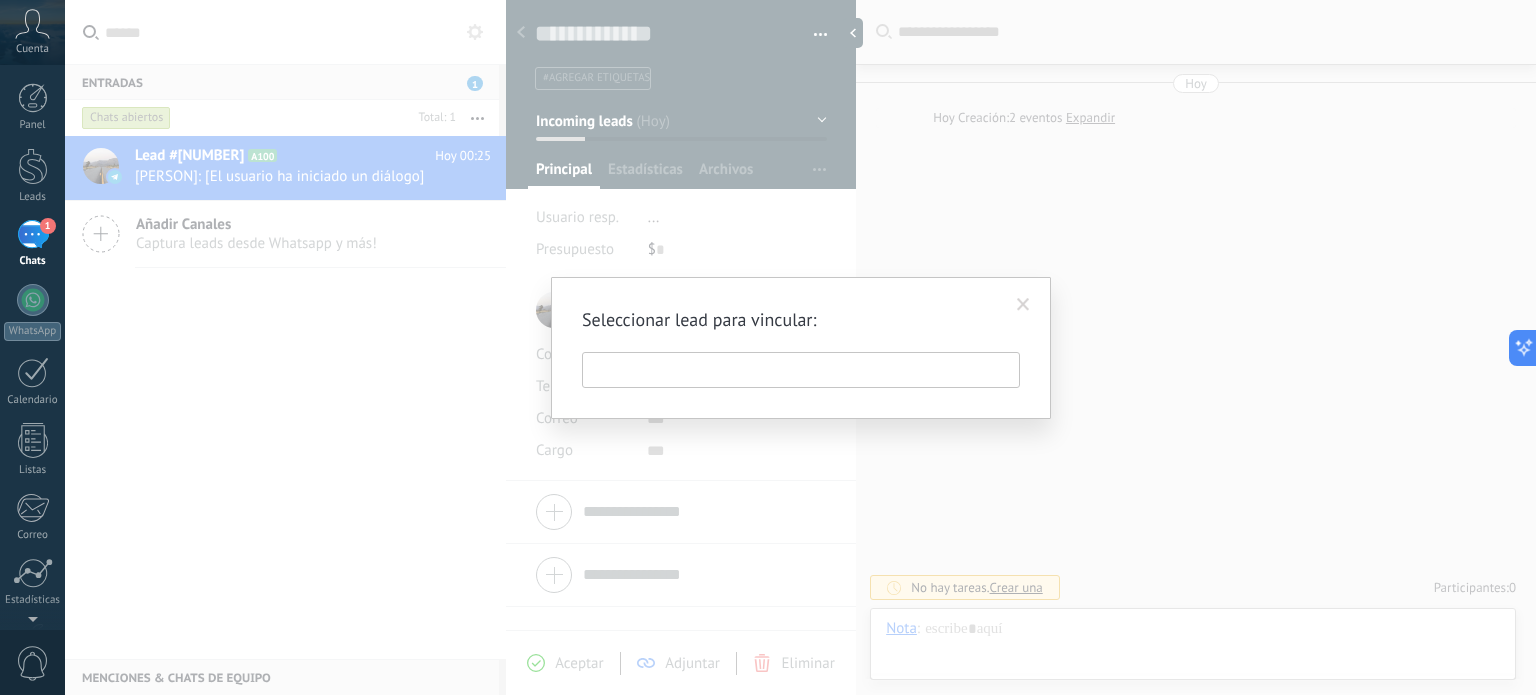 click at bounding box center [801, 370] 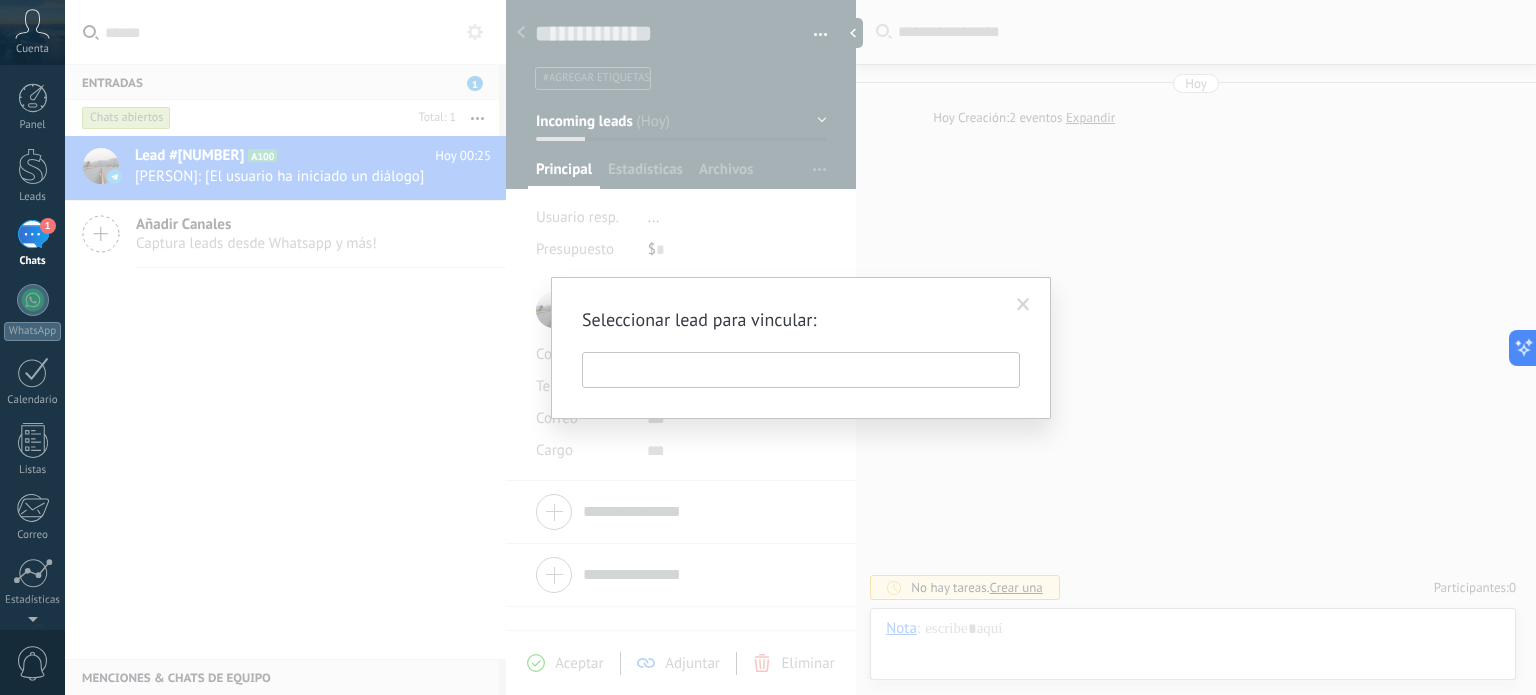 click at bounding box center [1023, 305] 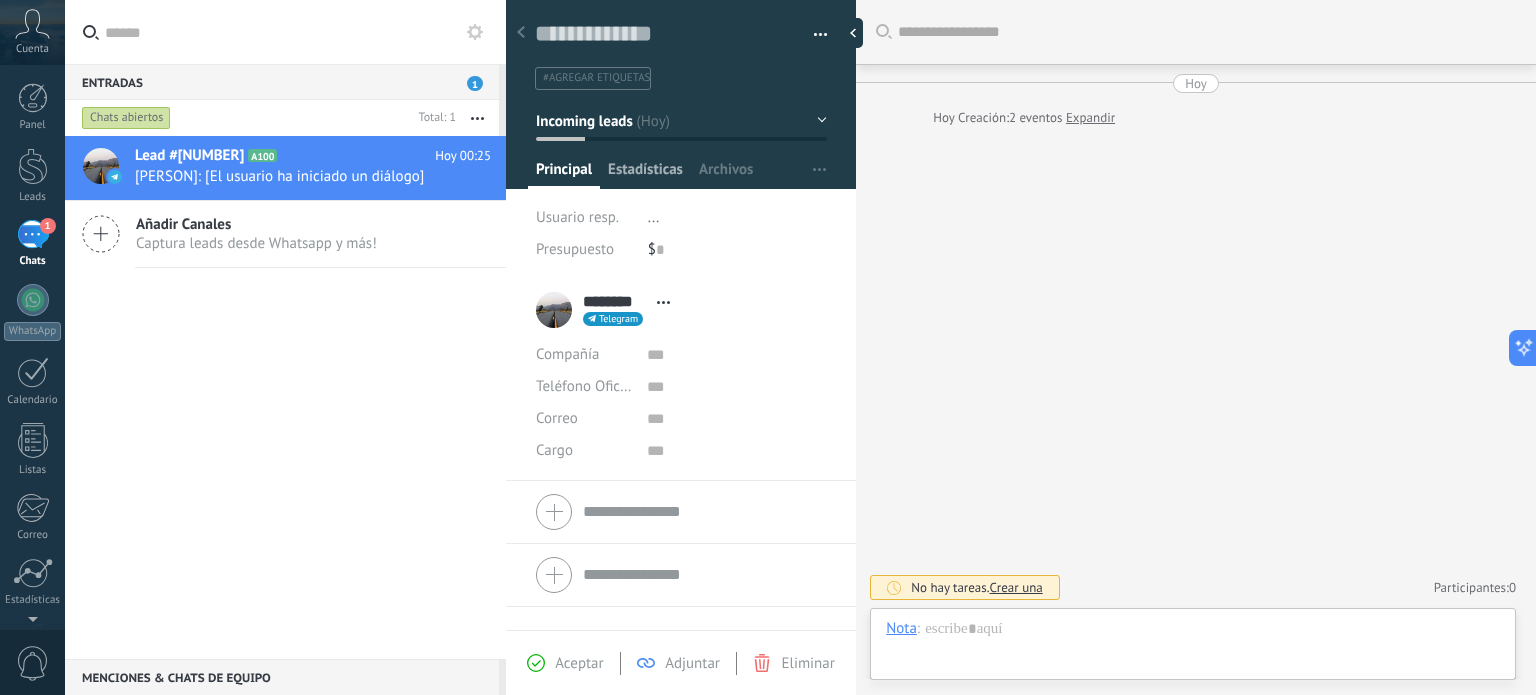 click on "Estadísticas" at bounding box center [645, 174] 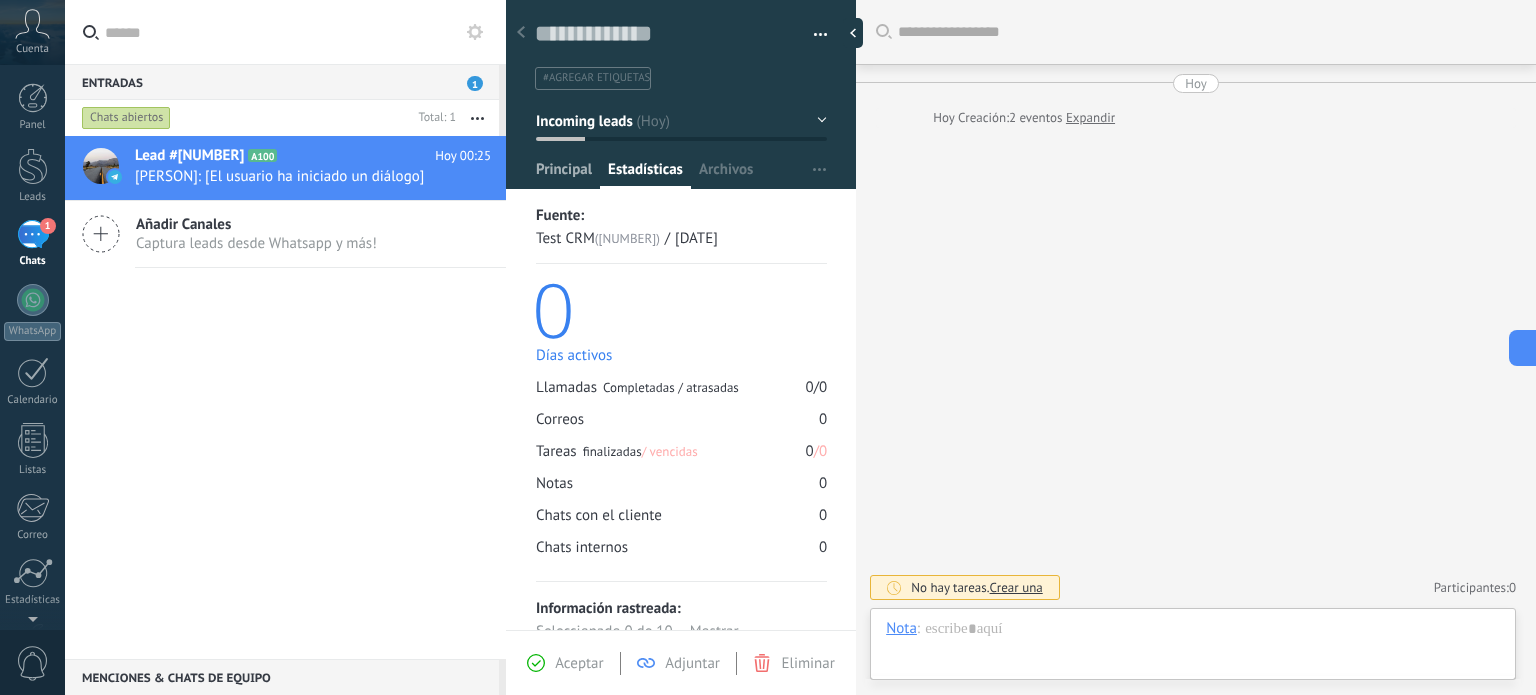 click on "Principal" at bounding box center [564, 174] 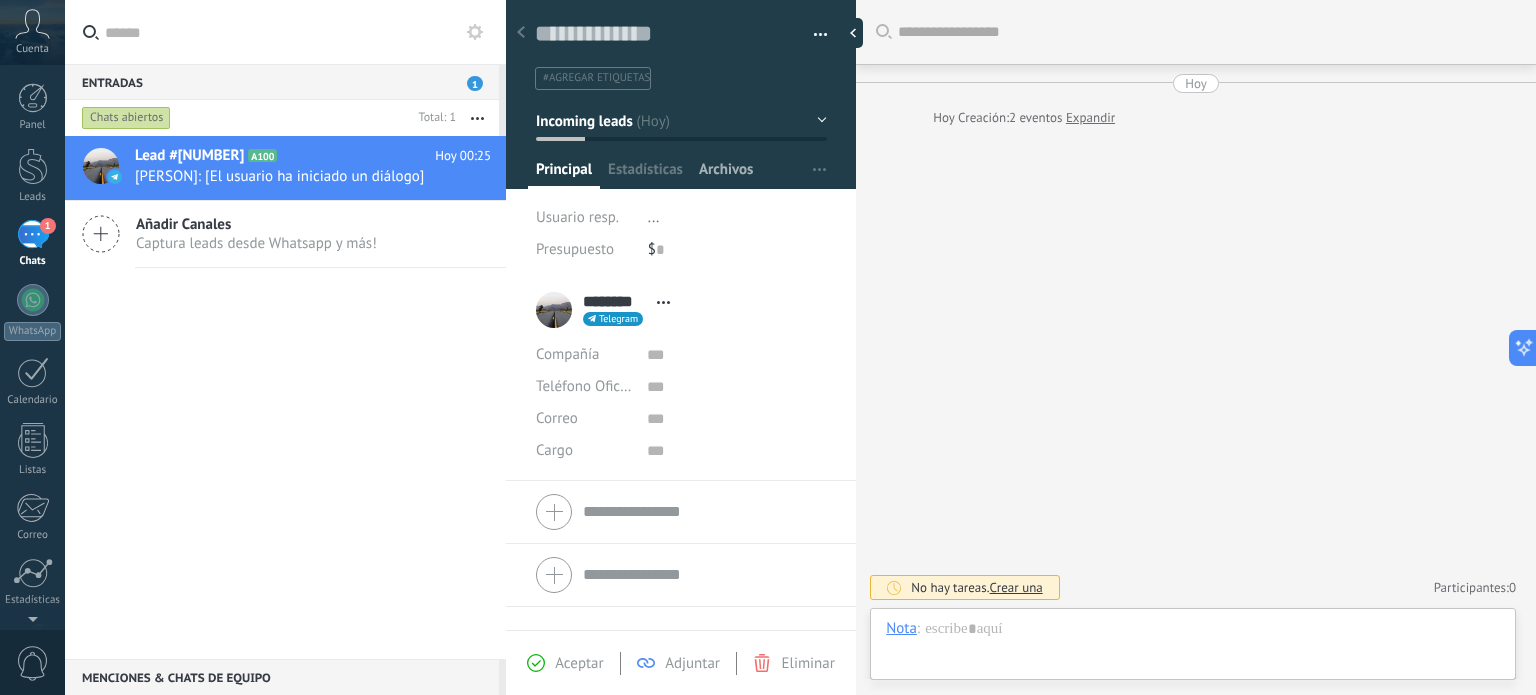 drag, startPoint x: 695, startPoint y: 169, endPoint x: 716, endPoint y: 171, distance: 21.095022 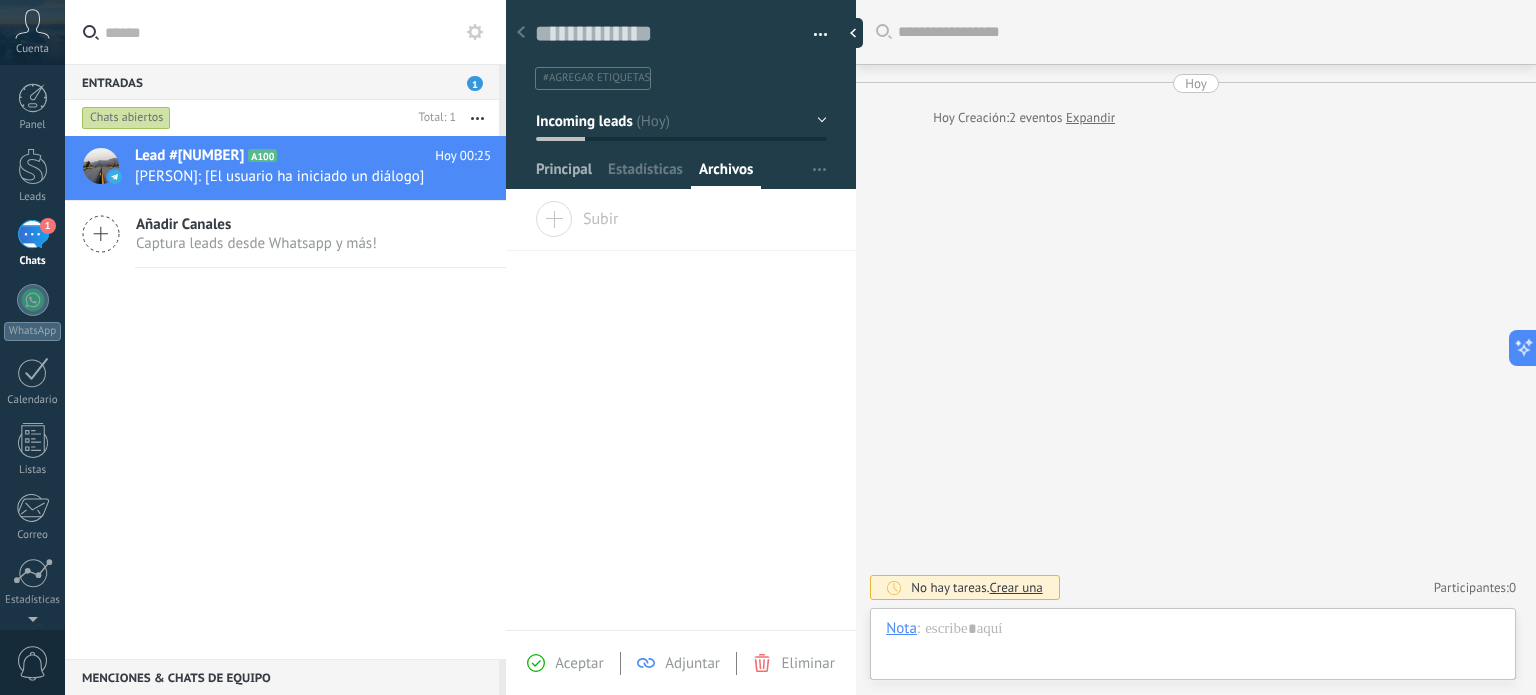 click on "Principal" at bounding box center (564, 174) 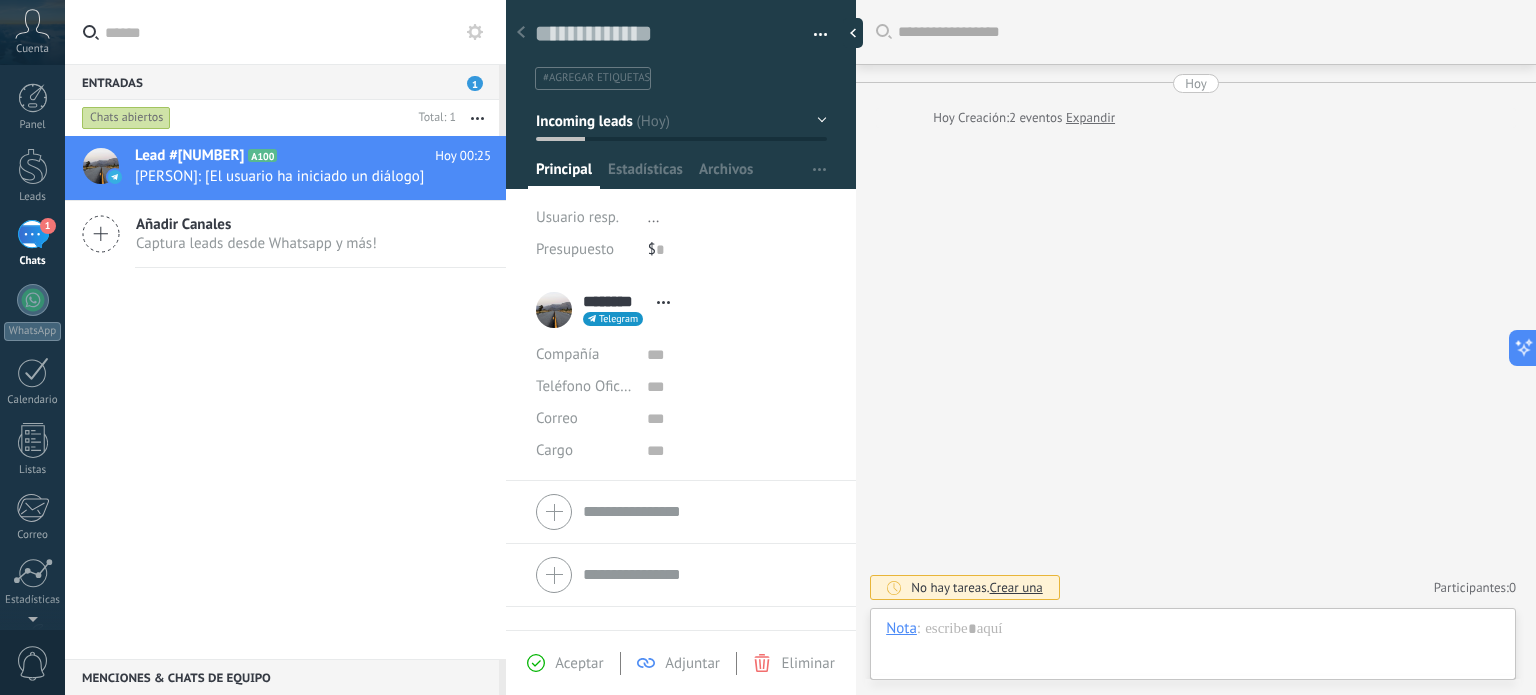 click on "Incoming leads" at bounding box center [681, 121] 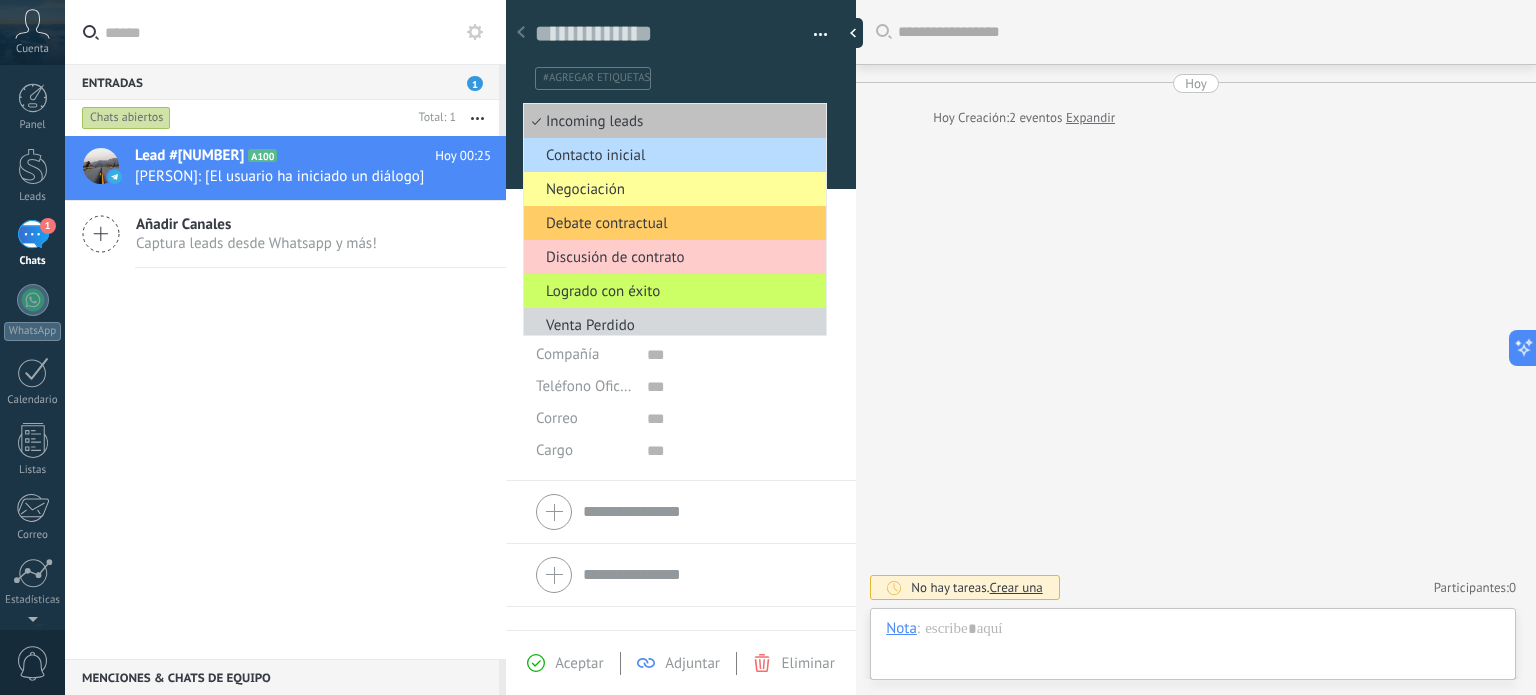 click on "Contacto inicial" at bounding box center [675, 155] 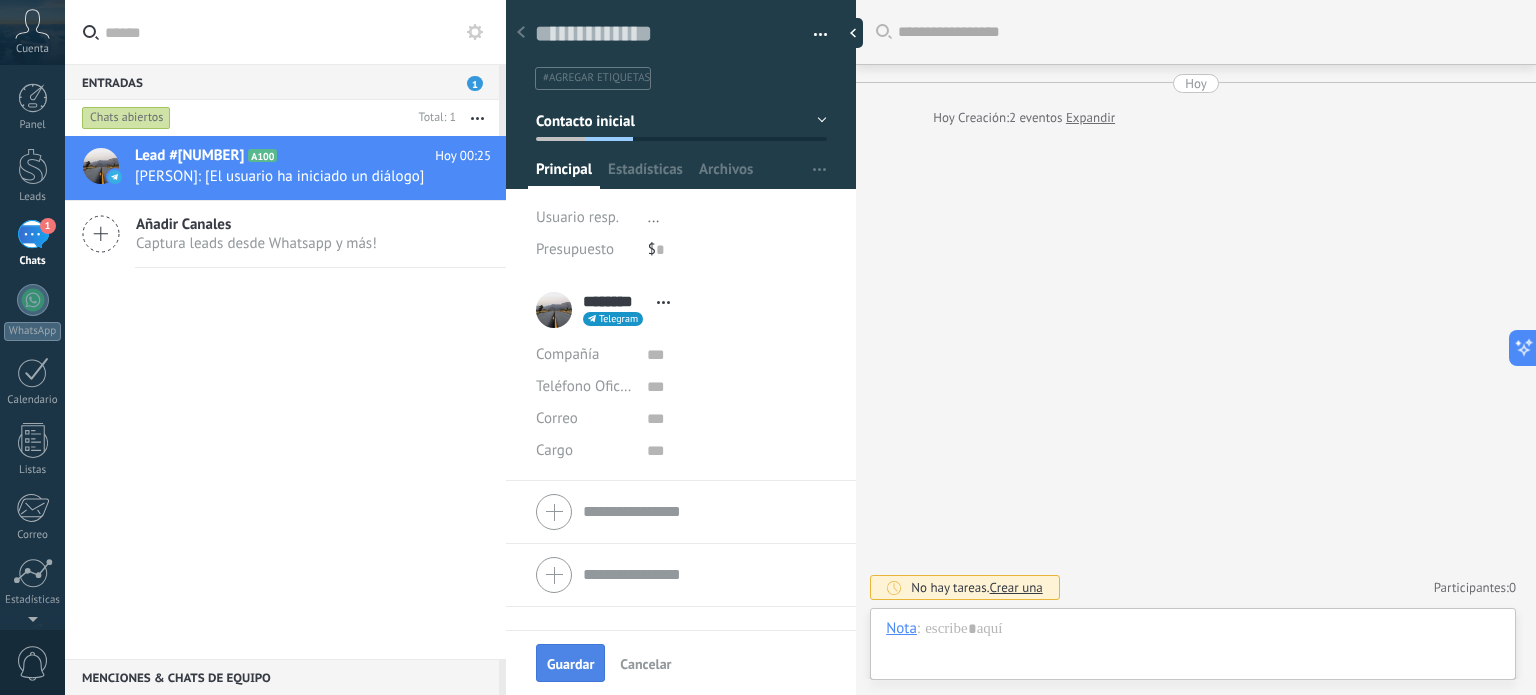 click on "Guardar" at bounding box center (570, 663) 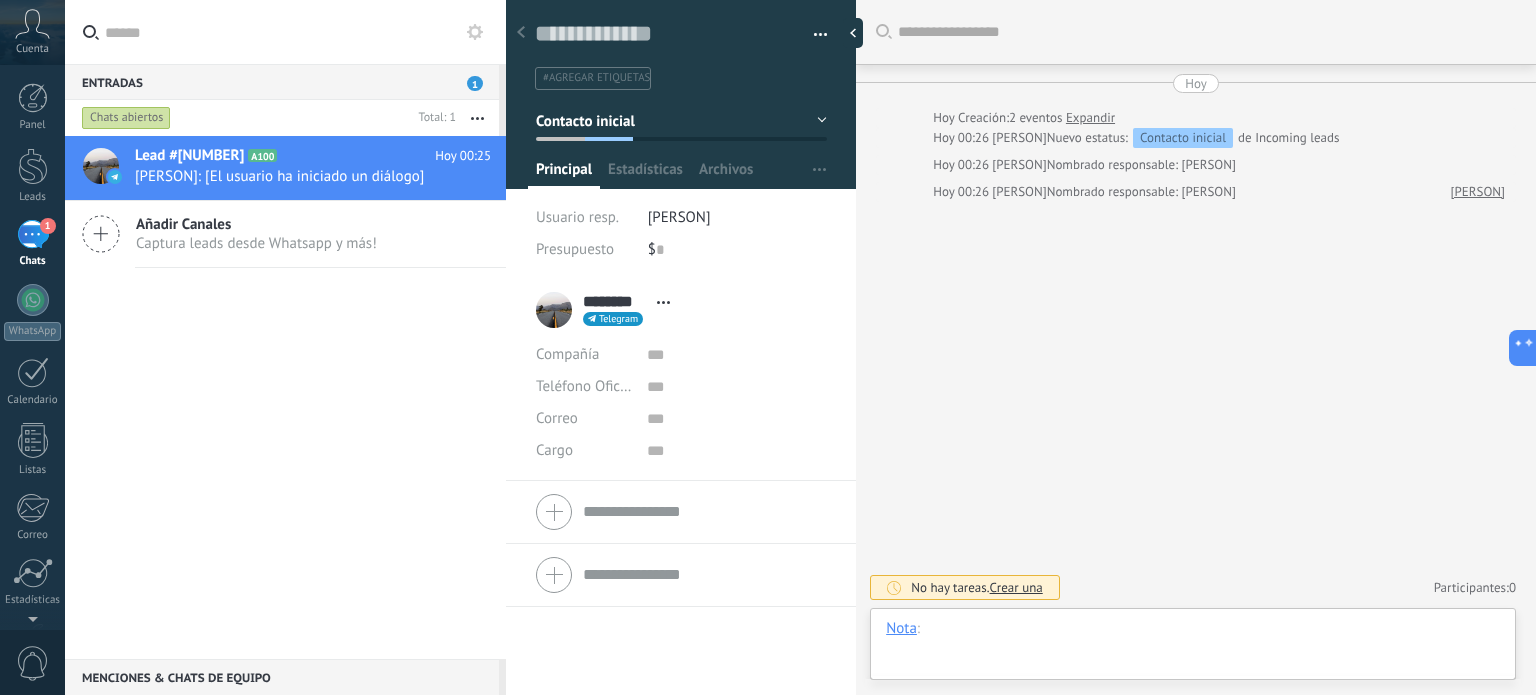click at bounding box center [1193, 649] 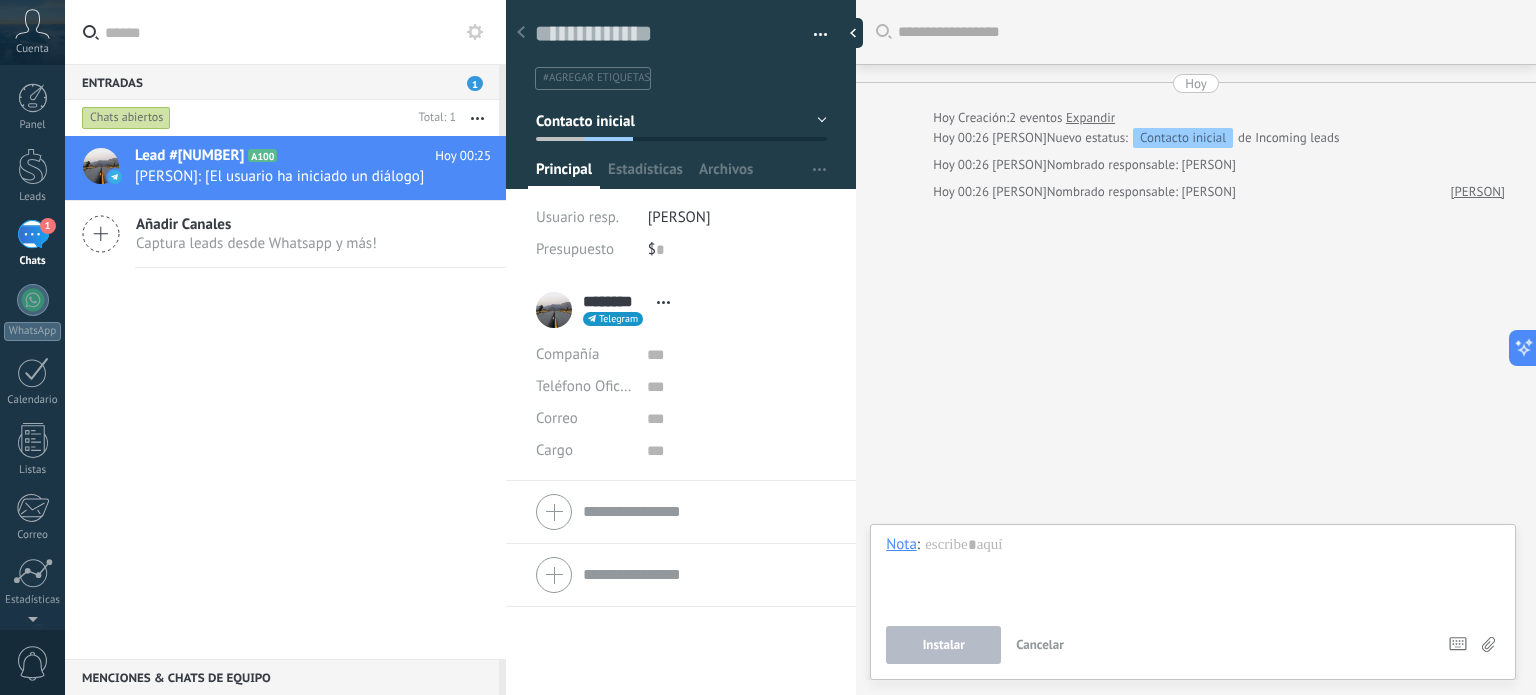 click on "Buscar Carga más Hoy Hoy Creación:  2  eventos   Expandir Hoy 00:25 [El usuario ha iniciado un diálogo] Conversación № A100 Hoy 00:26 [PERSON]  Nuevo estatus: Contacto inicial de Incoming leads Hoy 00:26 [PERSON]  Nombrado responsable: [PERSON] Hoy 00:26 [PERSON]  Nombrado responsable: [PERSON] [PERSON] No hay tareas.  Crear una Participantes:  0 Agregar usuario Bots:  0" at bounding box center (1196, 347) 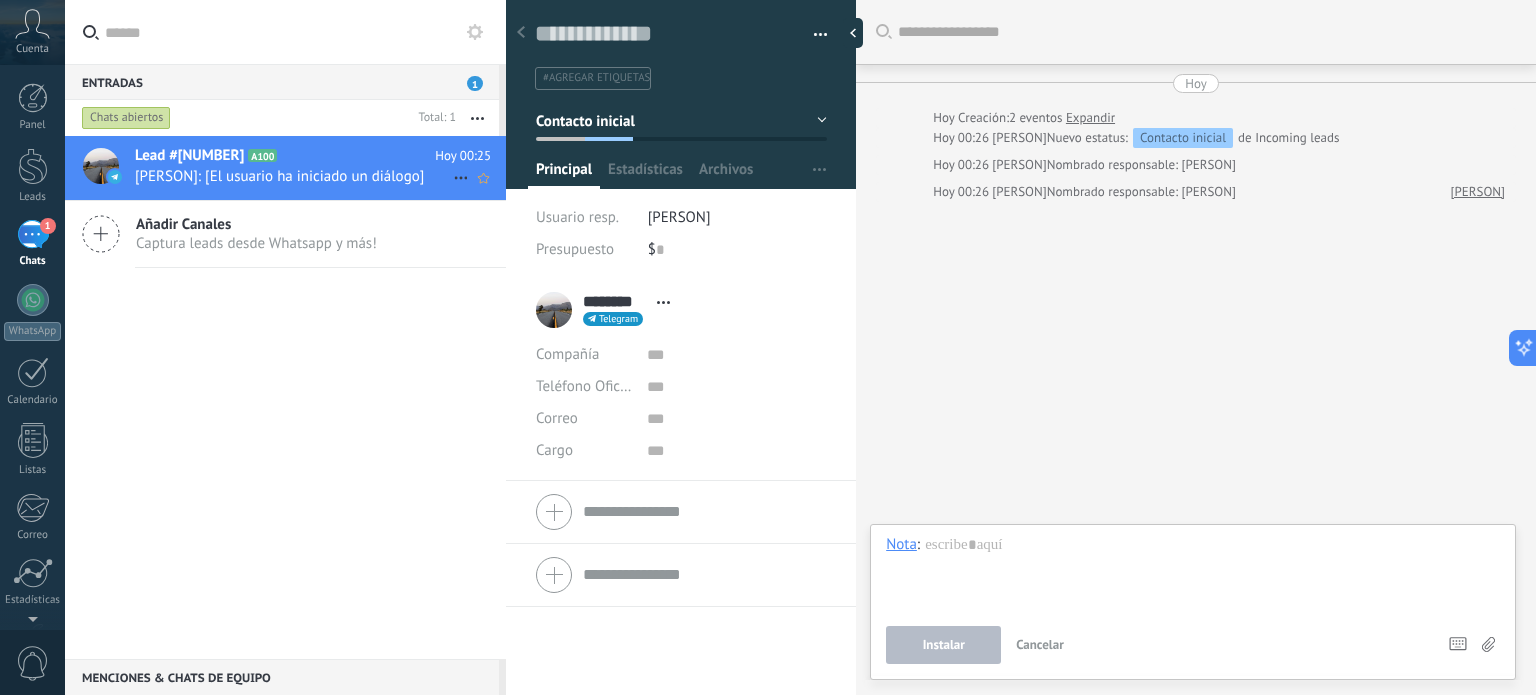 click on "[PERSON]: [El usuario ha iniciado un diálogo]" at bounding box center [294, 176] 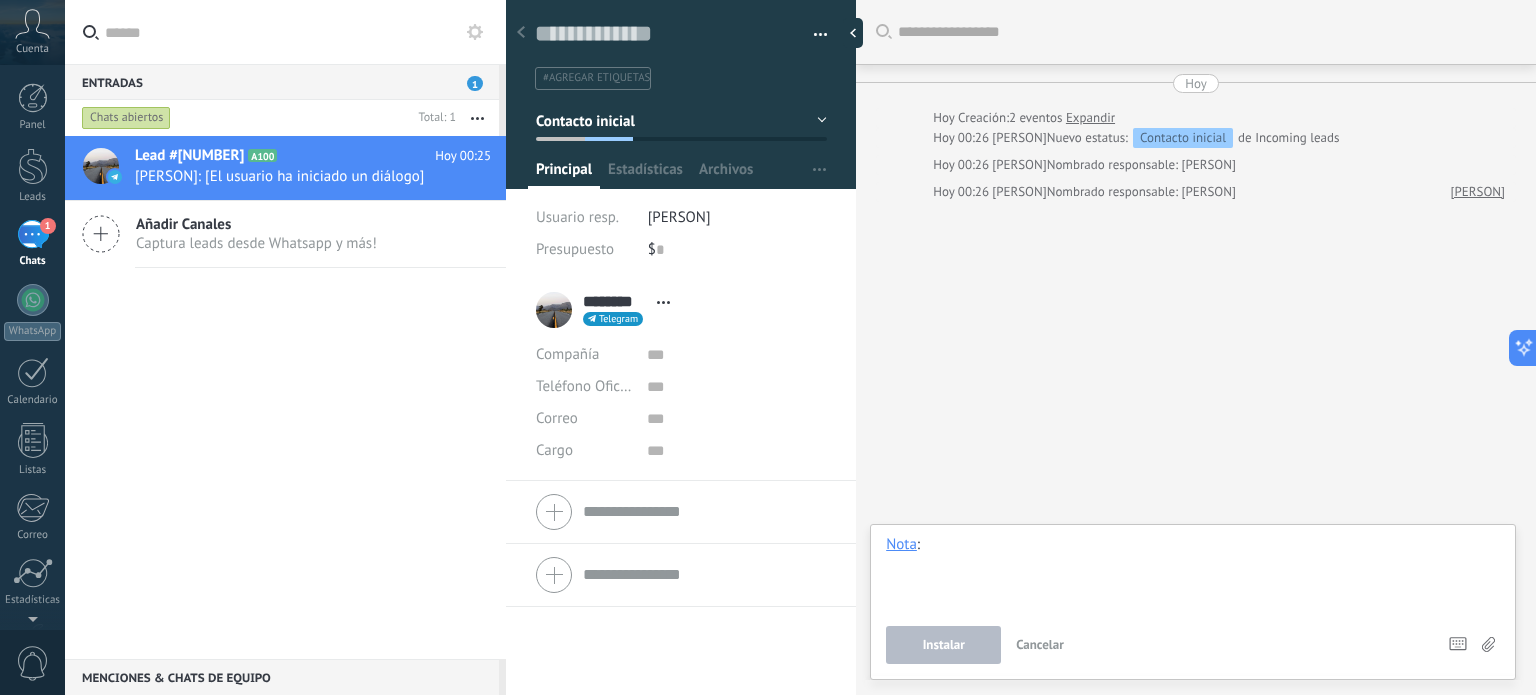 click at bounding box center [1193, 573] 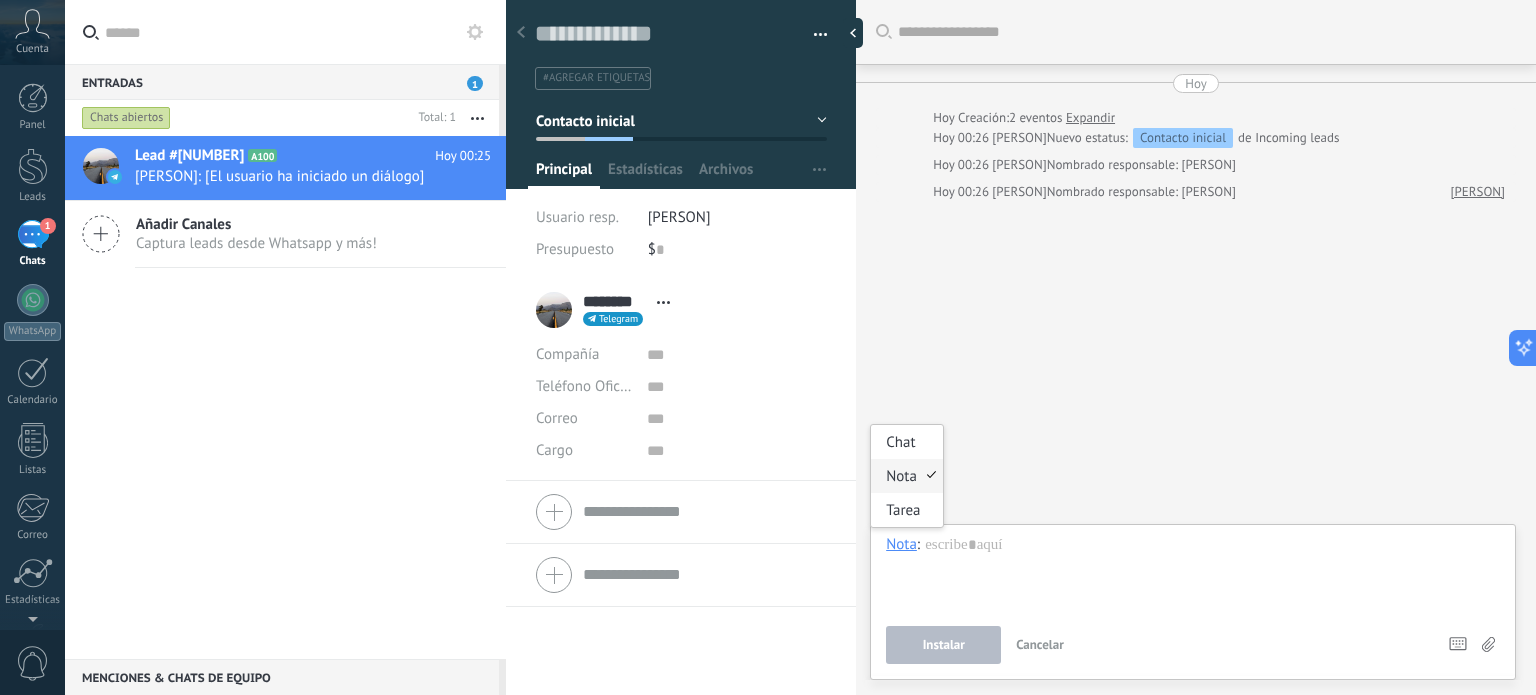 click on "Nota" at bounding box center [901, 544] 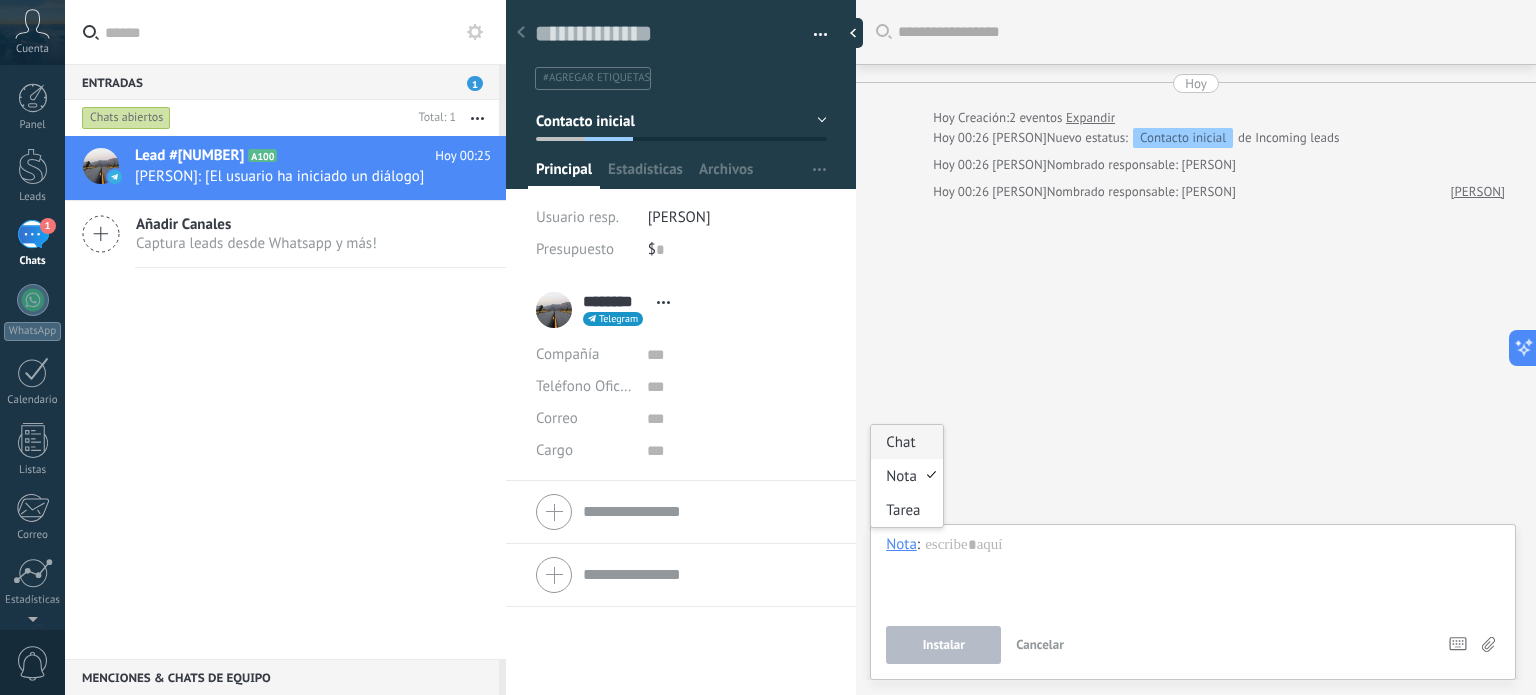 click on "Chat" at bounding box center [906, 442] 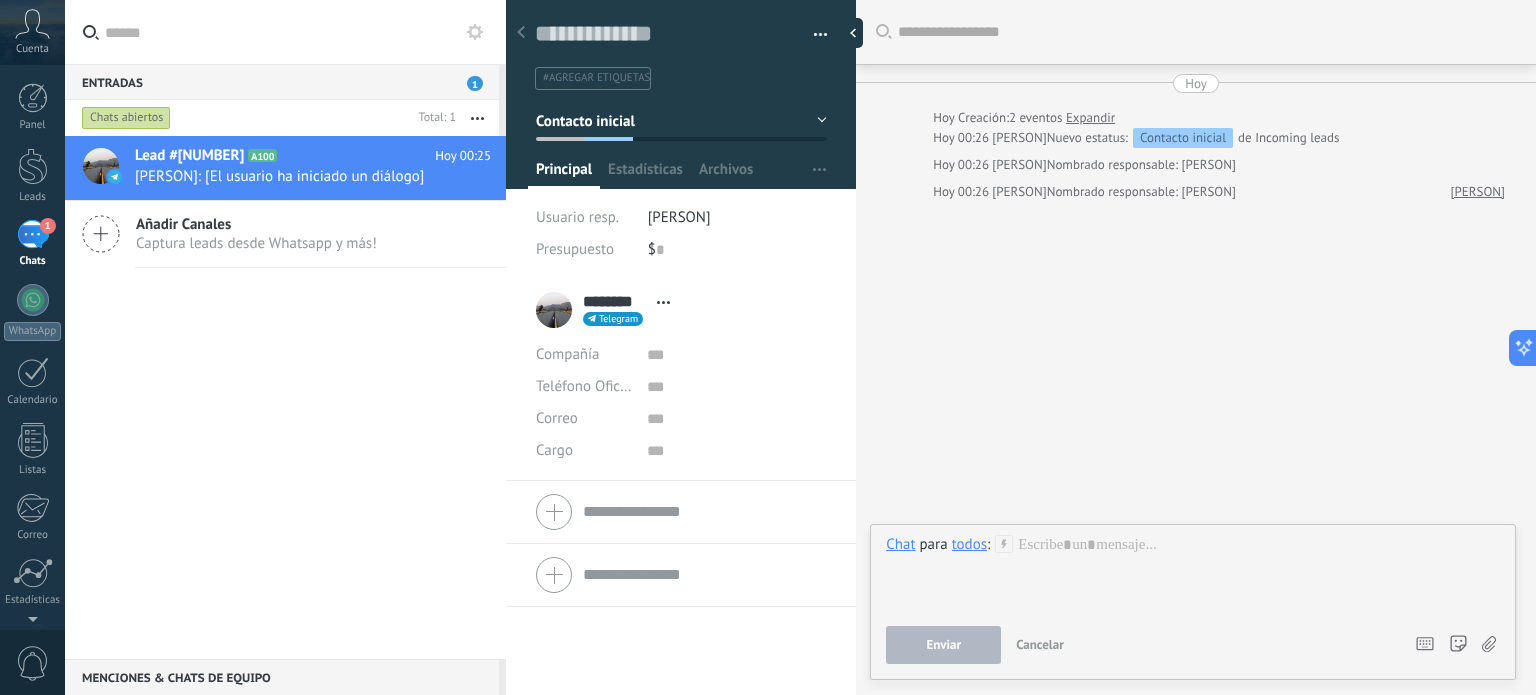 click on "todos" at bounding box center [969, 545] 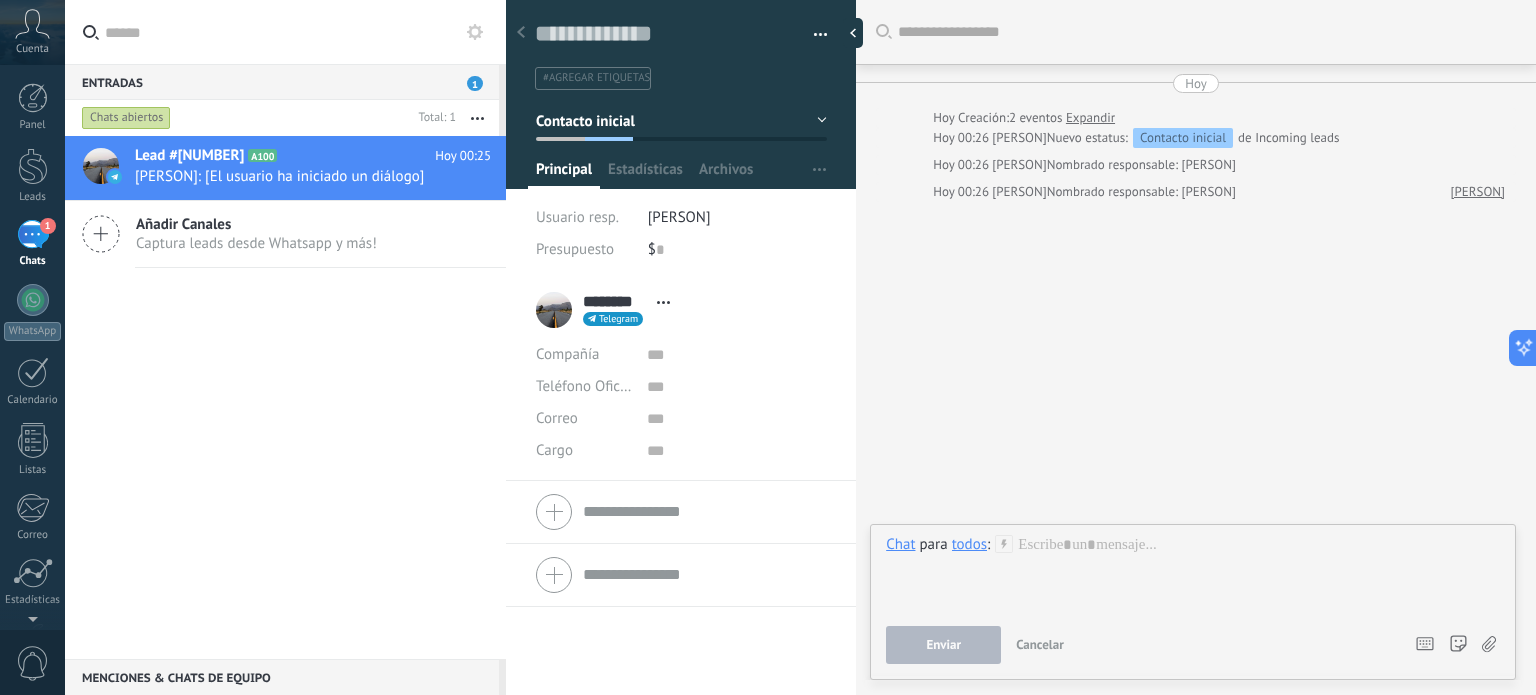 click on "todos" at bounding box center (969, 544) 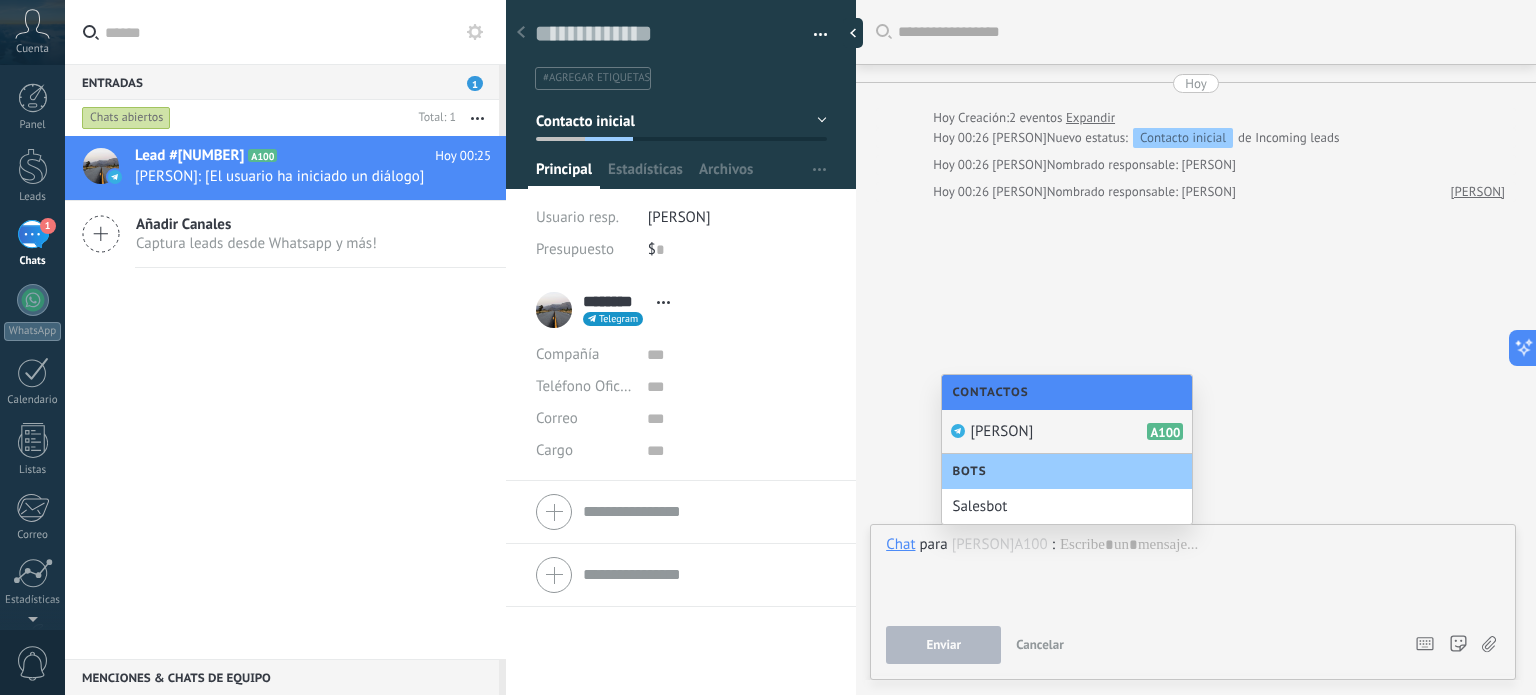 click on "[PERSON]" at bounding box center (1001, 431) 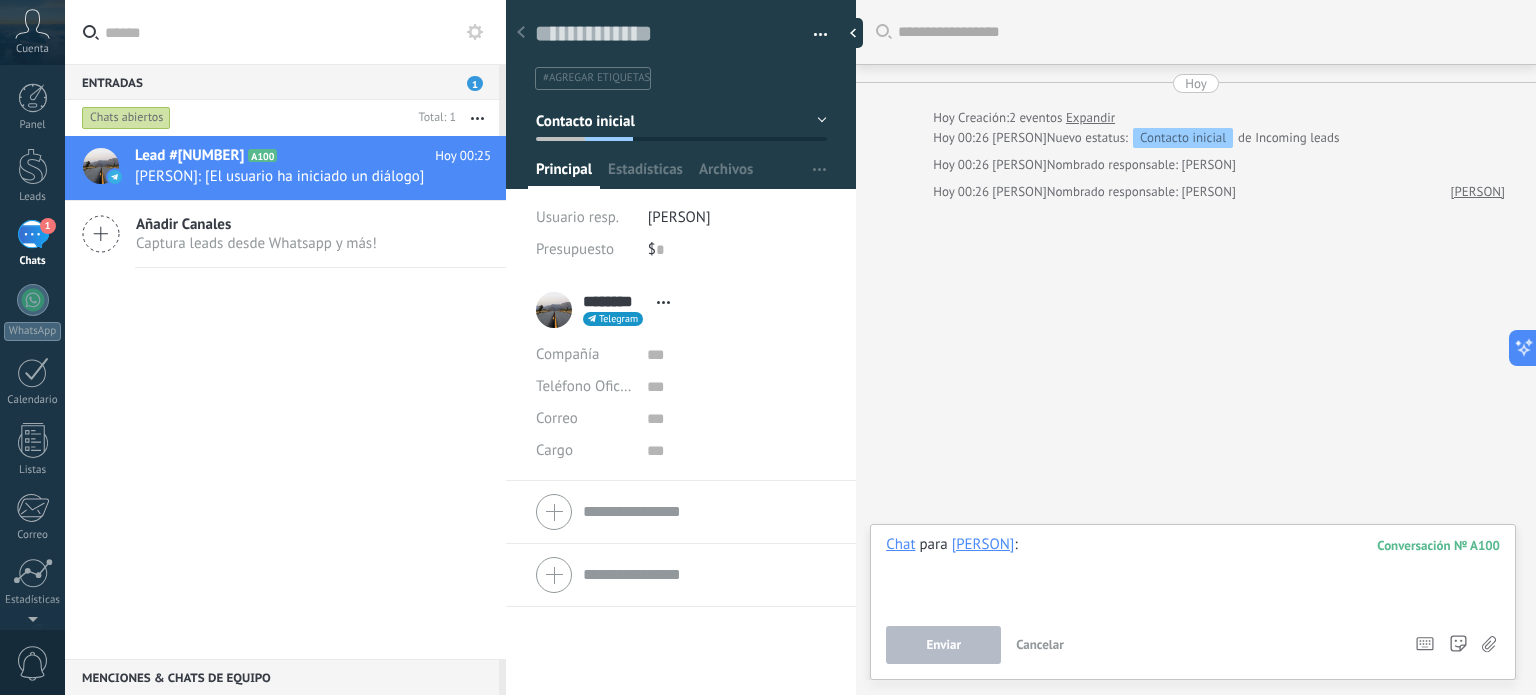 click at bounding box center [1193, 573] 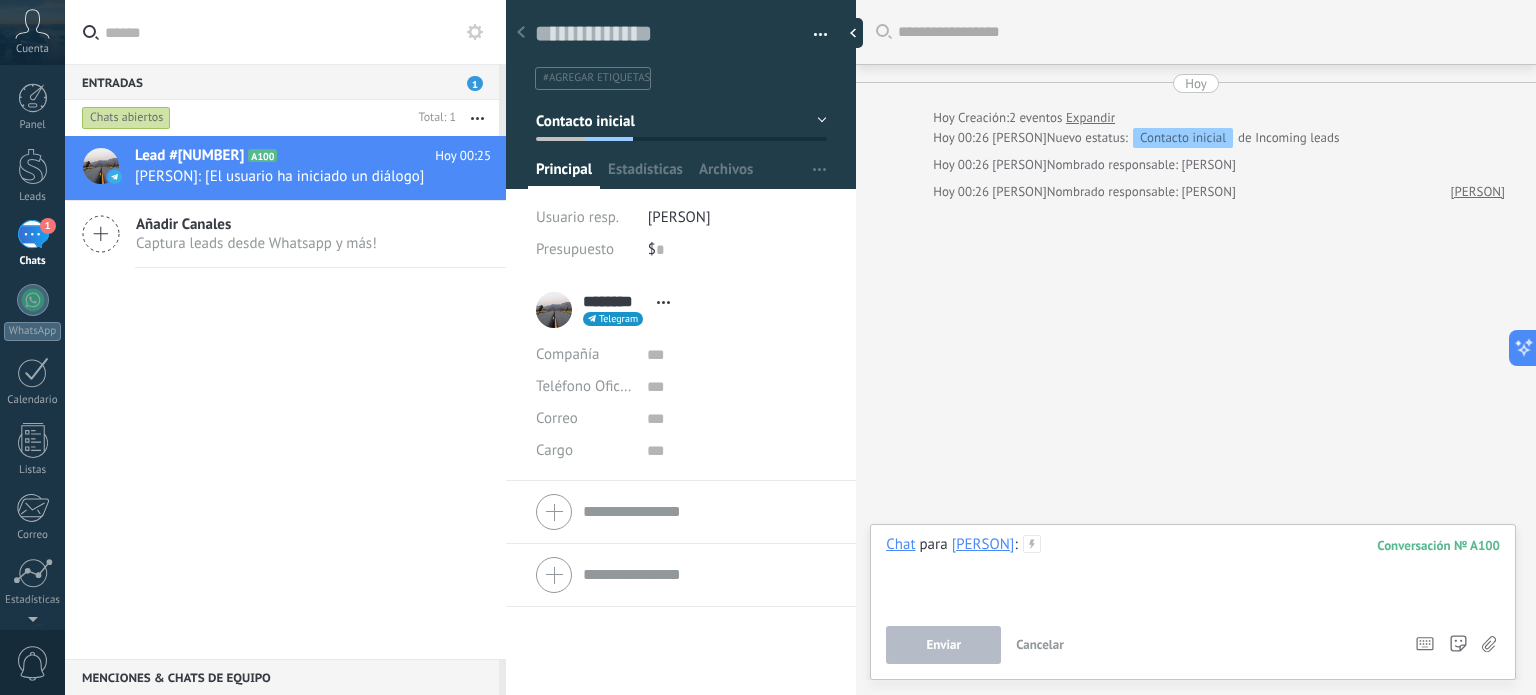 type 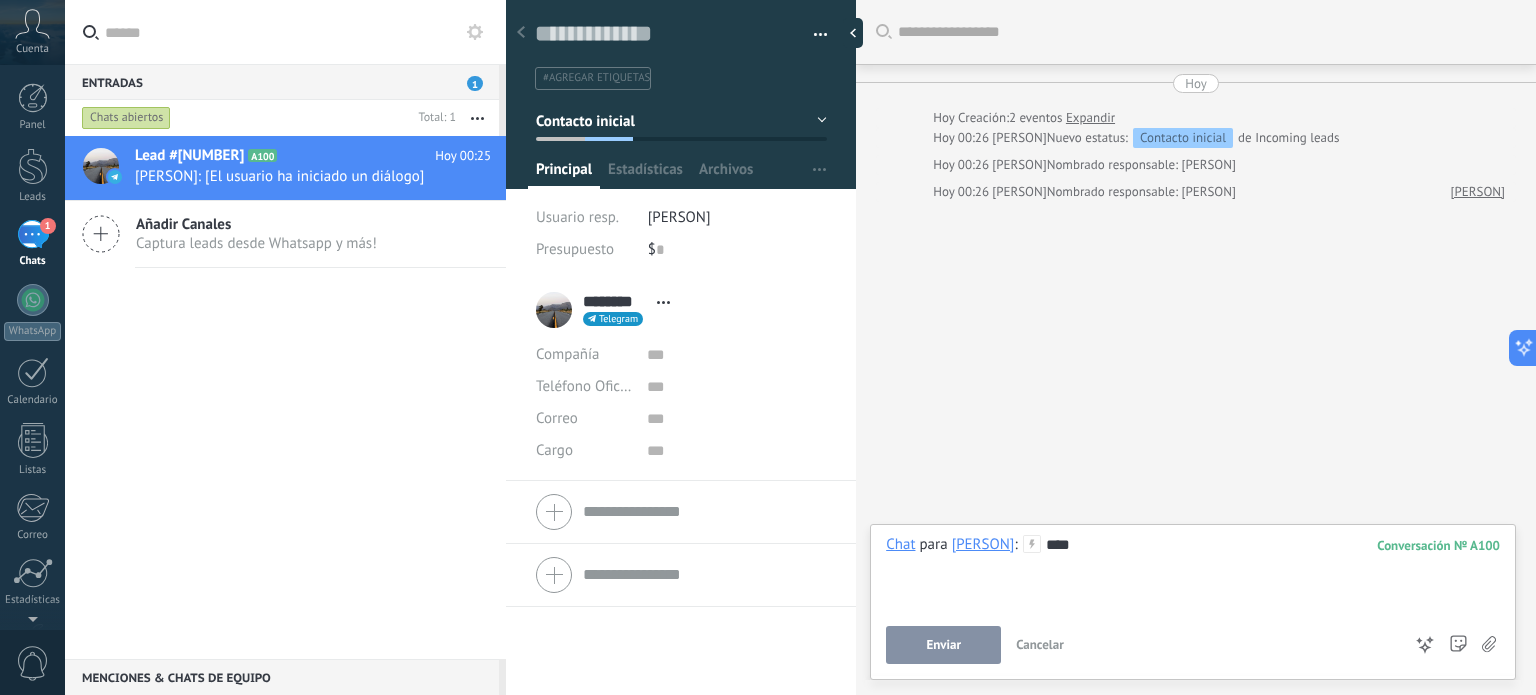 click on "Enviar" at bounding box center (943, 645) 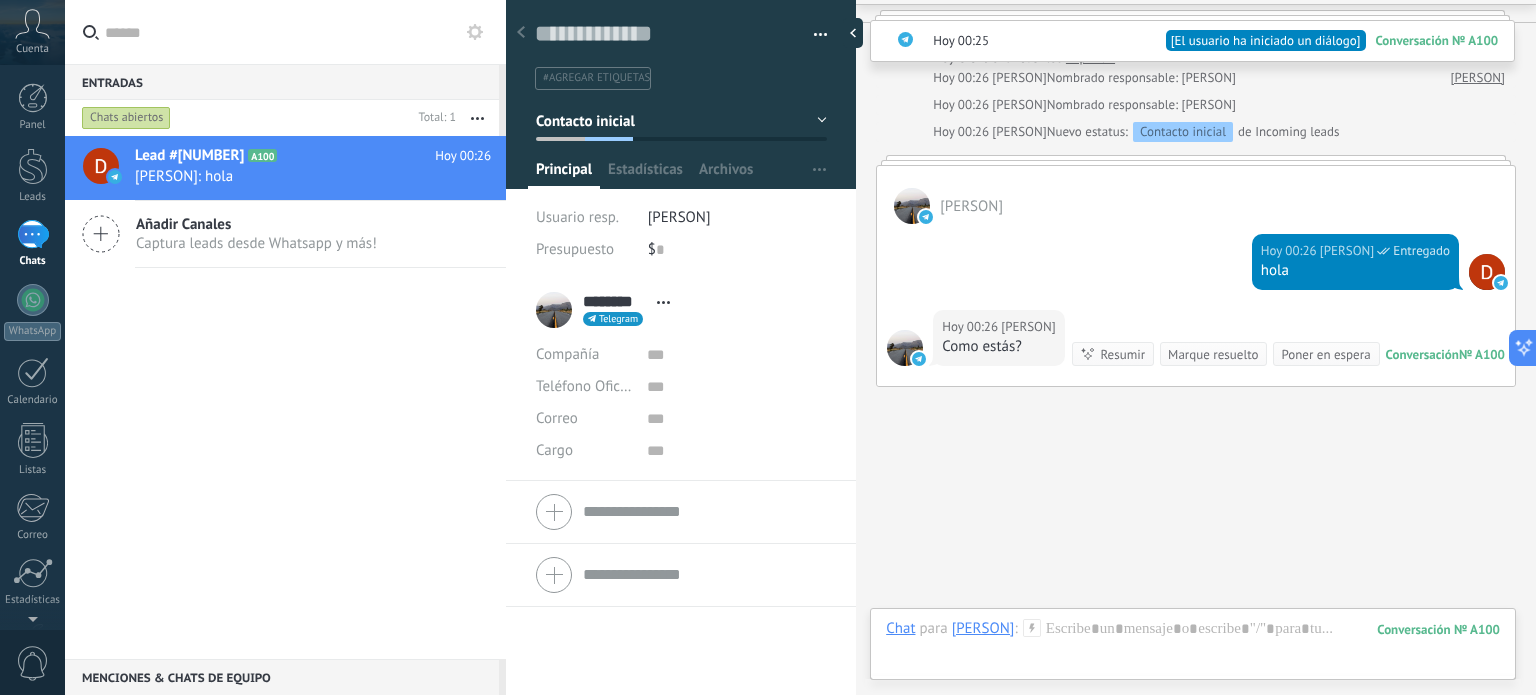 scroll, scrollTop: 144, scrollLeft: 0, axis: vertical 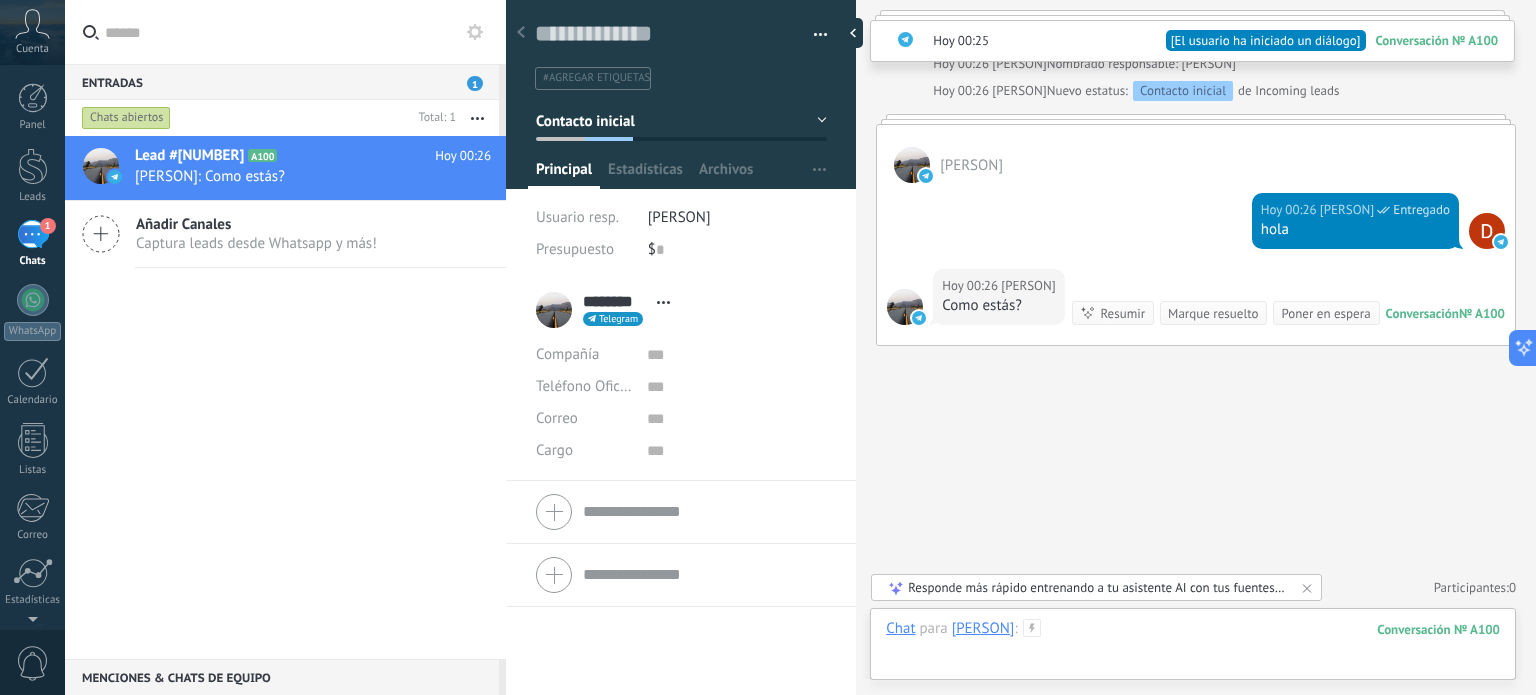 click at bounding box center (1193, 649) 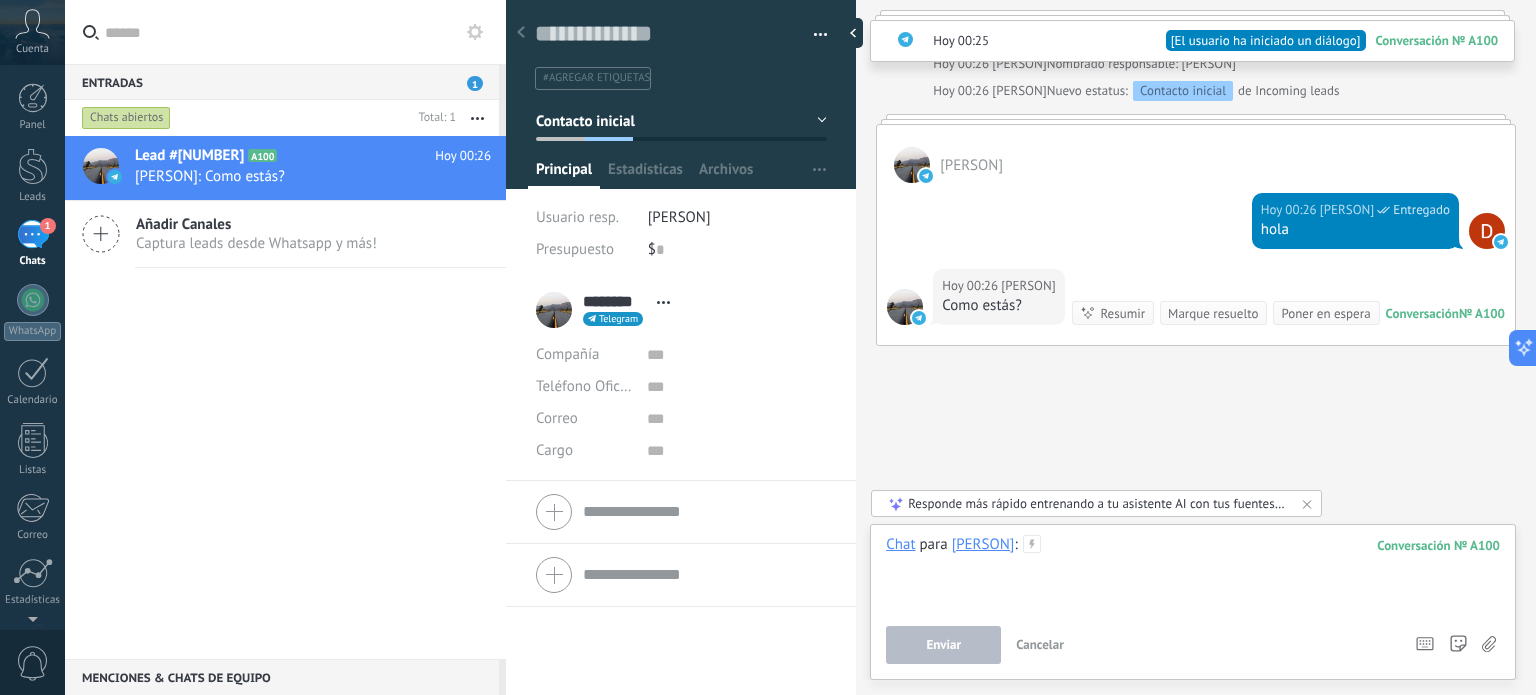type 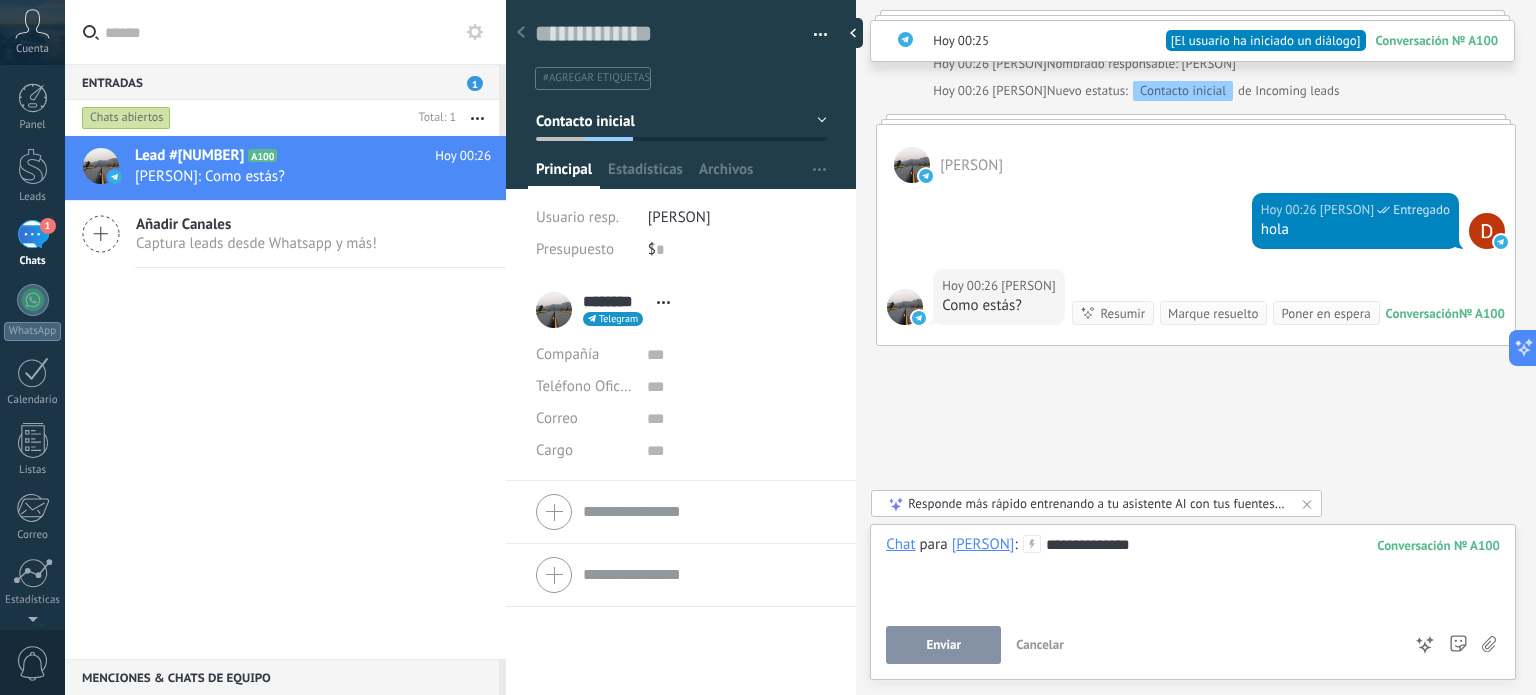 click on "[PERSON]" at bounding box center (983, 544) 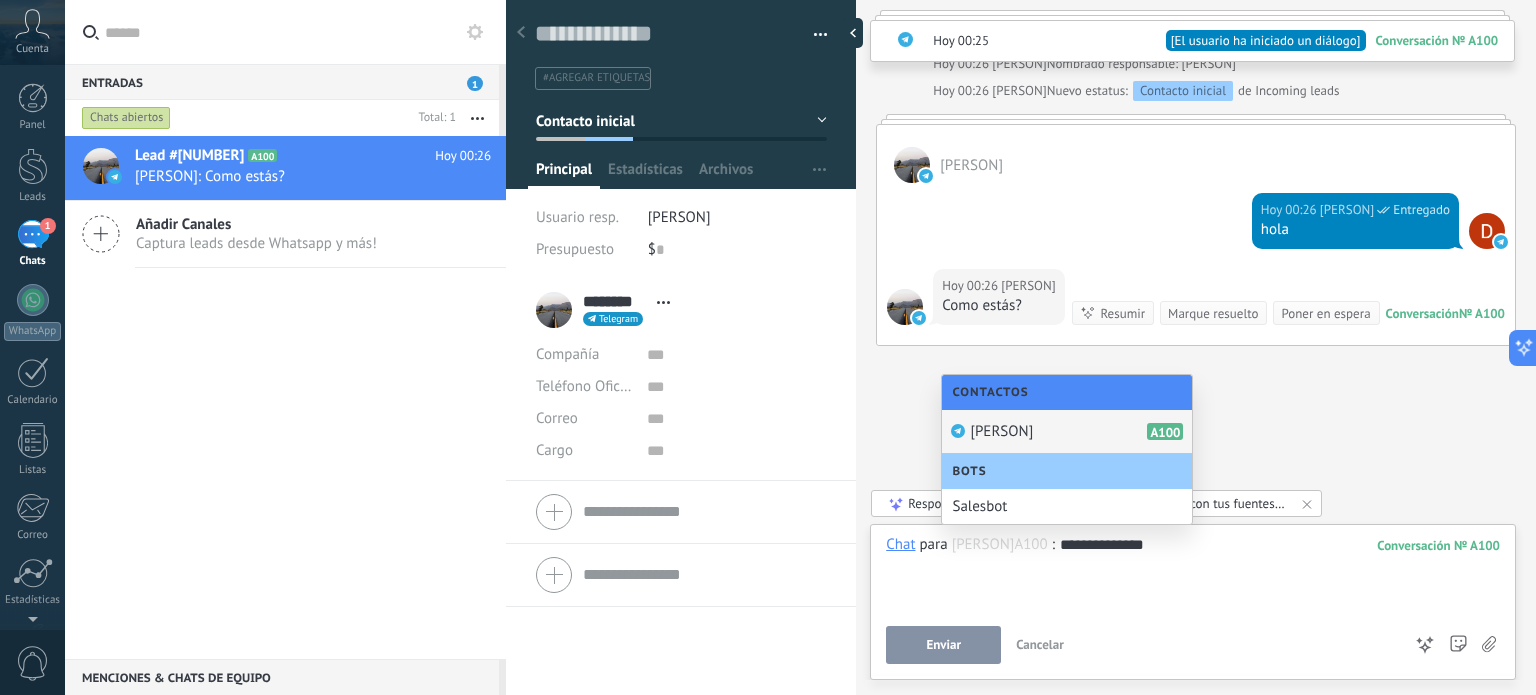 click on "**********" at bounding box center (1193, 573) 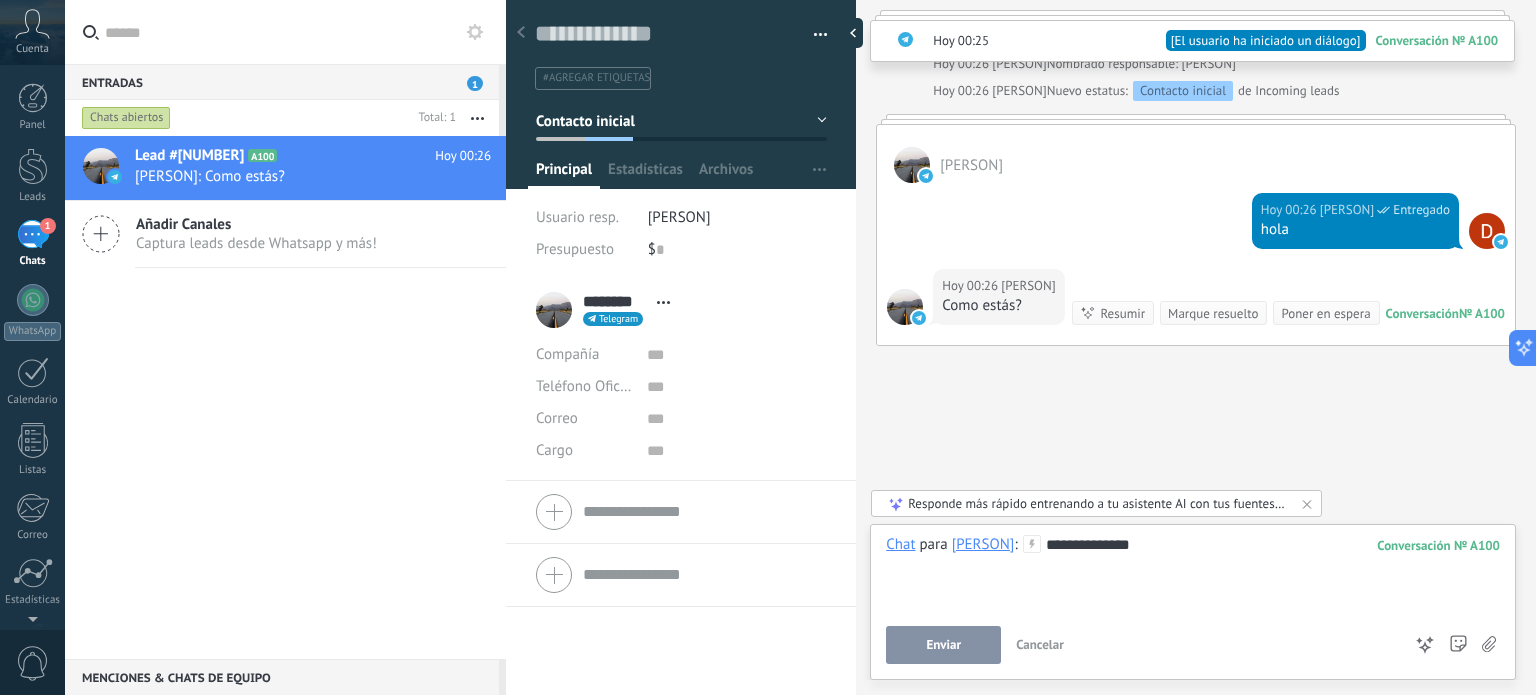 click on "Enviar" at bounding box center (943, 645) 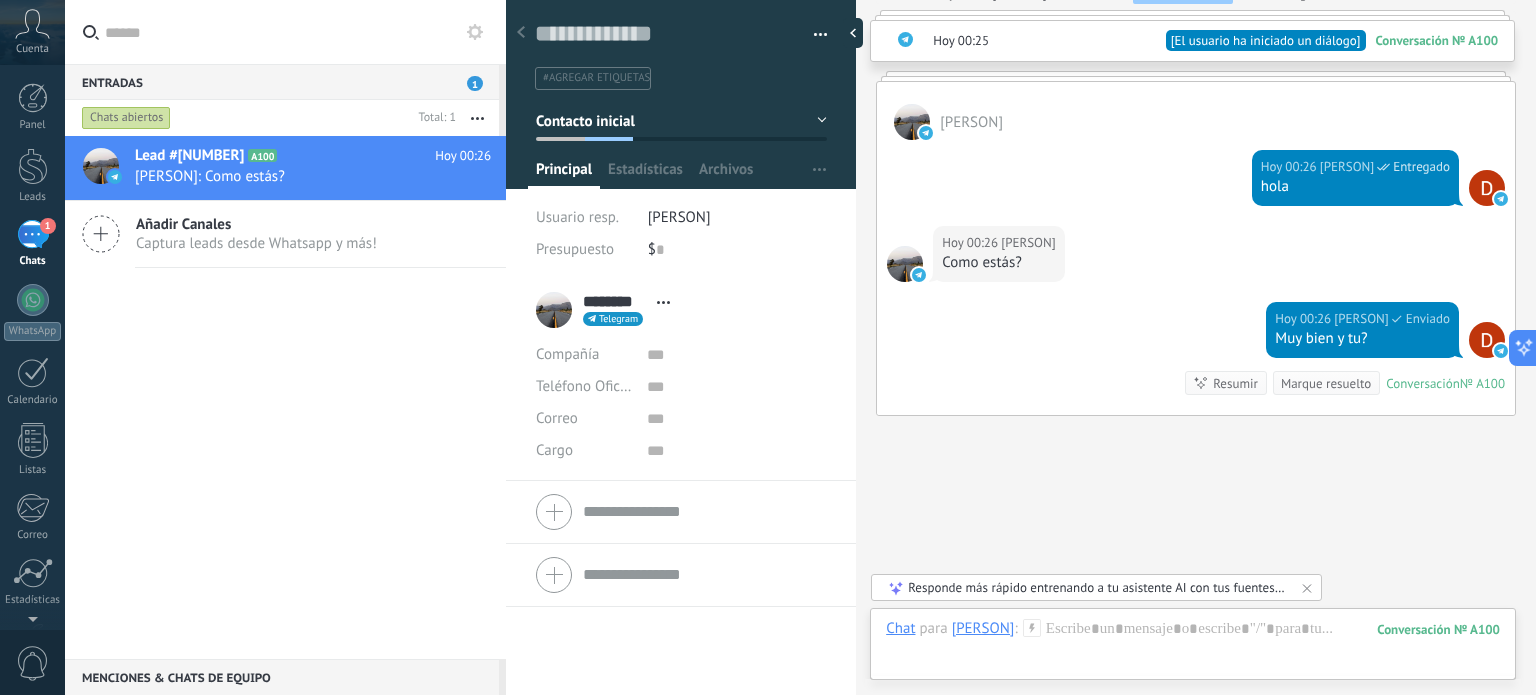scroll, scrollTop: 212, scrollLeft: 0, axis: vertical 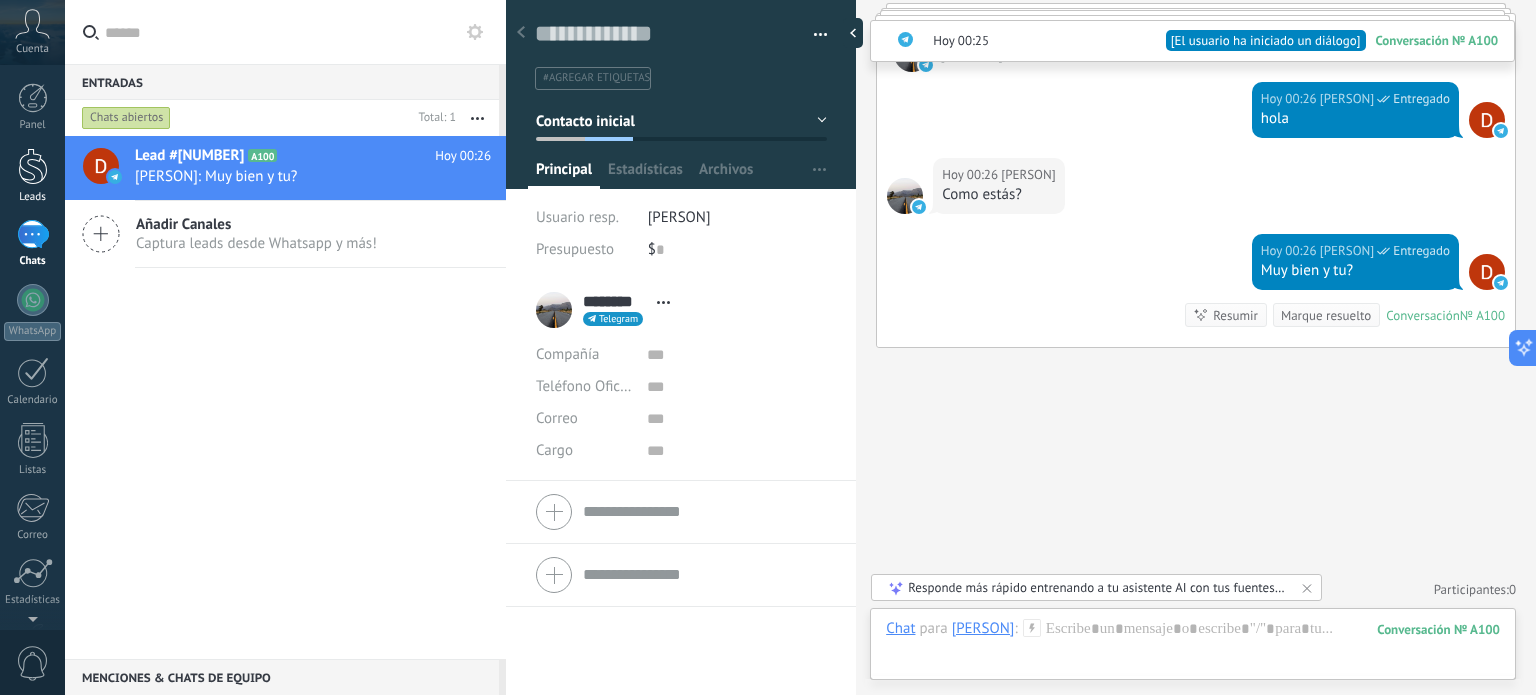 click at bounding box center (33, 166) 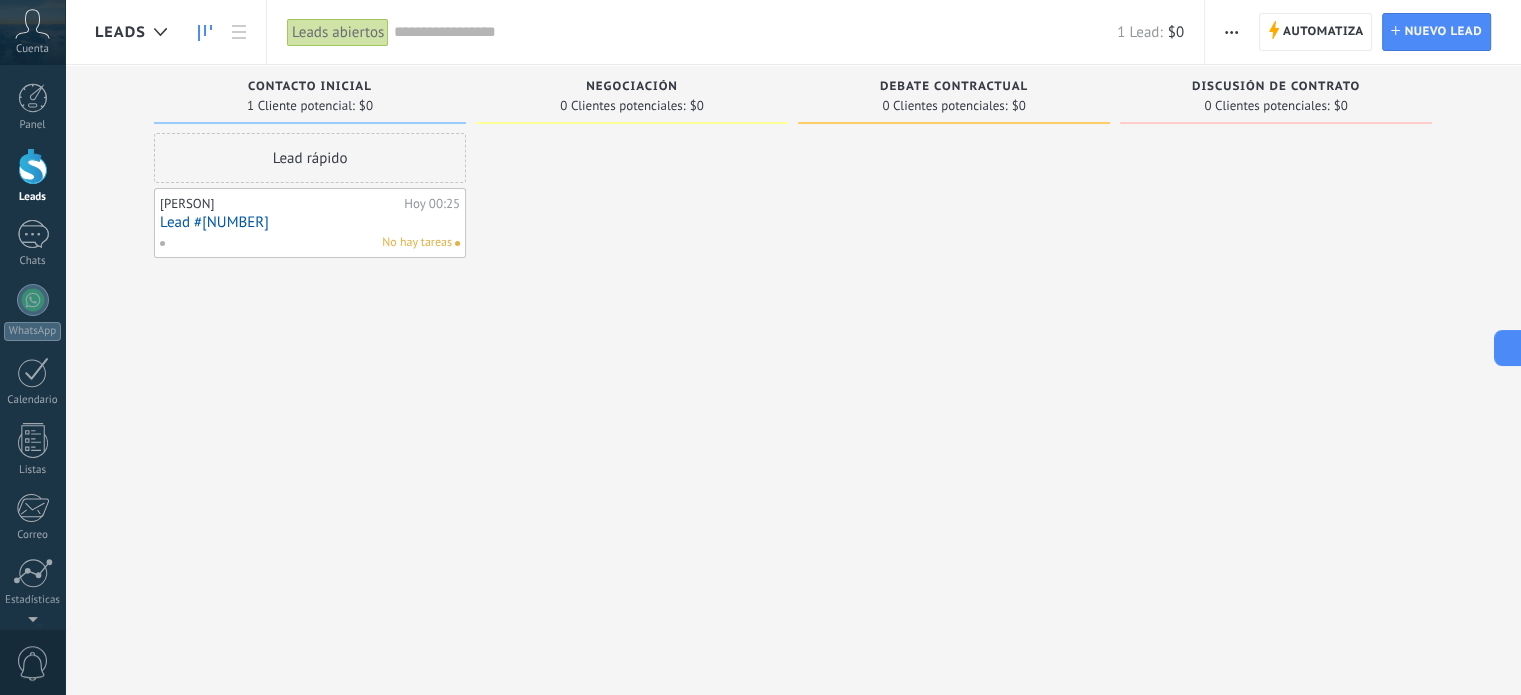 click on "Lead #[NUMBER]" at bounding box center [310, 222] 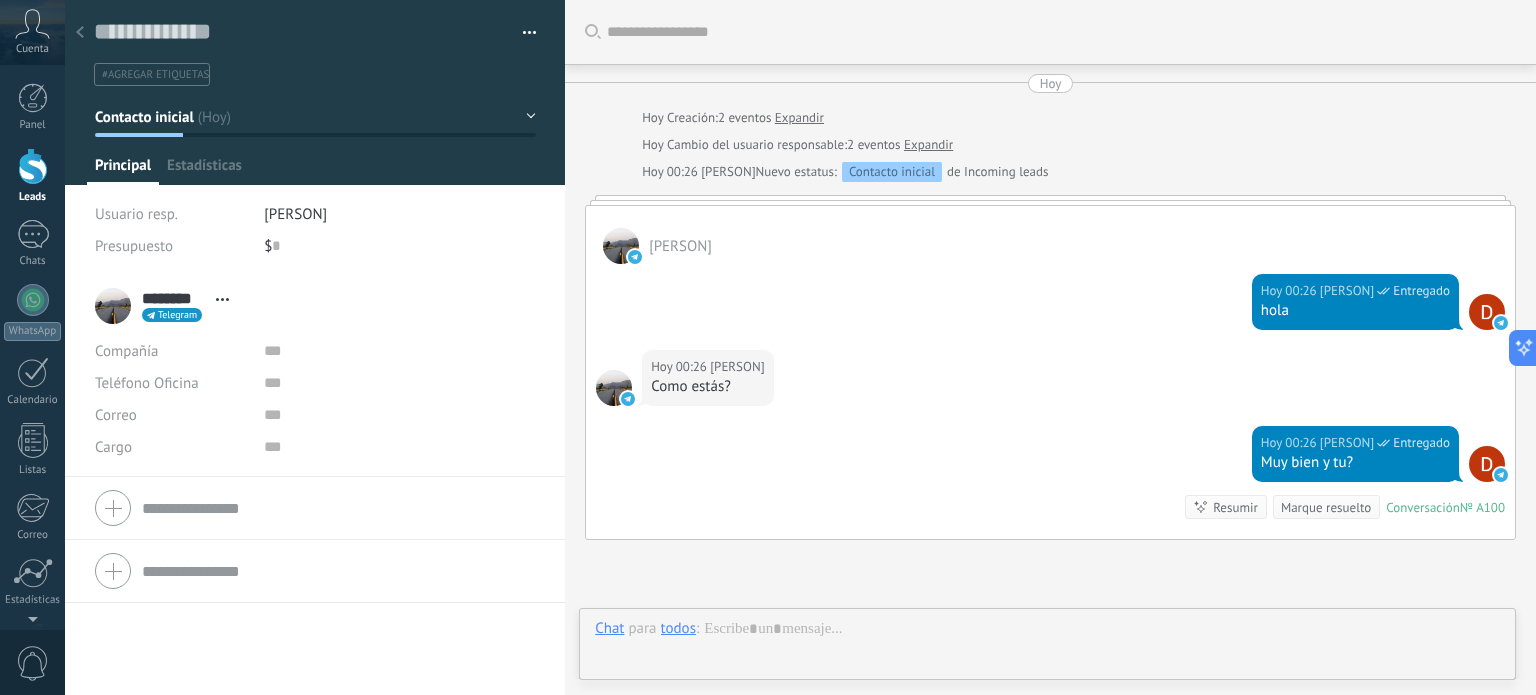 scroll, scrollTop: 29, scrollLeft: 0, axis: vertical 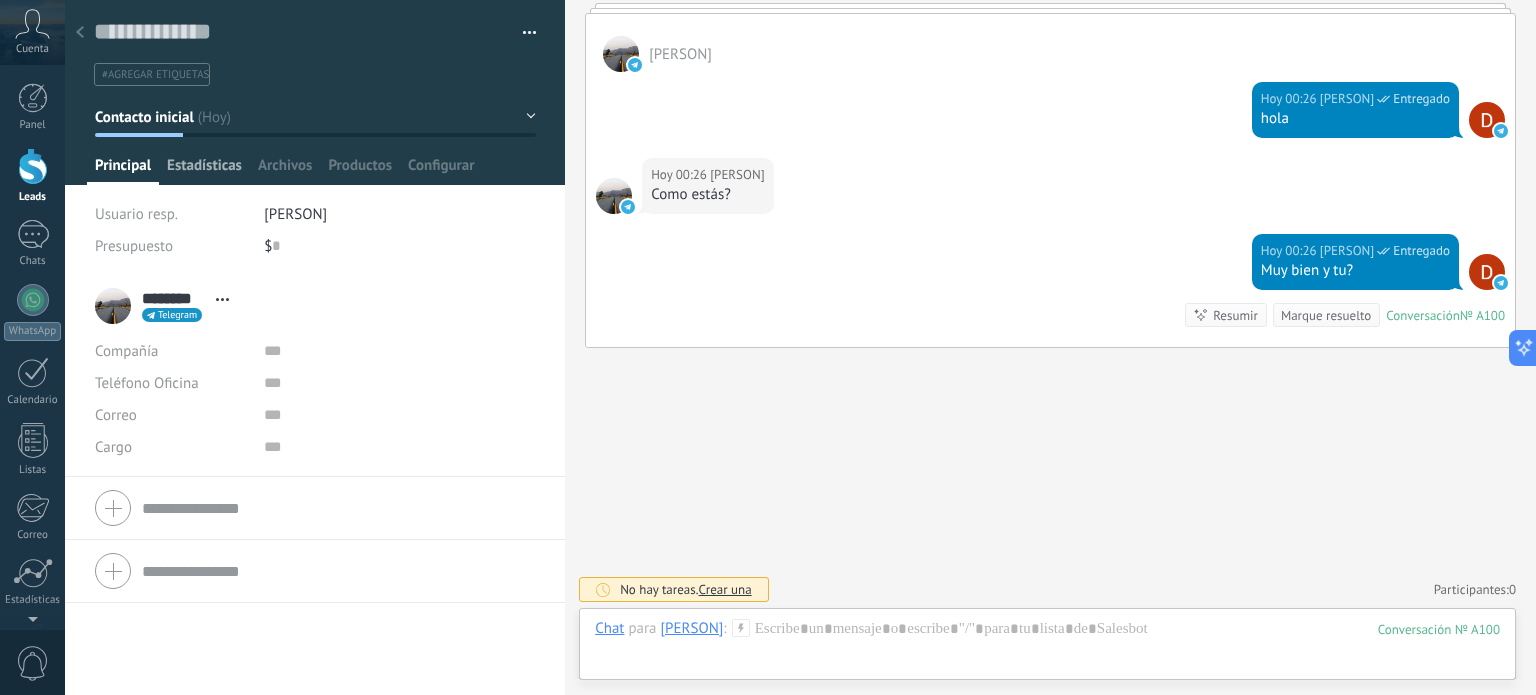 click on "Estadísticas" at bounding box center [204, 170] 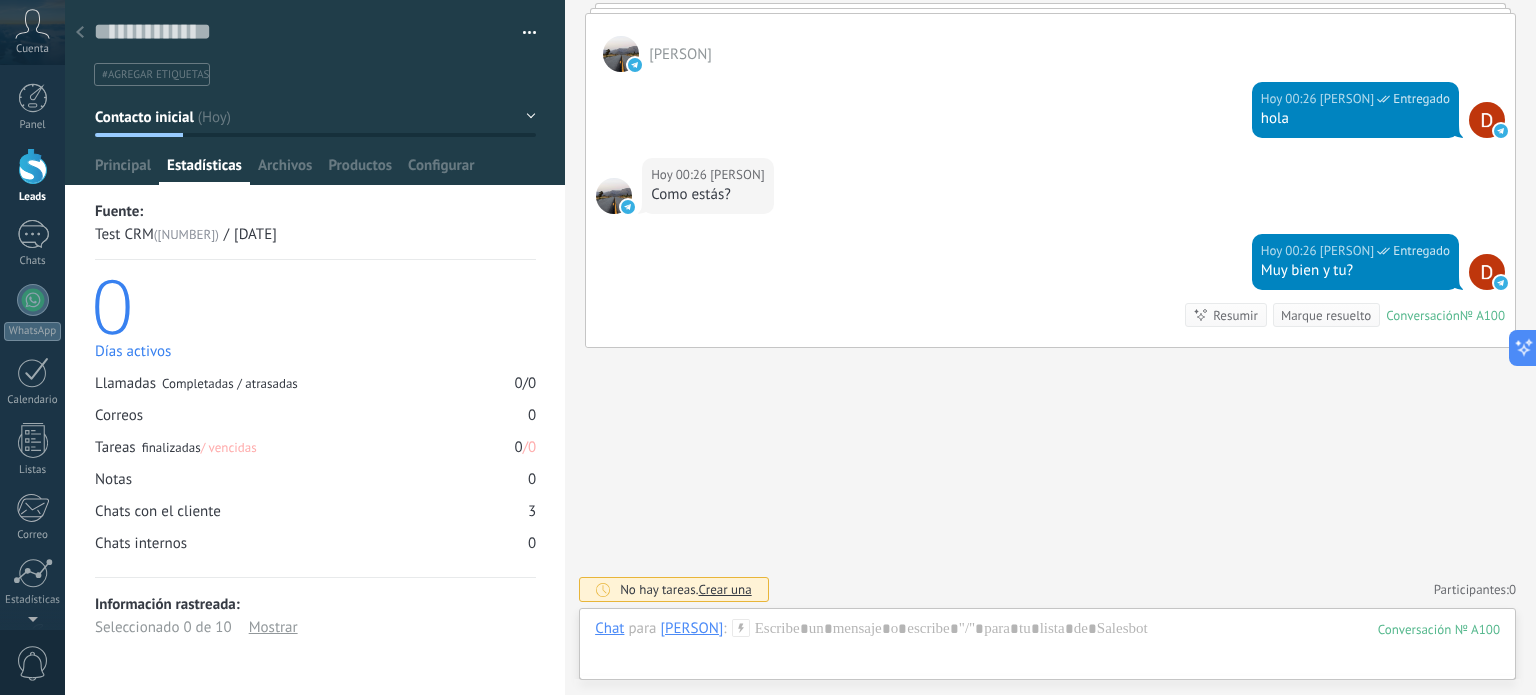 click on "0" at bounding box center (313, 304) 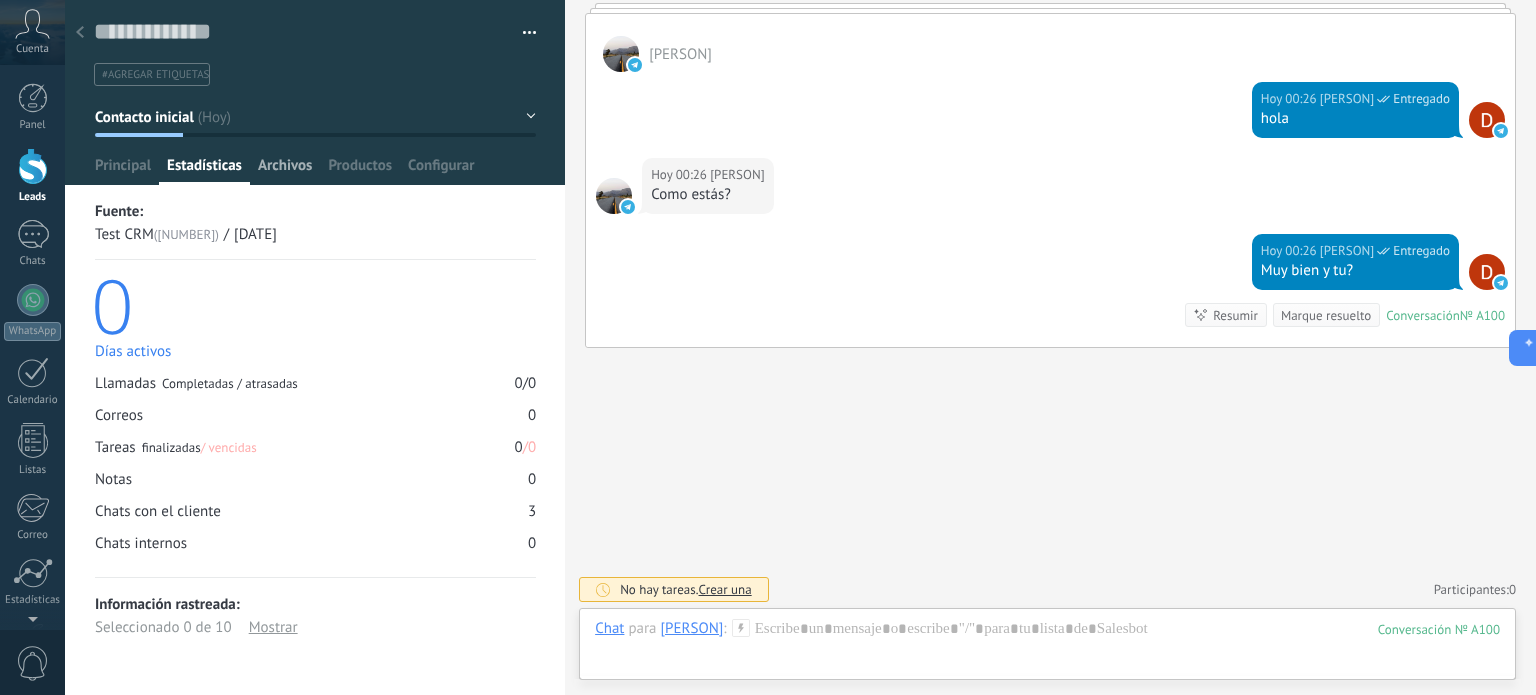 click on "Archivos" at bounding box center (285, 170) 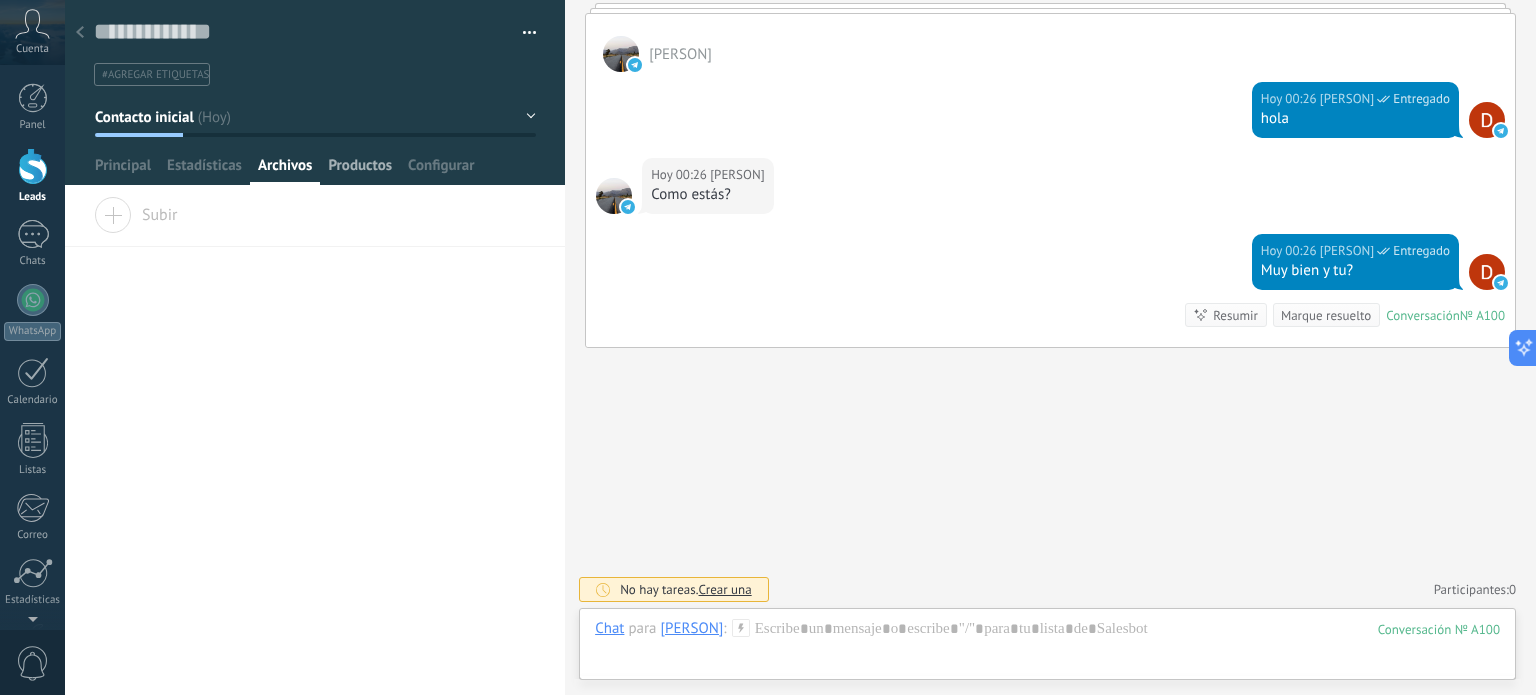 click on "Productos" at bounding box center [360, 170] 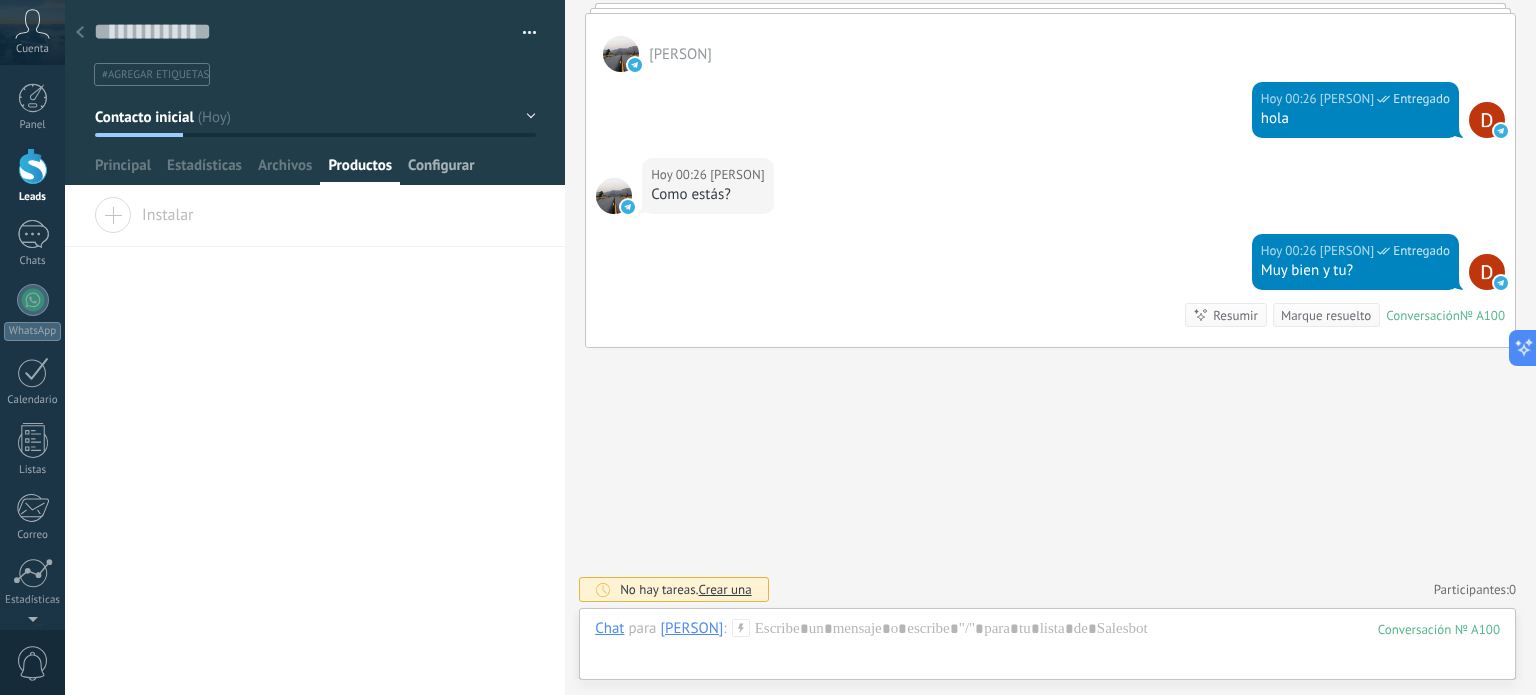 click on "Configurar" at bounding box center [441, 170] 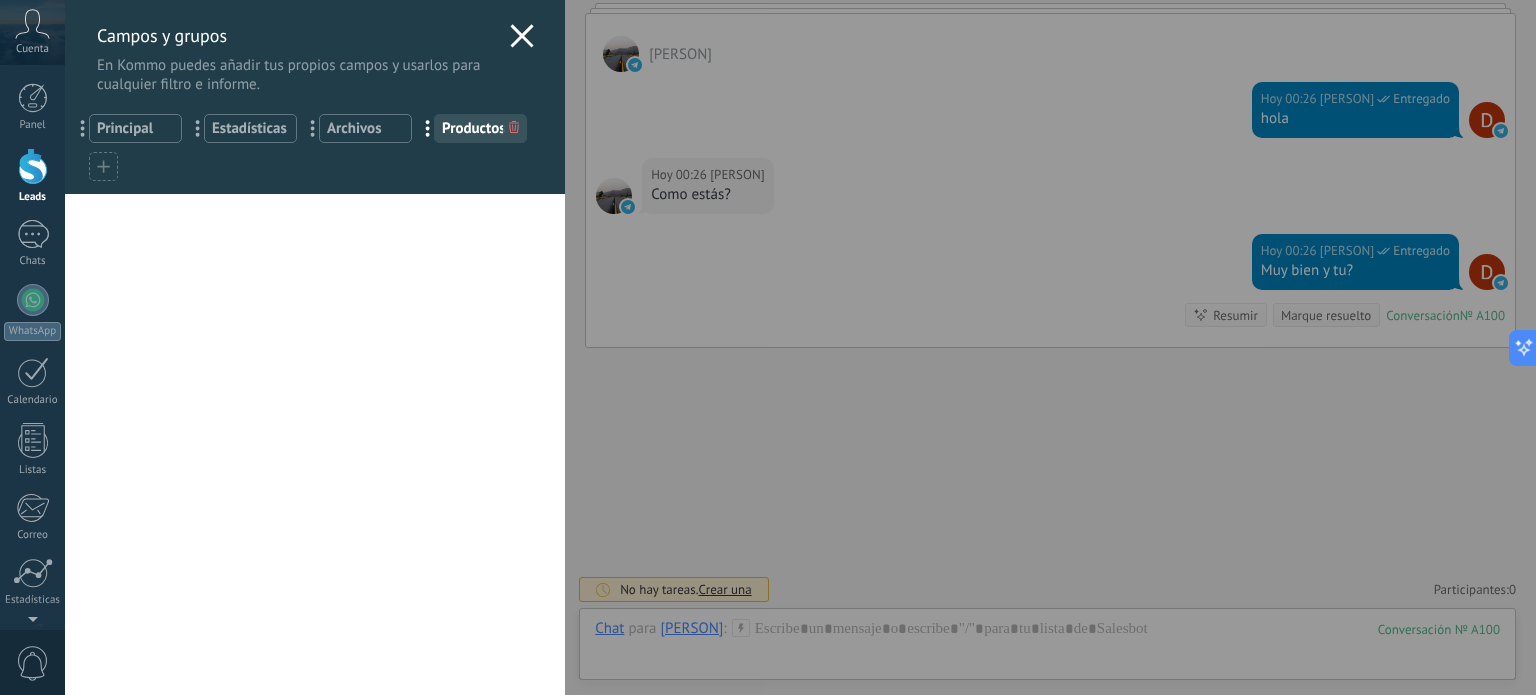 click 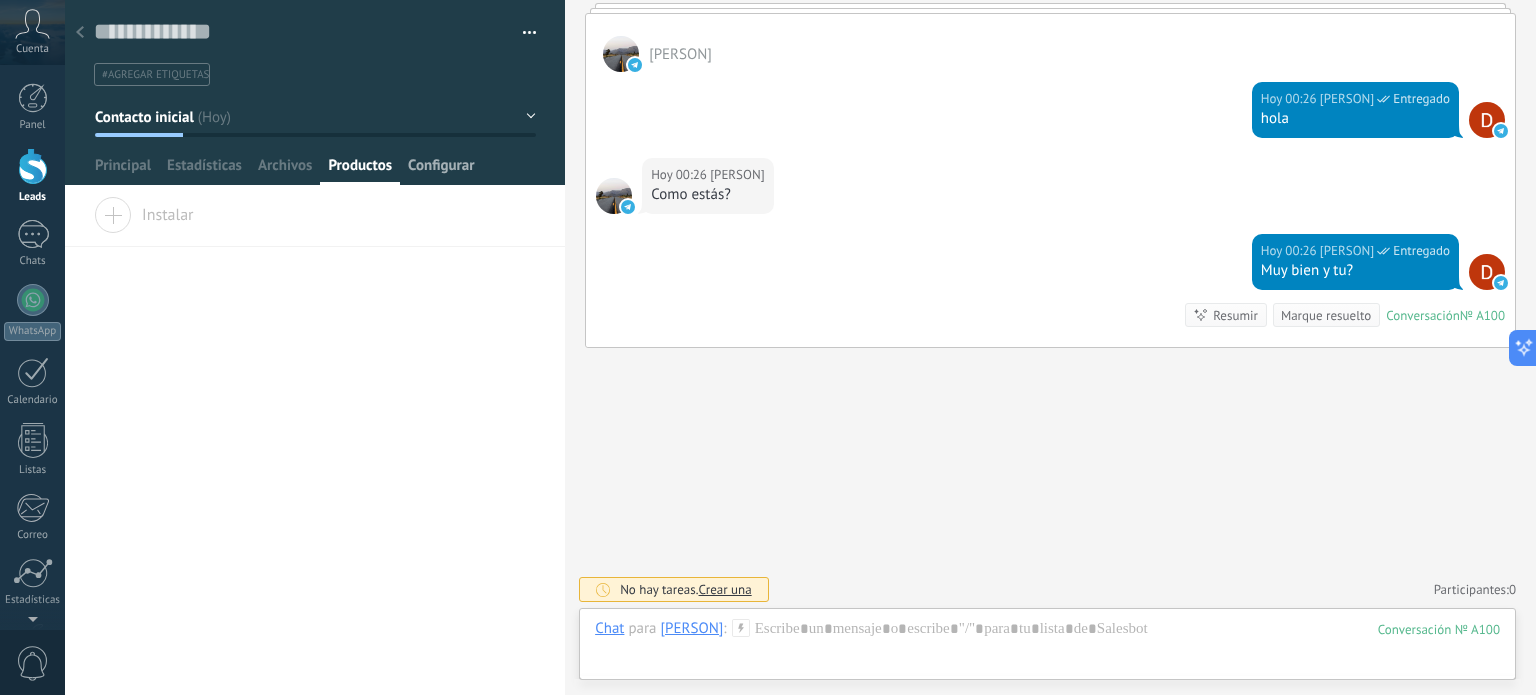 click on "Configurar" at bounding box center (441, 170) 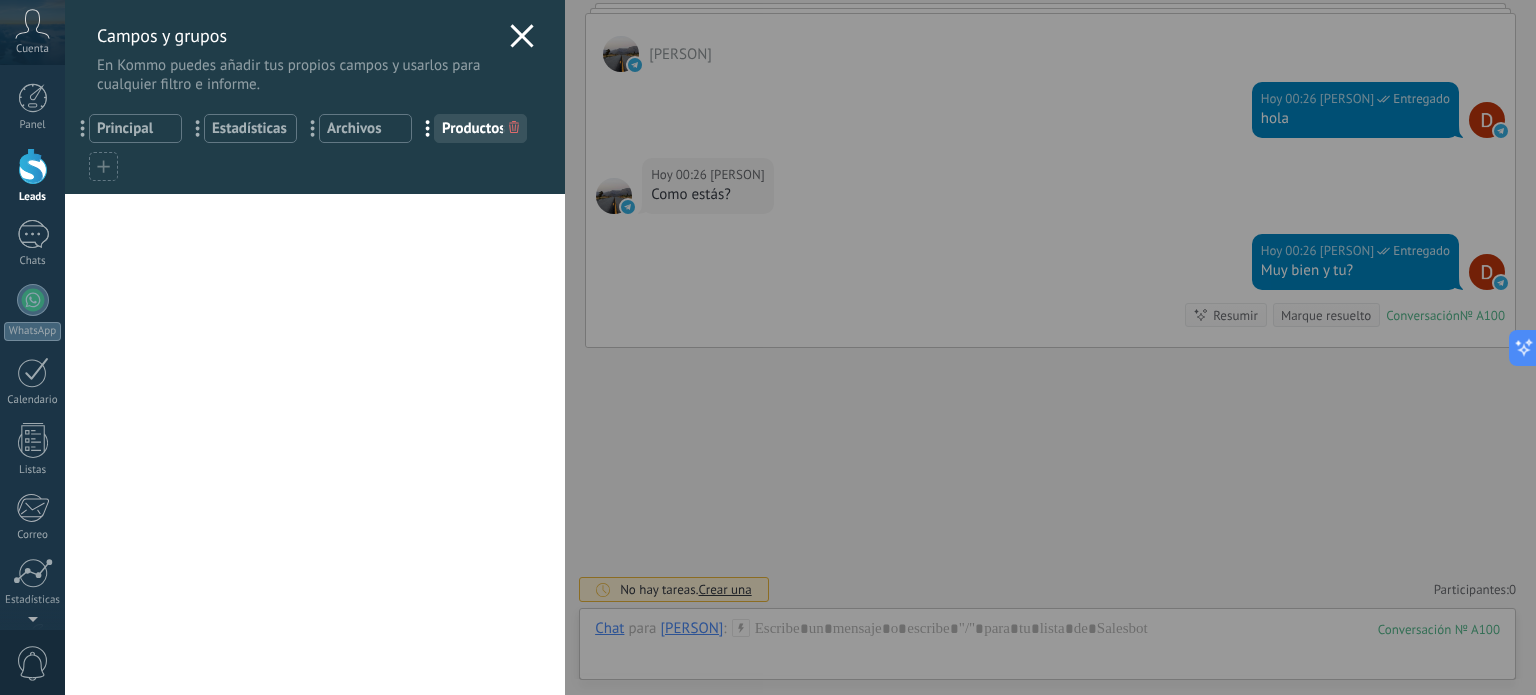 click on "Usted ha alcanzado la cantidad máxima de los campos añadidos en la tarifa Periodo de prueba Presupuesto $0 Agregar un campo utm_content ... utm_medium ... utm_campaign ... utm_source ... utm_term ... utm_referrer ... referrer ... gclientid ... gclid ... fbclid ... Add meta Campos de contactos Nombre del contacto ... Teléfono ... Correo ... Cargo ... Agregar un campo Campos de compañias Nombre de la compañía ... Teléfono ... Correo ... Página web ... Dirección ... Agregar un campo" at bounding box center (315, 444) 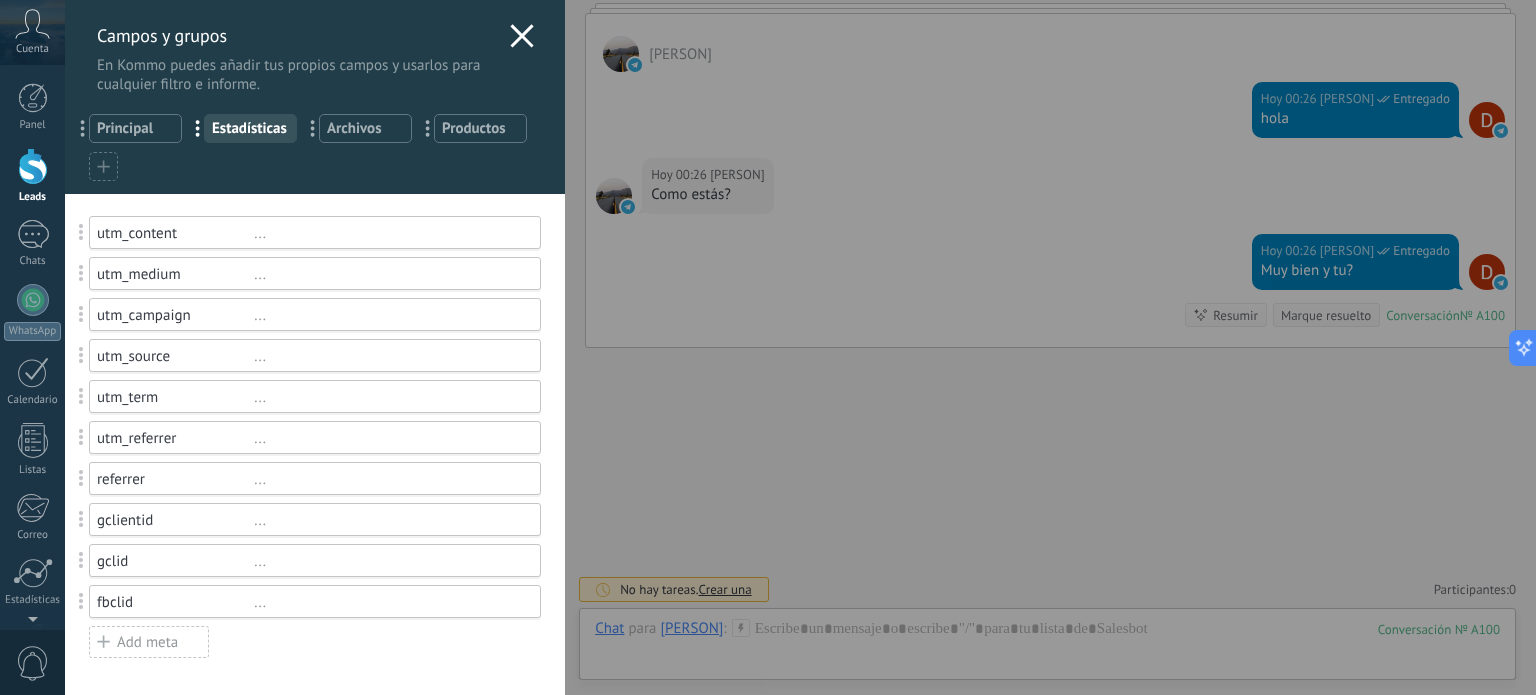 click on "Principal" at bounding box center (135, 128) 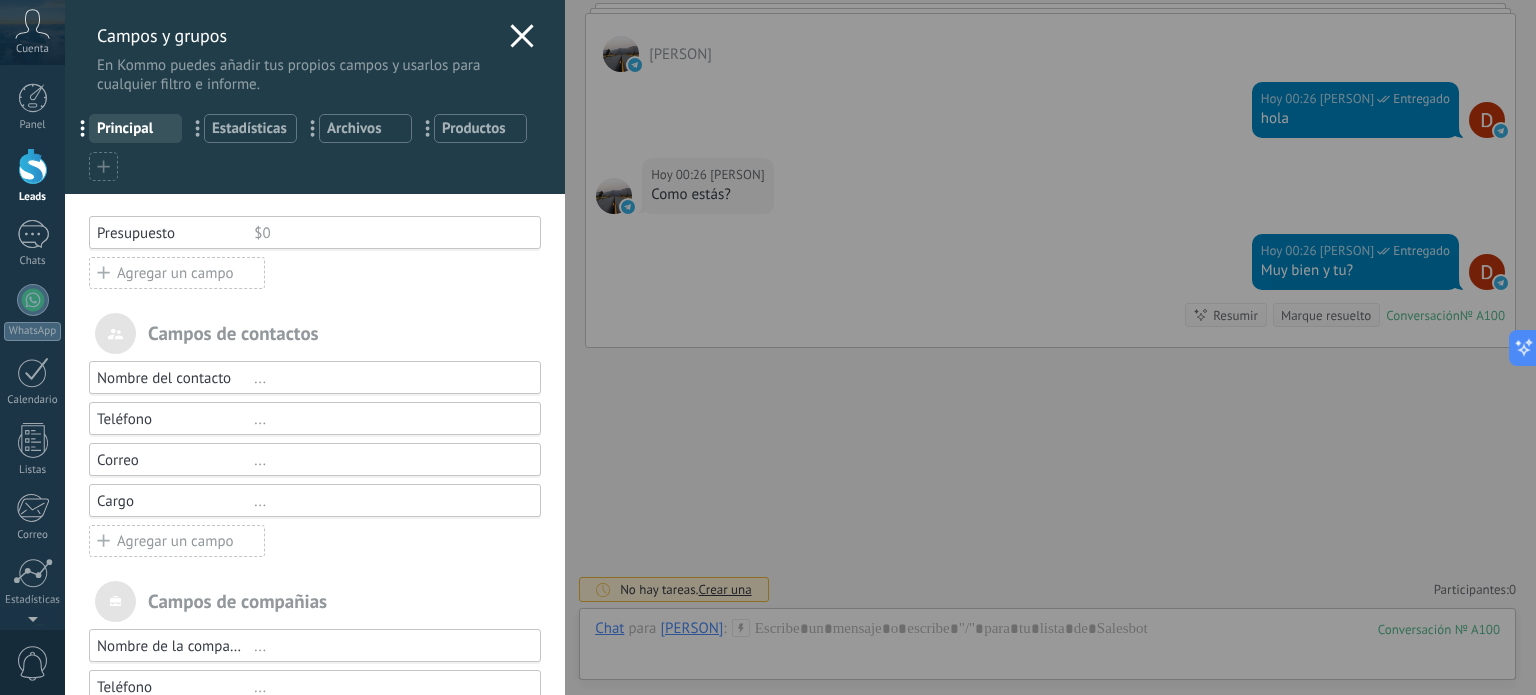 click on "Campos y grupos En Kommo puedes añadir tus propios campos y usarlos para cualquier filtro e informe." at bounding box center [315, 47] 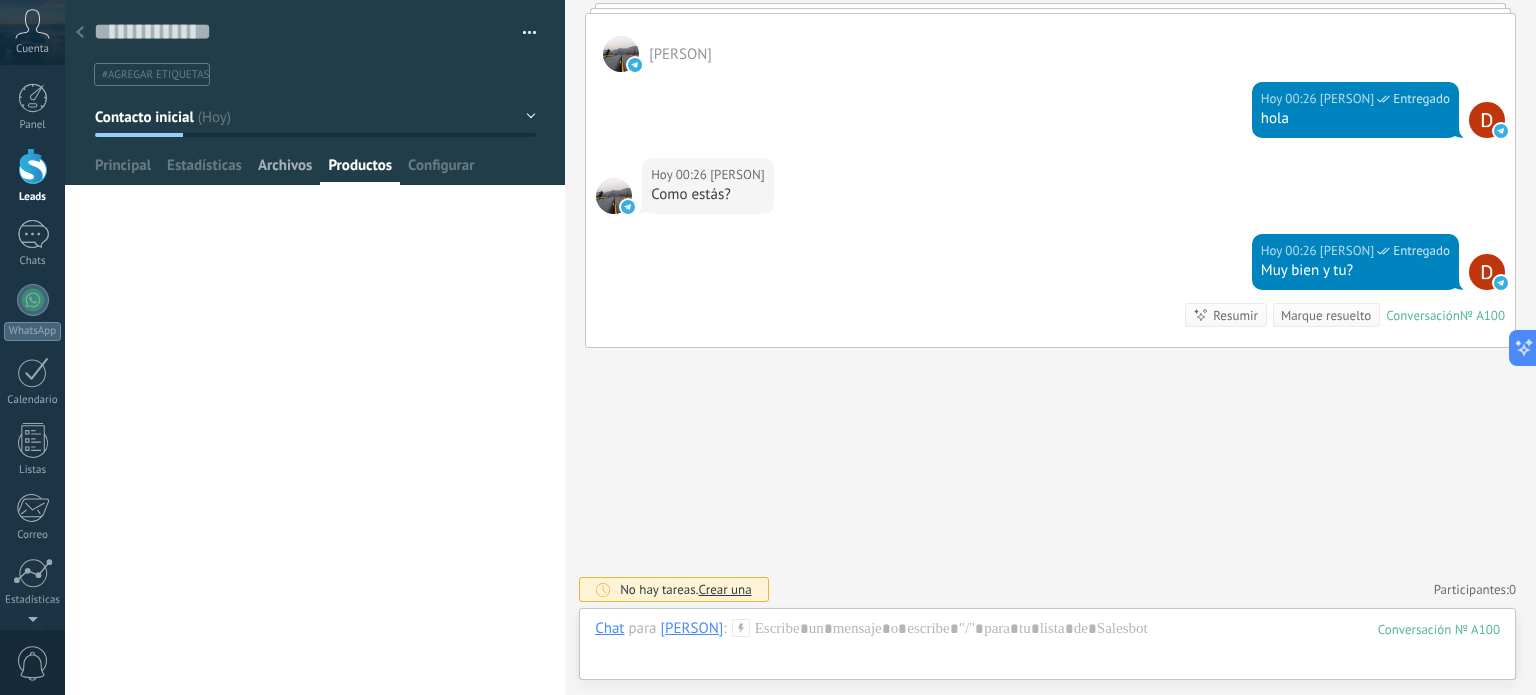 click on "Archivos" at bounding box center [285, 170] 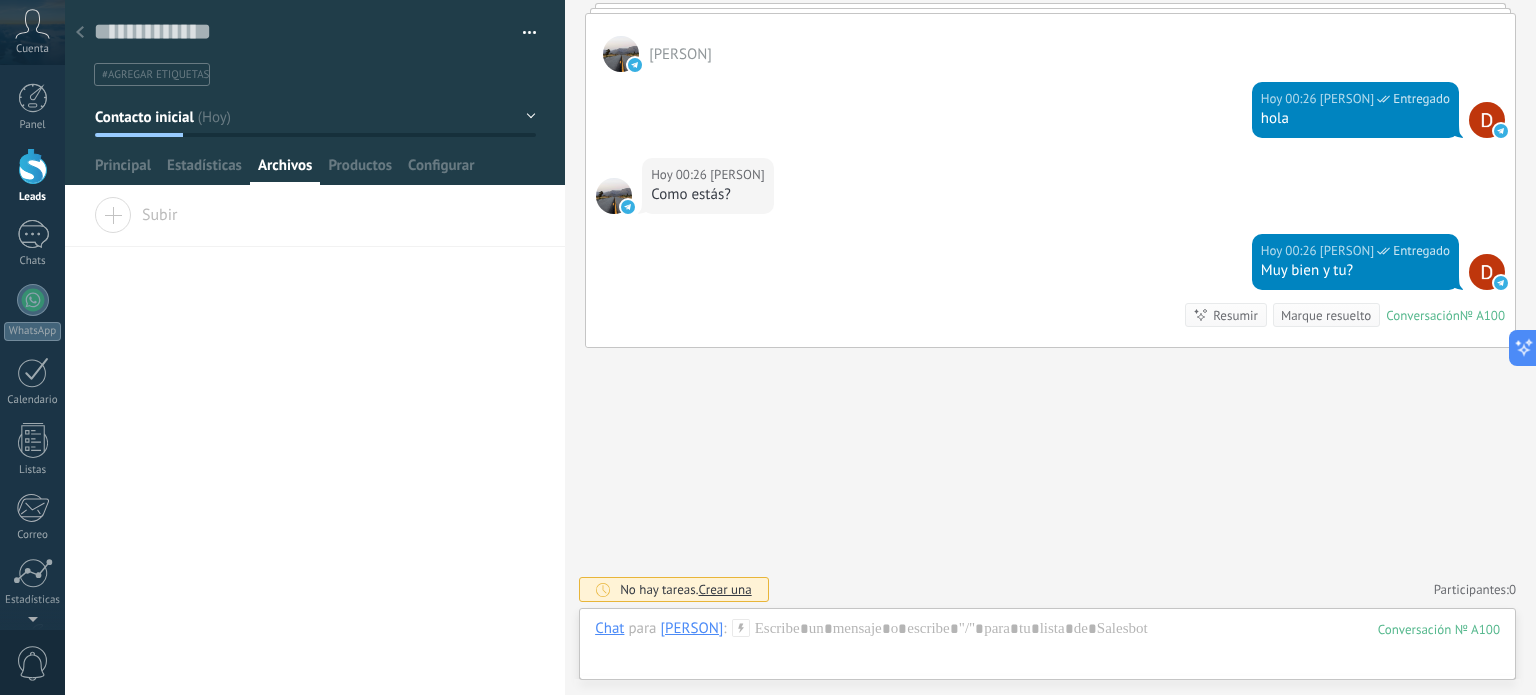 click on "Subir" at bounding box center [136, 211] 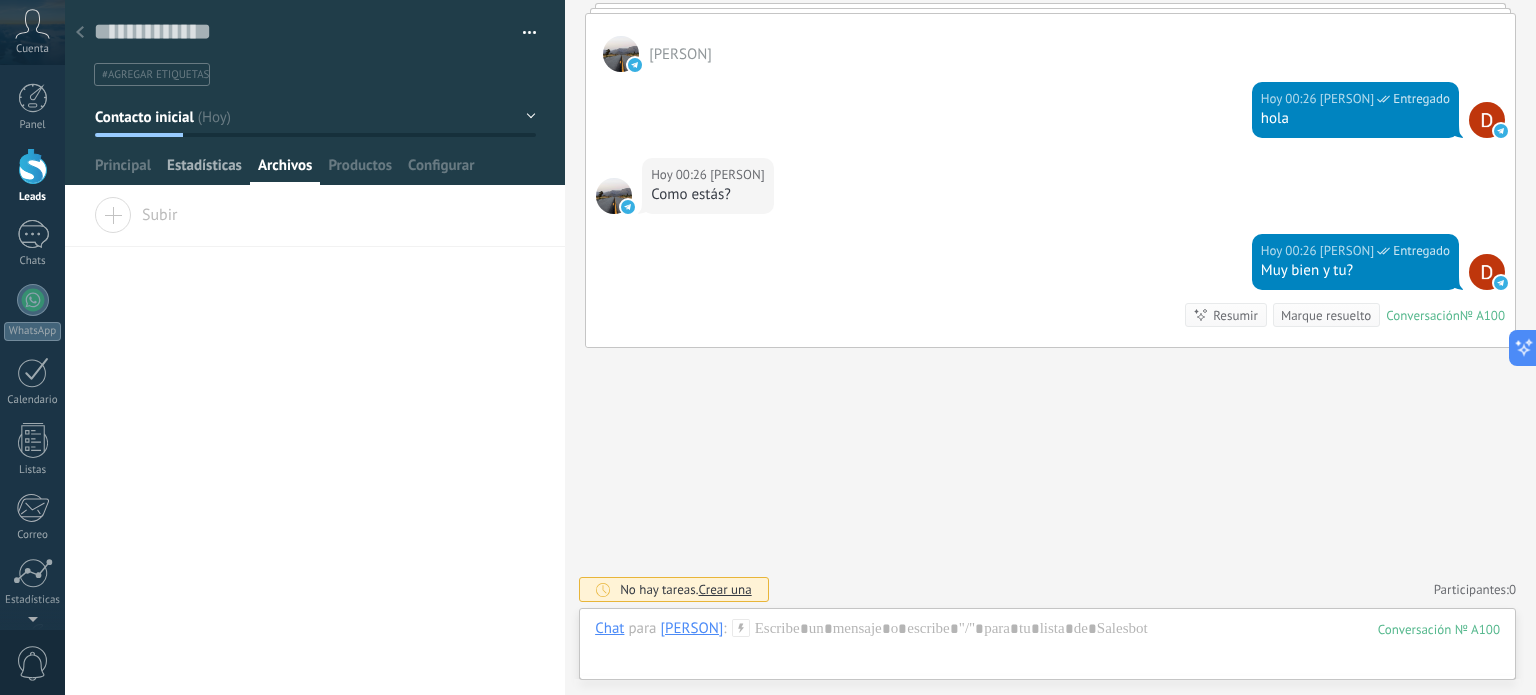 click on "Estadísticas" at bounding box center (204, 170) 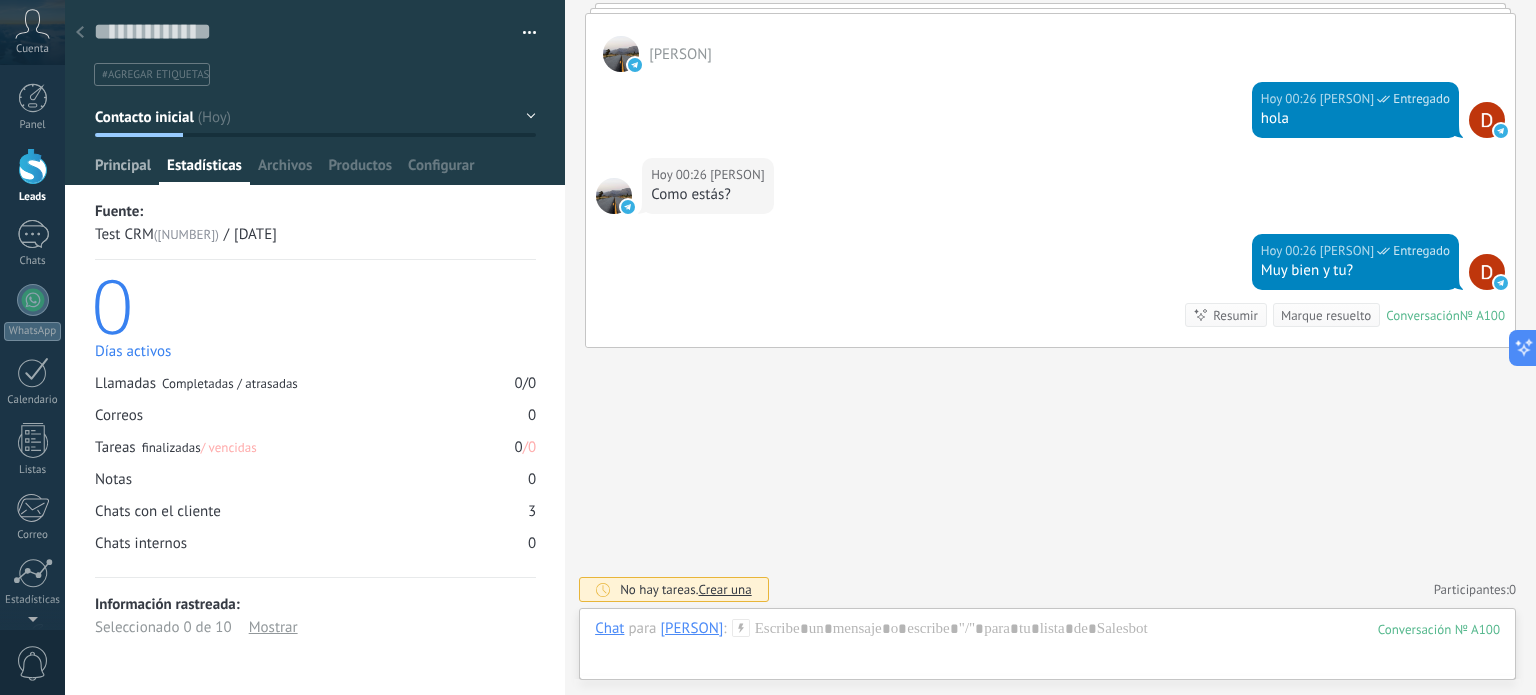 click on "Principal" at bounding box center [123, 170] 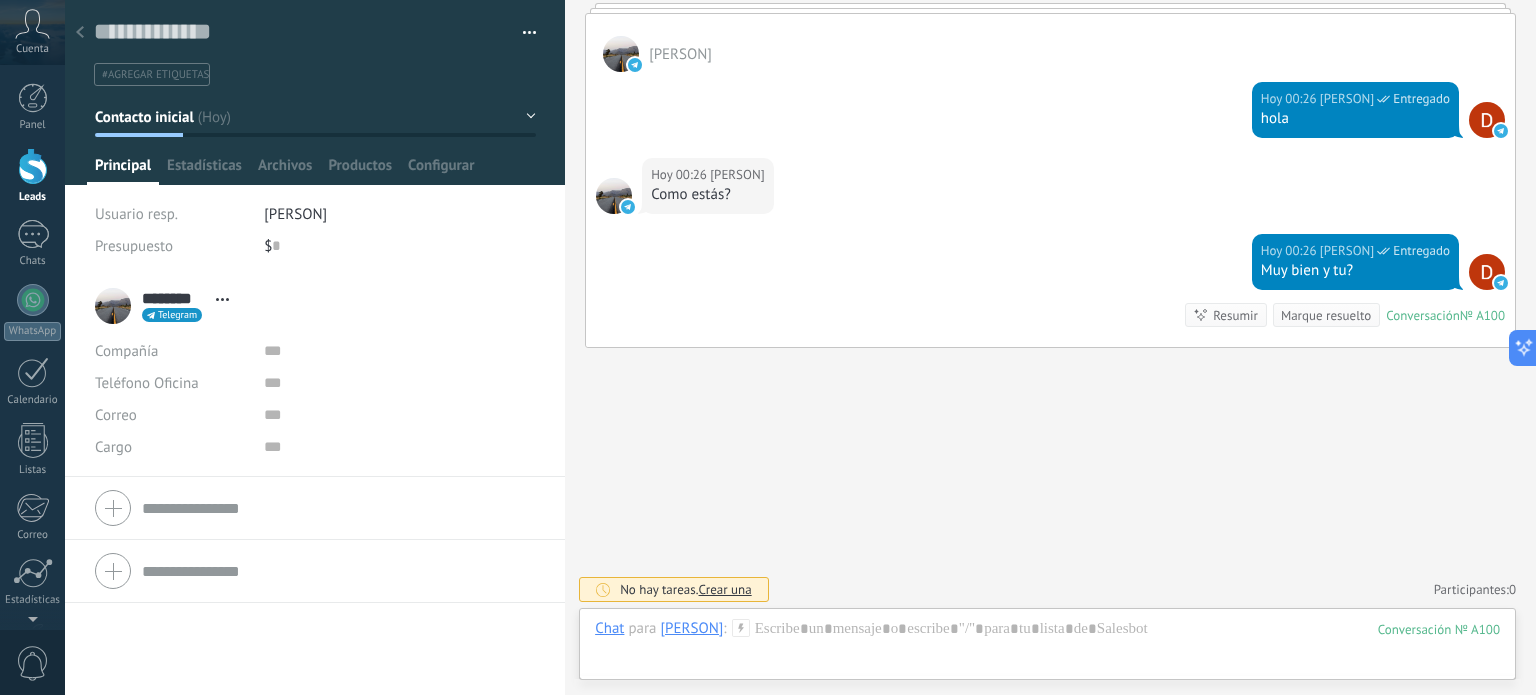 click at bounding box center (315, 508) 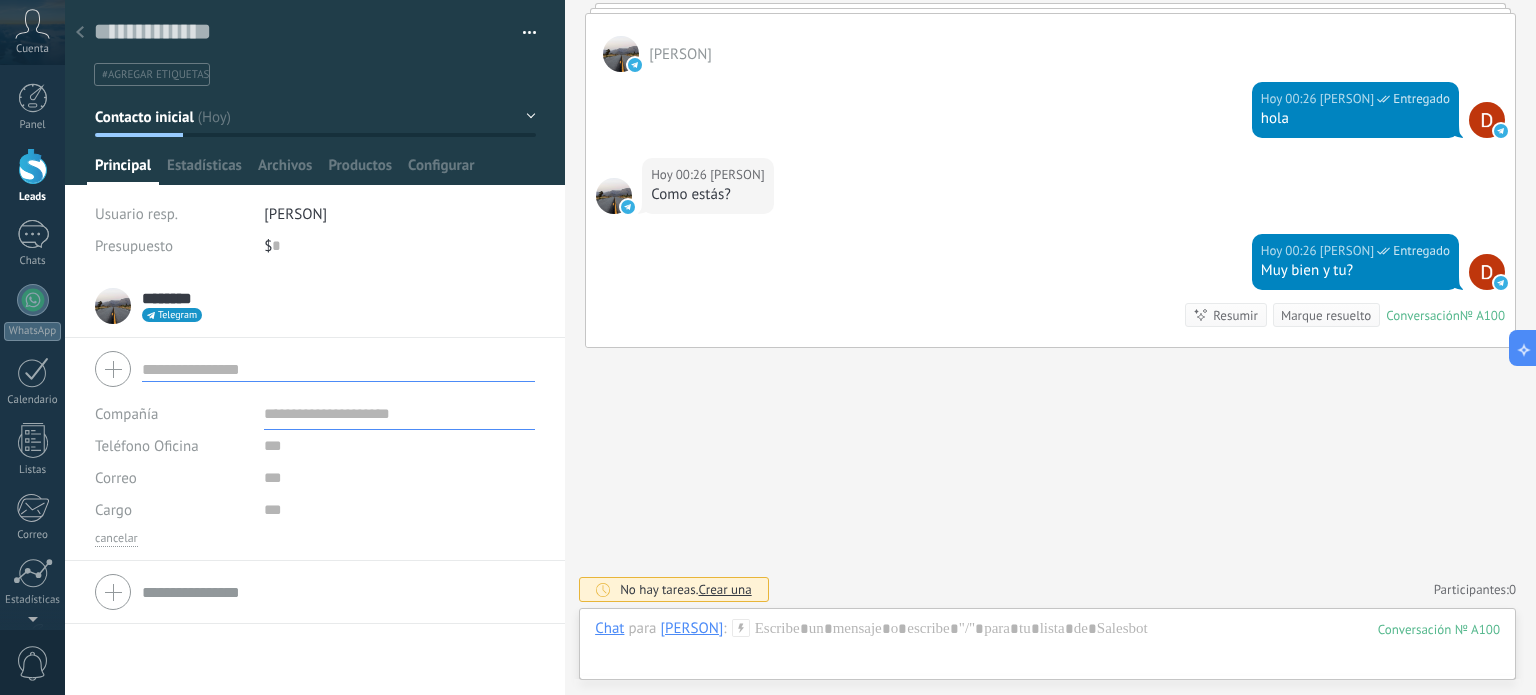 click on "******** [PERSON]
******** [PERSON]
Apellido
Abrir detalle
Copie el nombre
Desatar
Contacto principal" at bounding box center [150, 306] 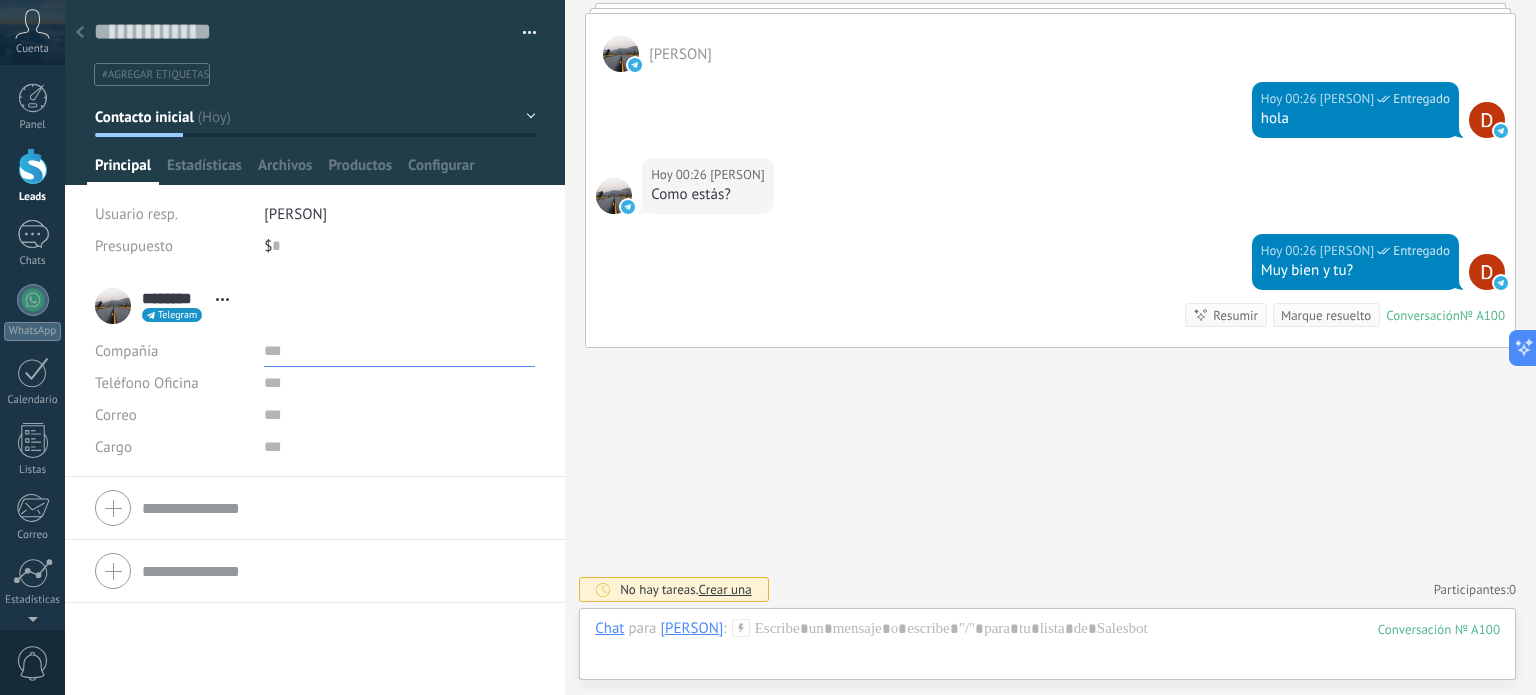 click at bounding box center (399, 351) 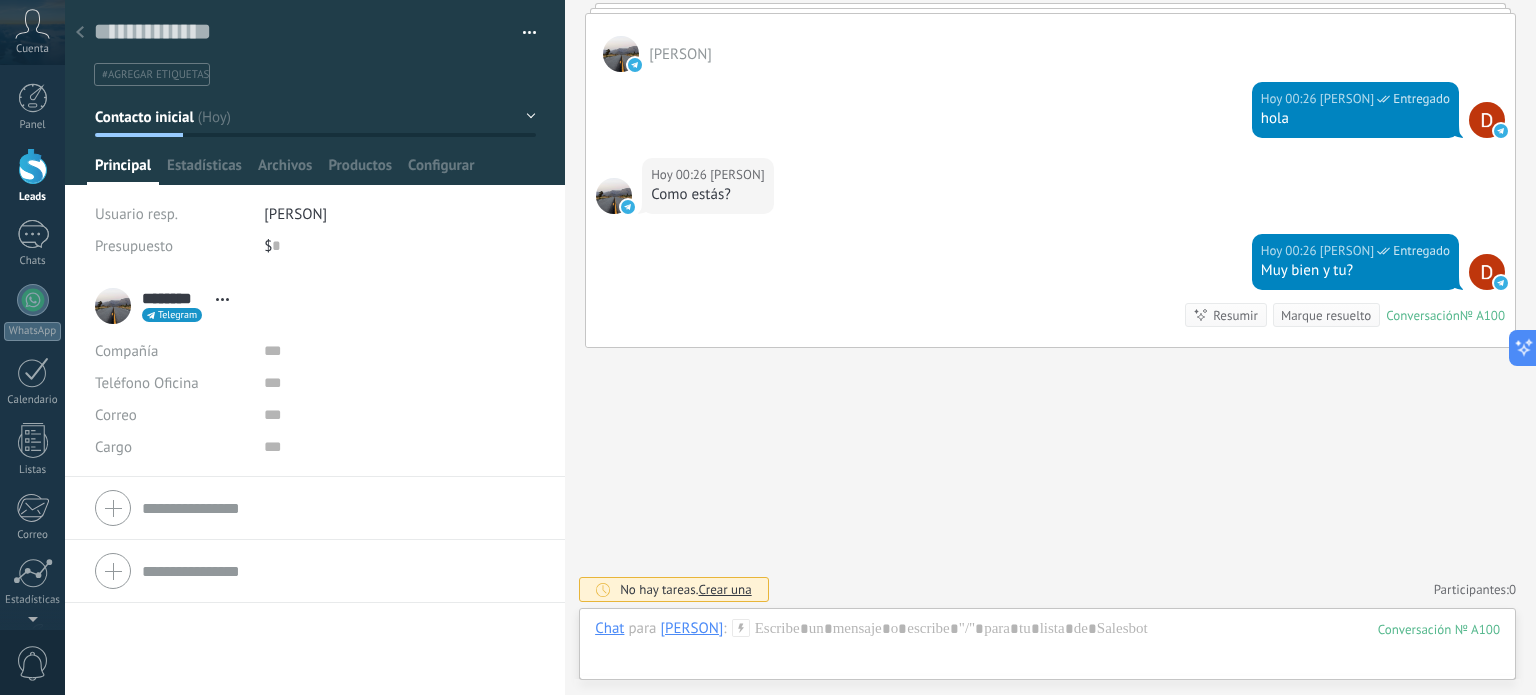 click on "Abrir detalle
Copie el nombre
Desatar
Contacto principal" at bounding box center [222, 299] 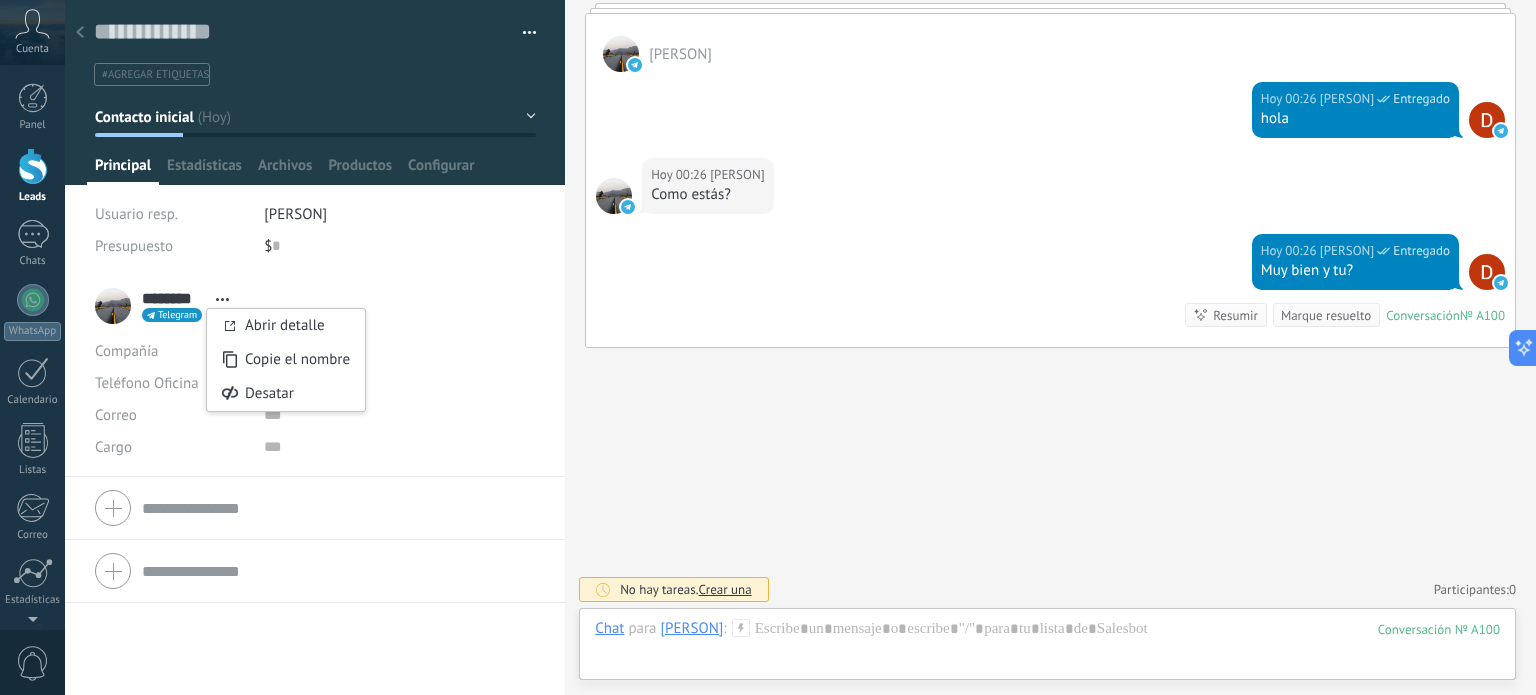 drag, startPoint x: 314, startPoint y: 268, endPoint x: 306, endPoint y: 259, distance: 12.0415945 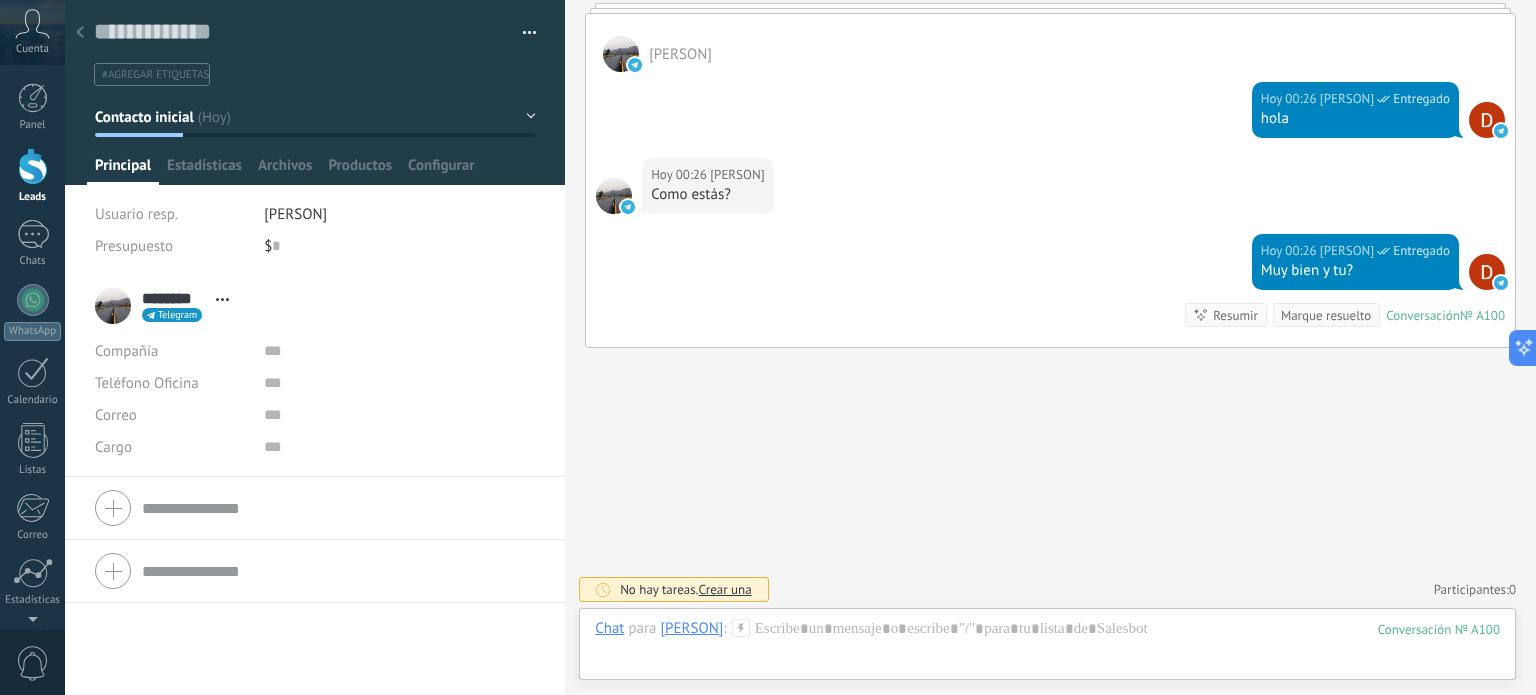 click at bounding box center (80, 33) 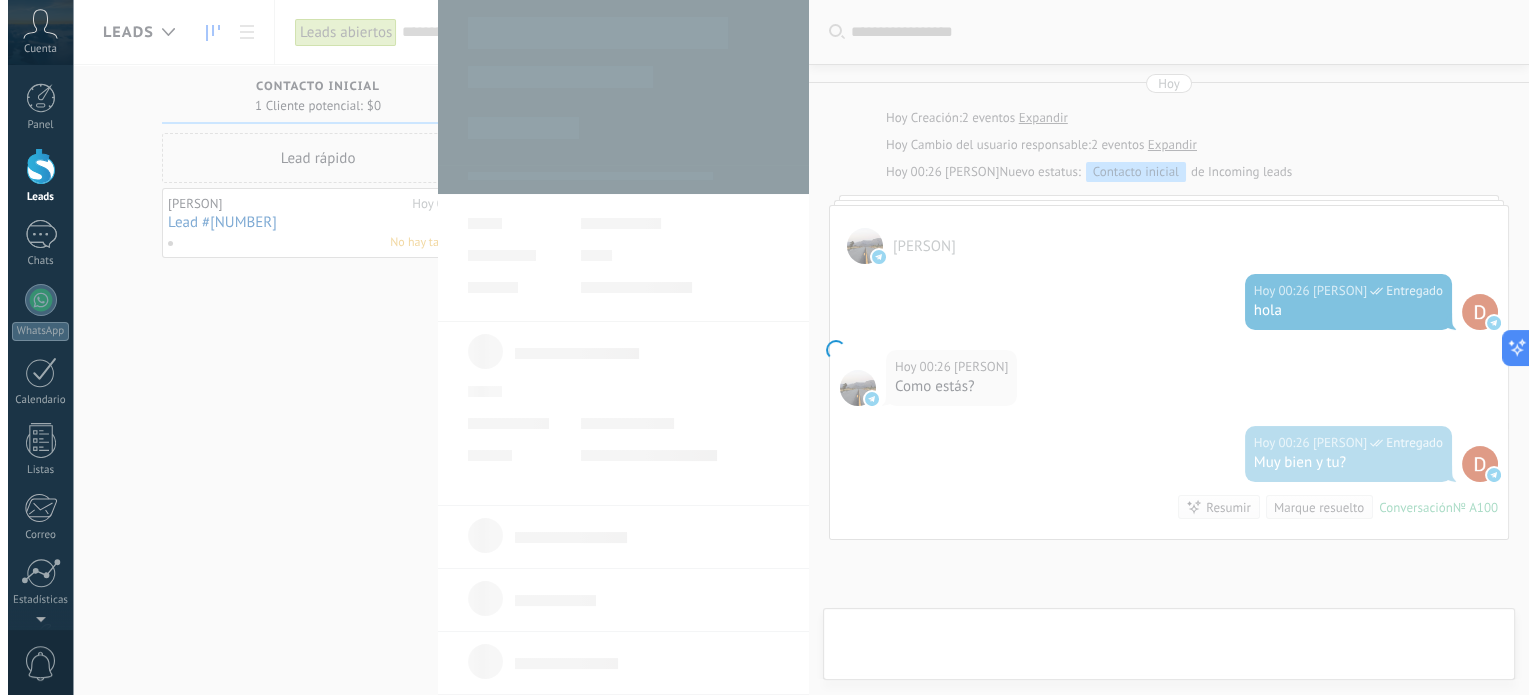 scroll, scrollTop: 192, scrollLeft: 0, axis: vertical 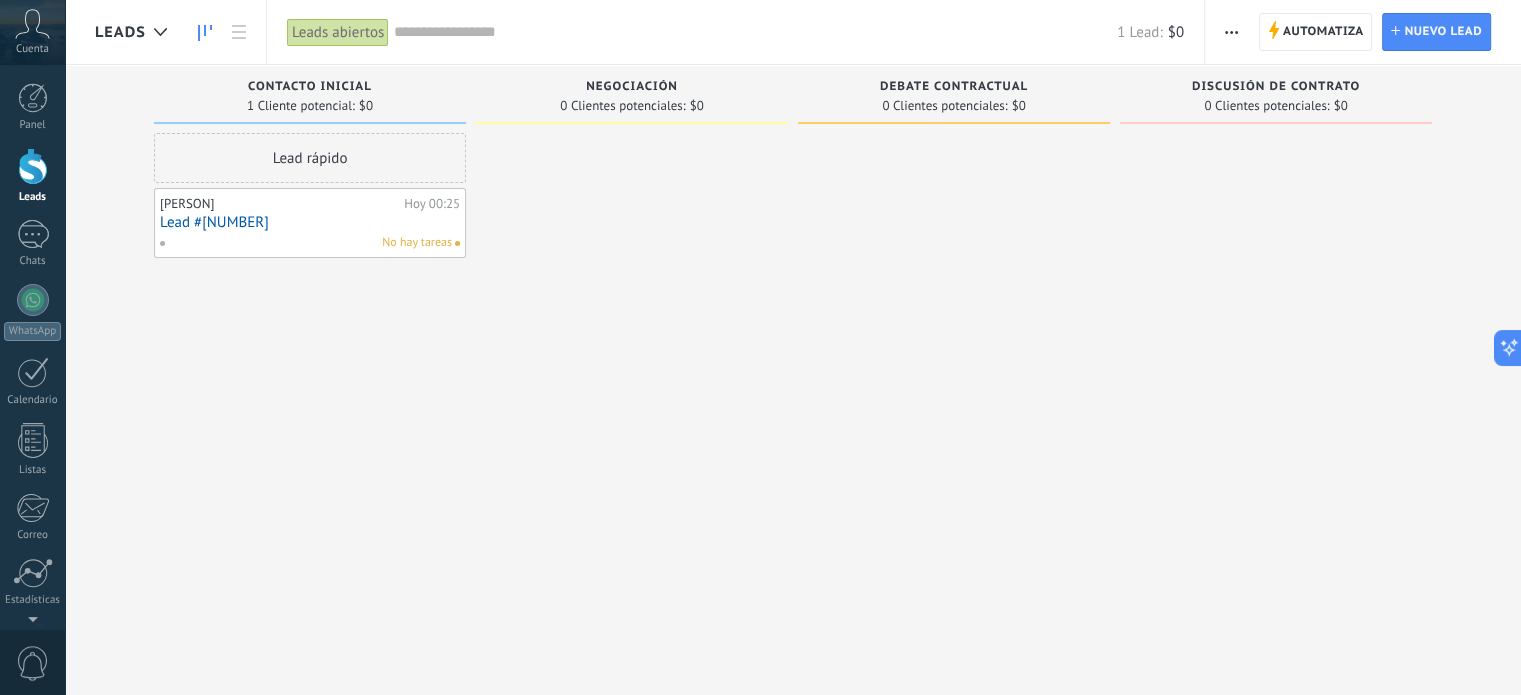 click at bounding box center [205, 32] 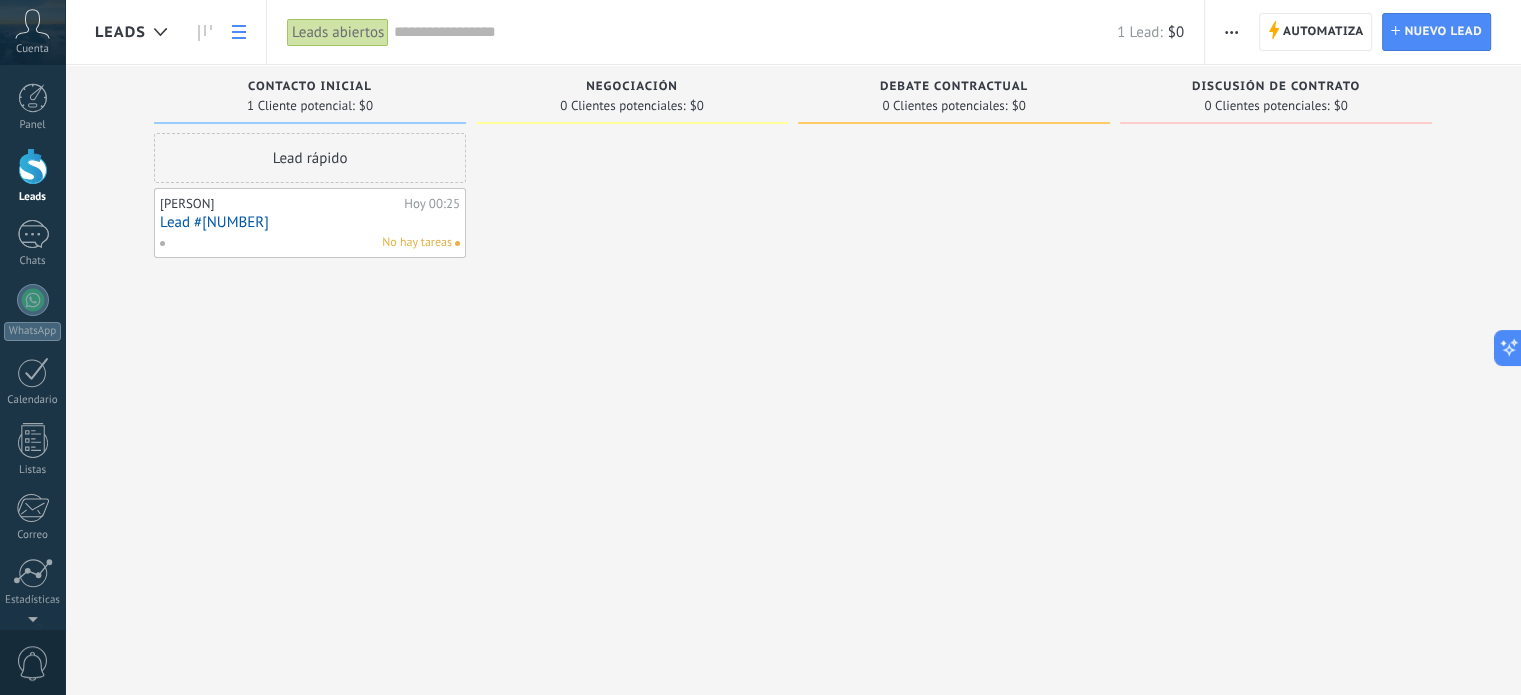 click at bounding box center [239, 32] 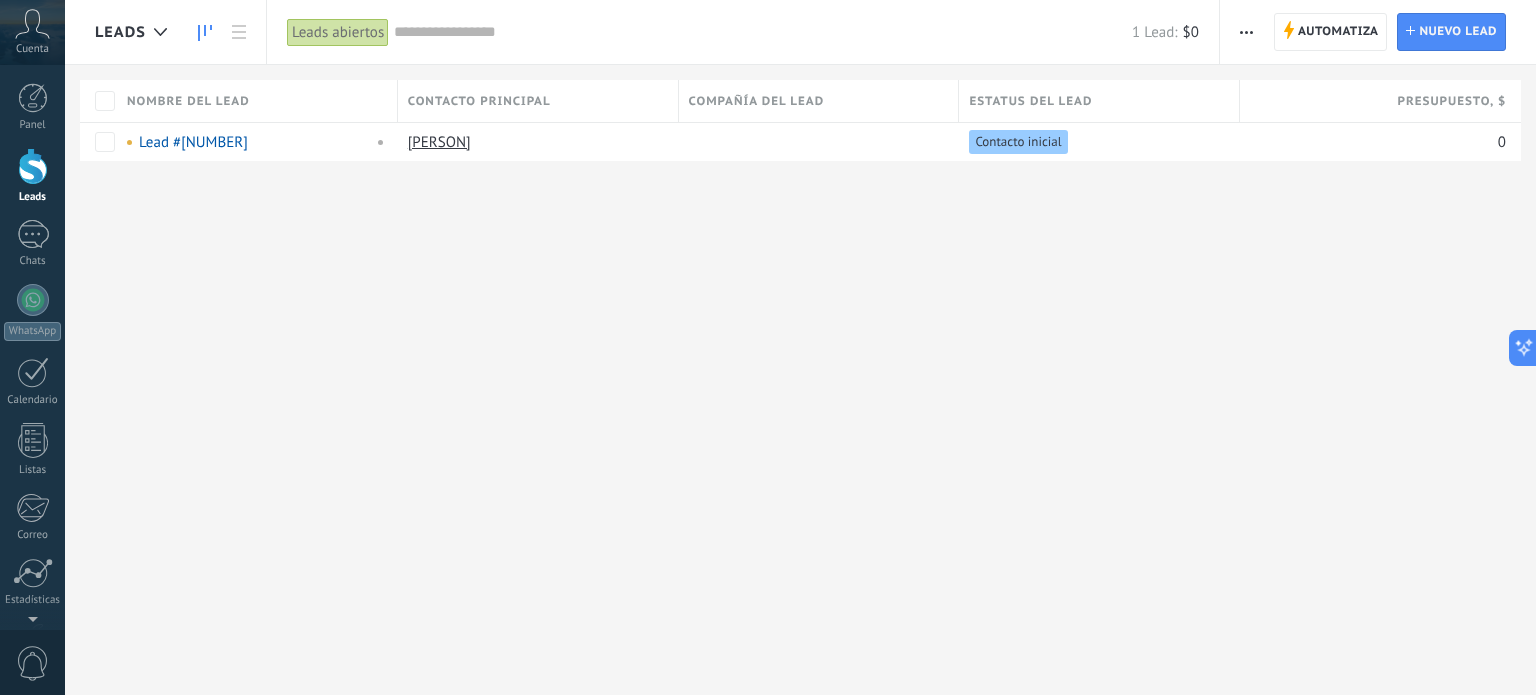 click 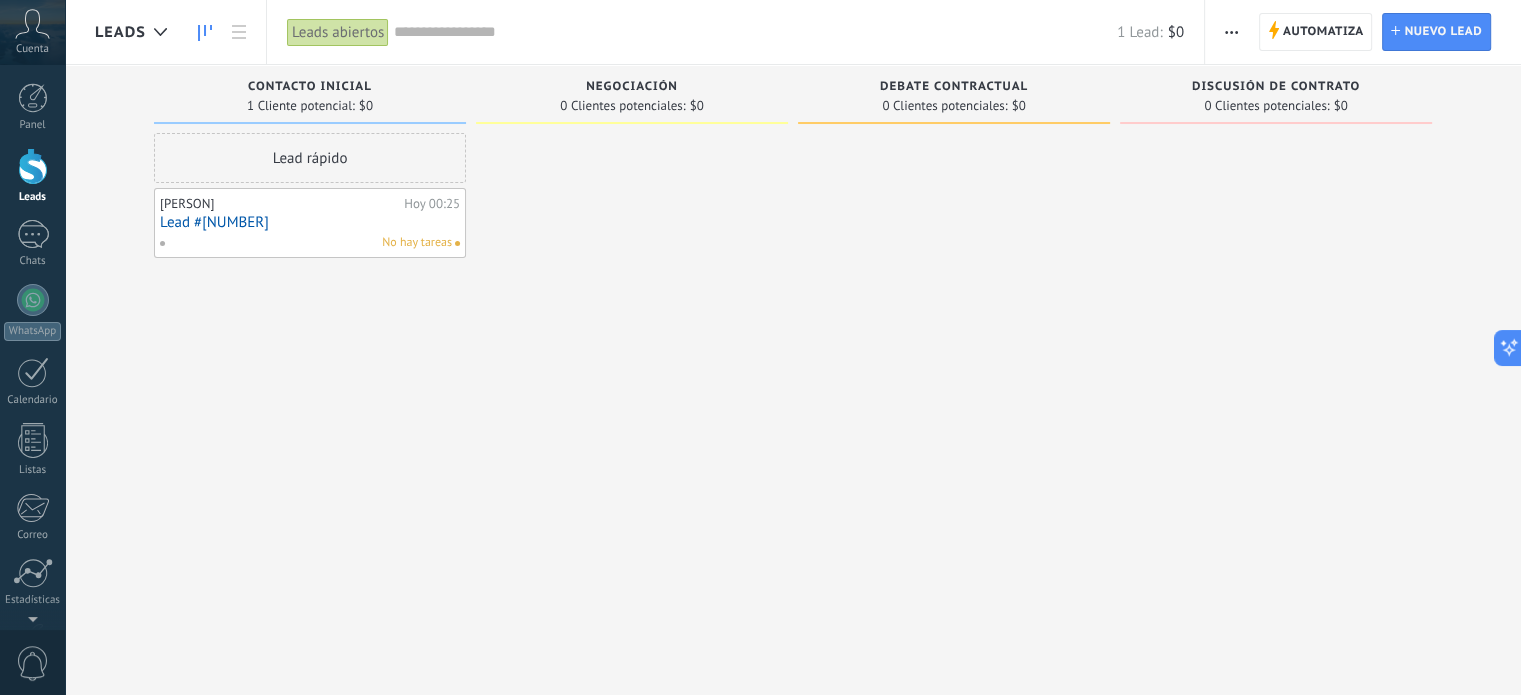 click on "No hay tareas" at bounding box center [305, 243] 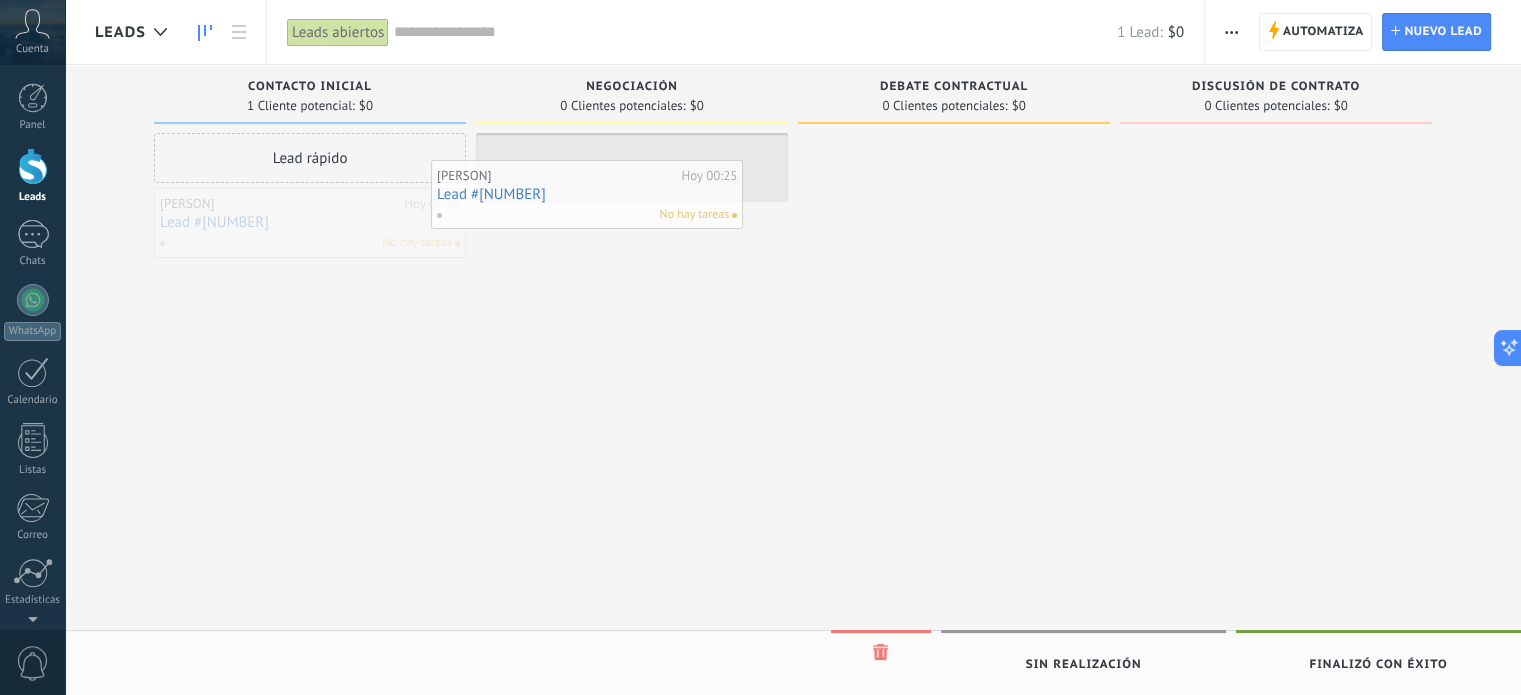 drag, startPoint x: 289, startPoint y: 234, endPoint x: 566, endPoint y: 206, distance: 278.41156 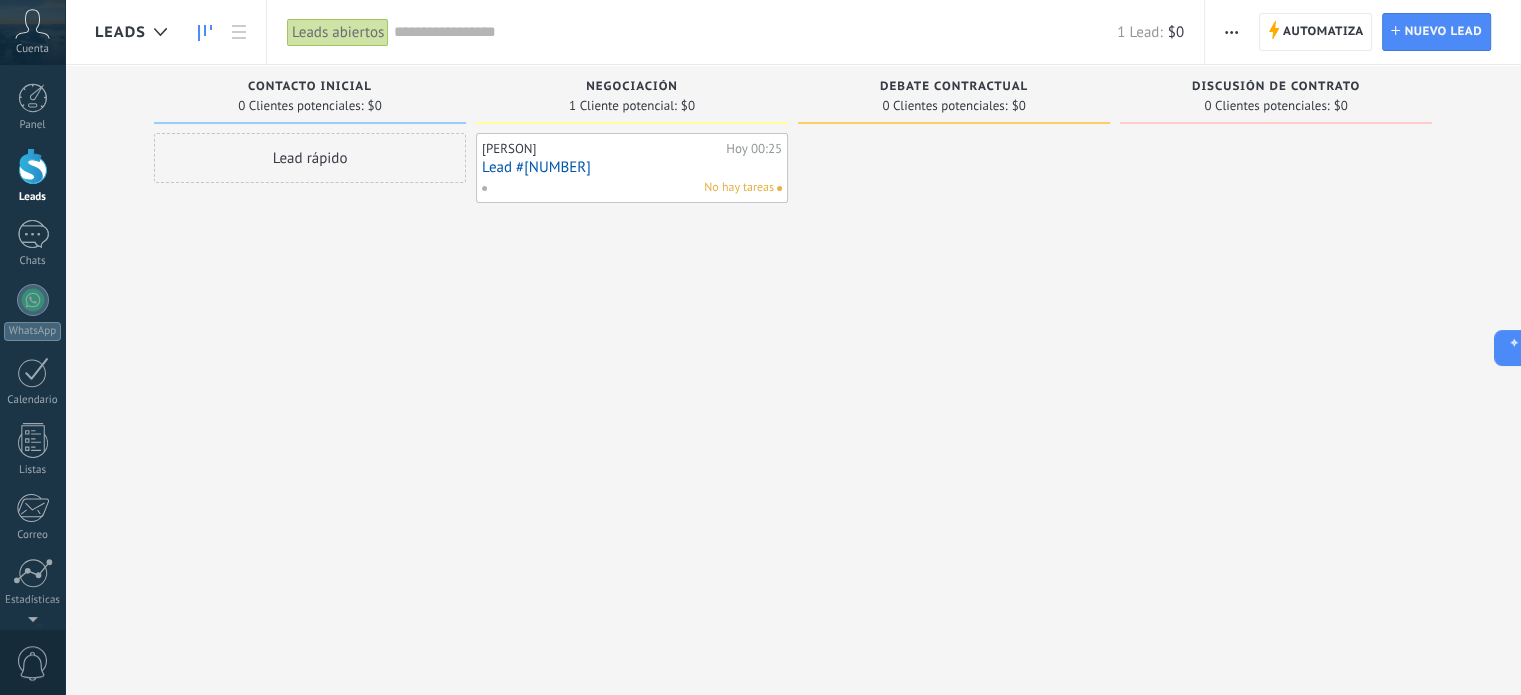 click on "[PERSON] Hoy 00:25 Lead #[NUMBER] No hay tareas" at bounding box center [632, 168] 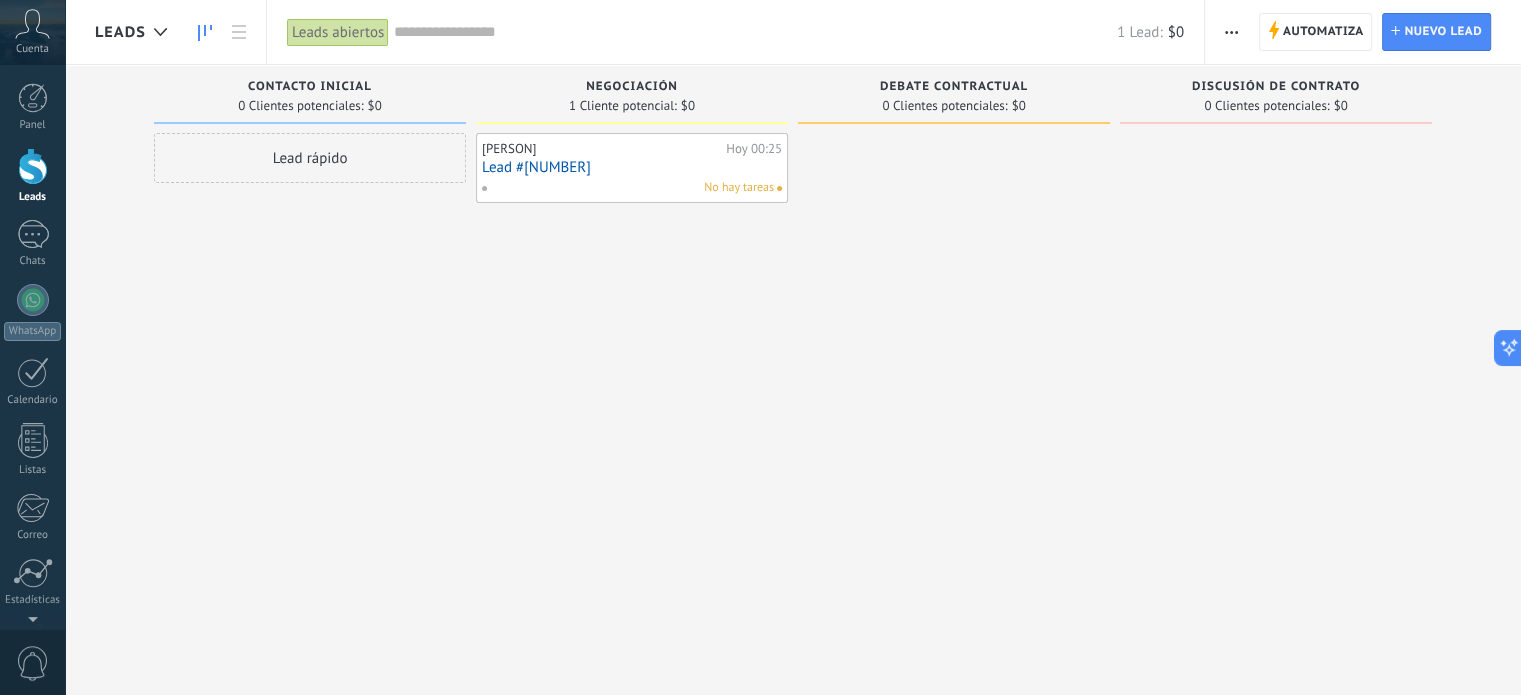 click on "[PERSON] Hoy 00:25 Lead #[NUMBER] No hay tareas" at bounding box center (632, 168) 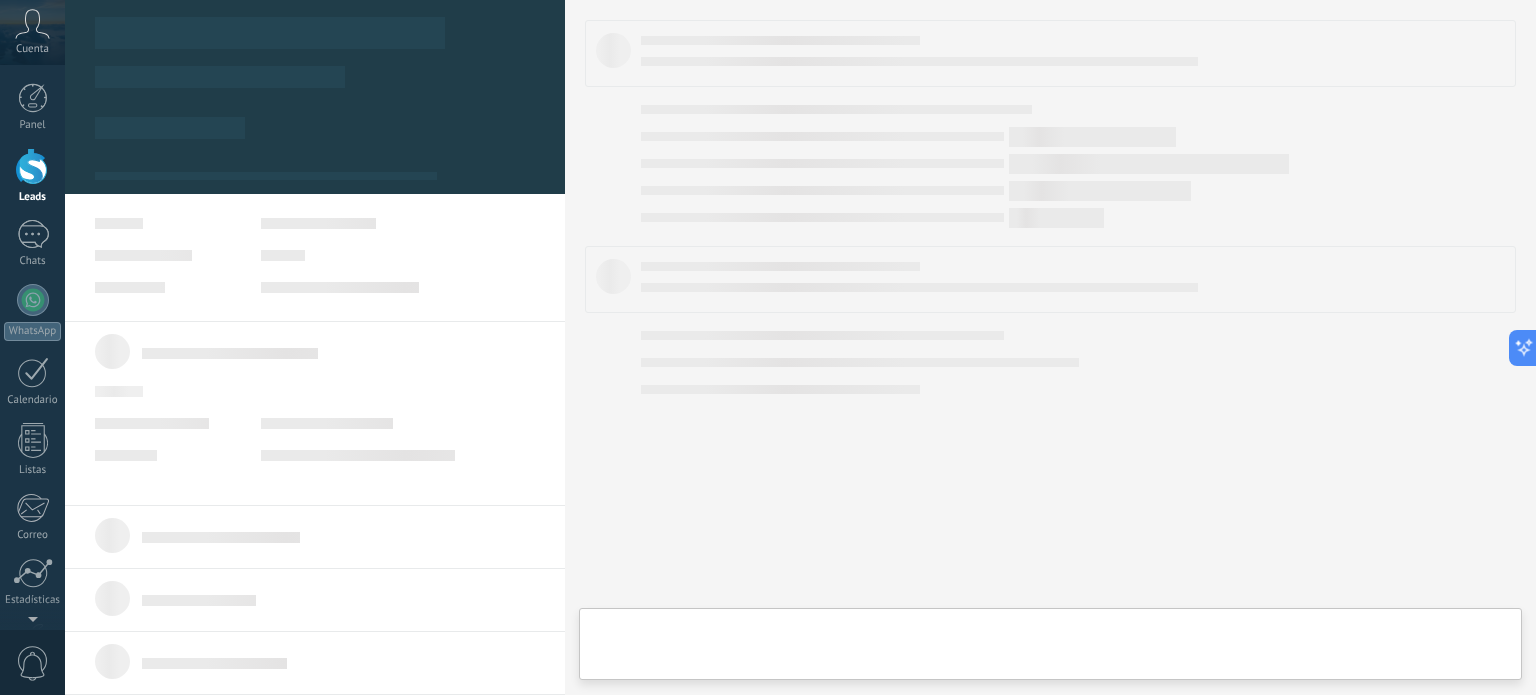 type on "**********" 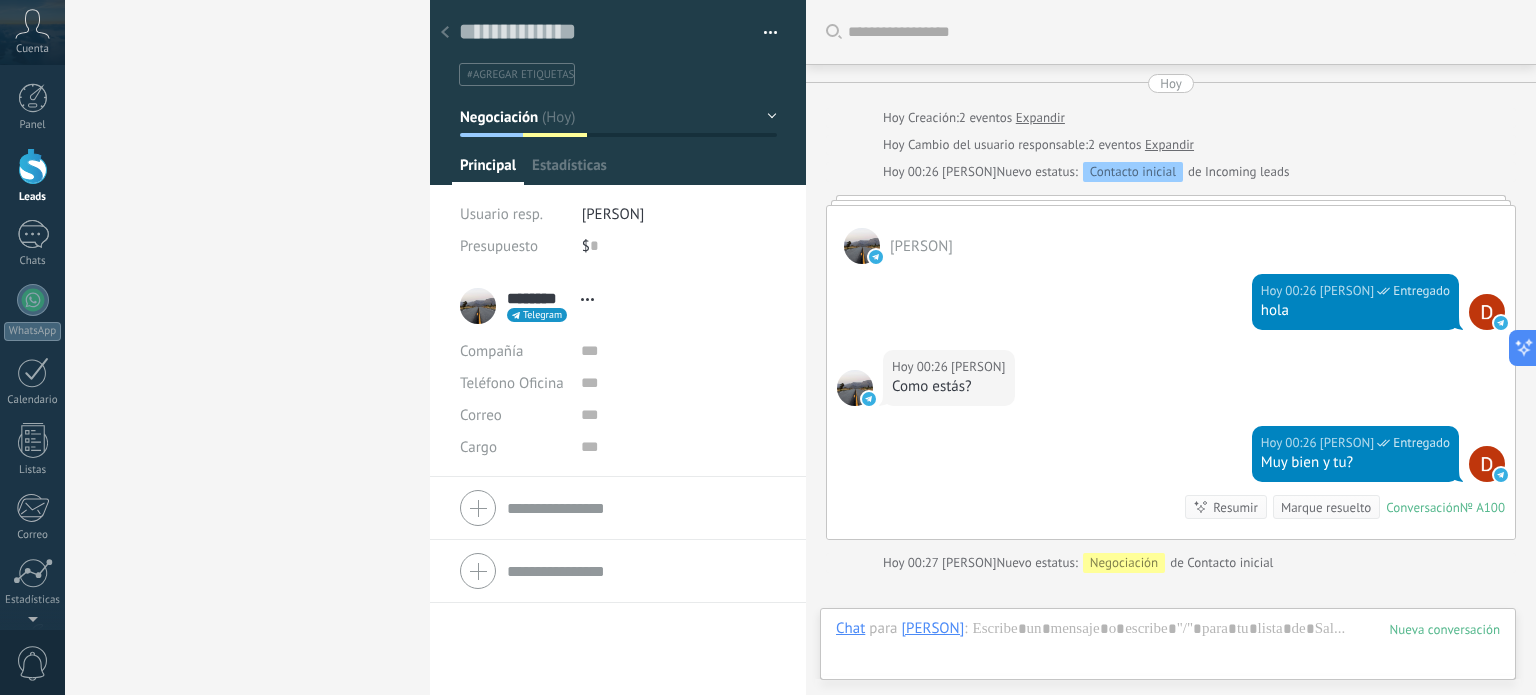 scroll, scrollTop: 29, scrollLeft: 0, axis: vertical 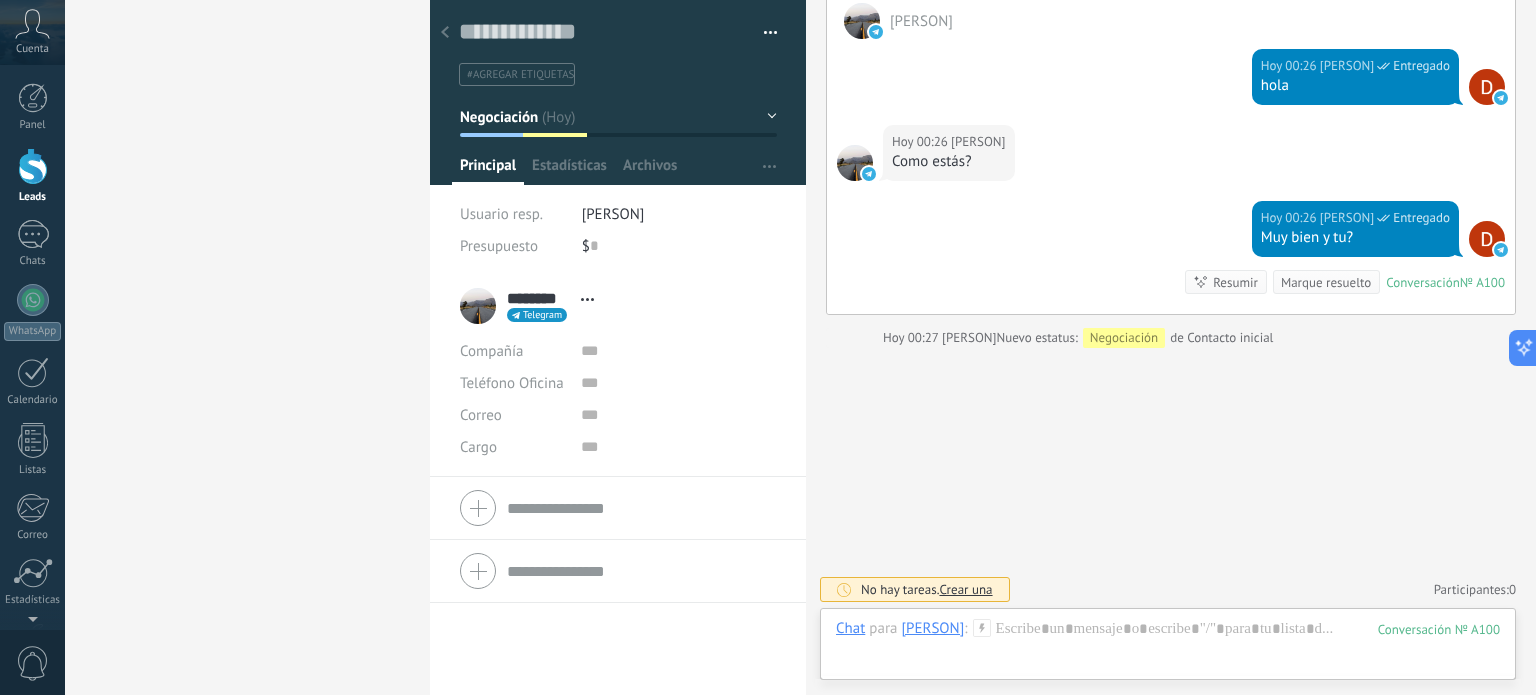 click on "Crear una" at bounding box center [965, 589] 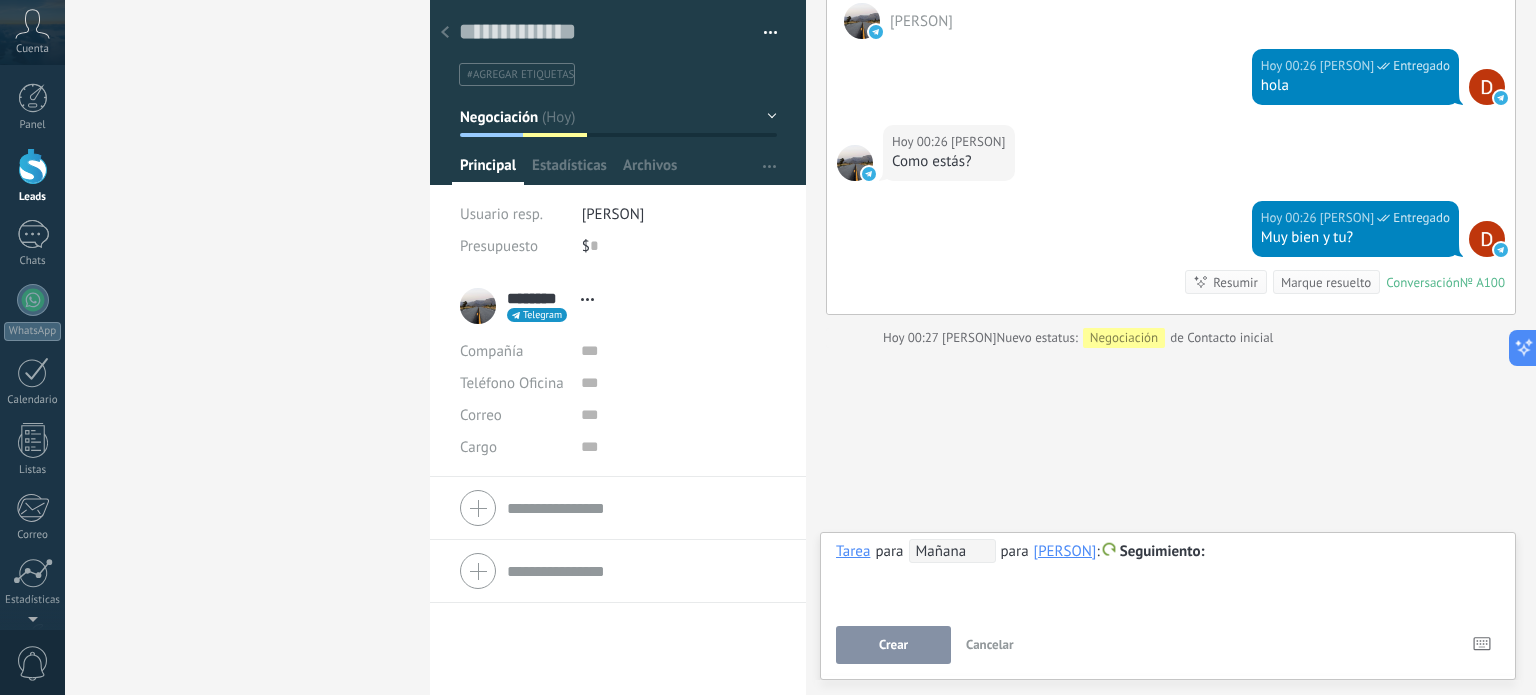 click on "[PERSON]" at bounding box center [1065, 551] 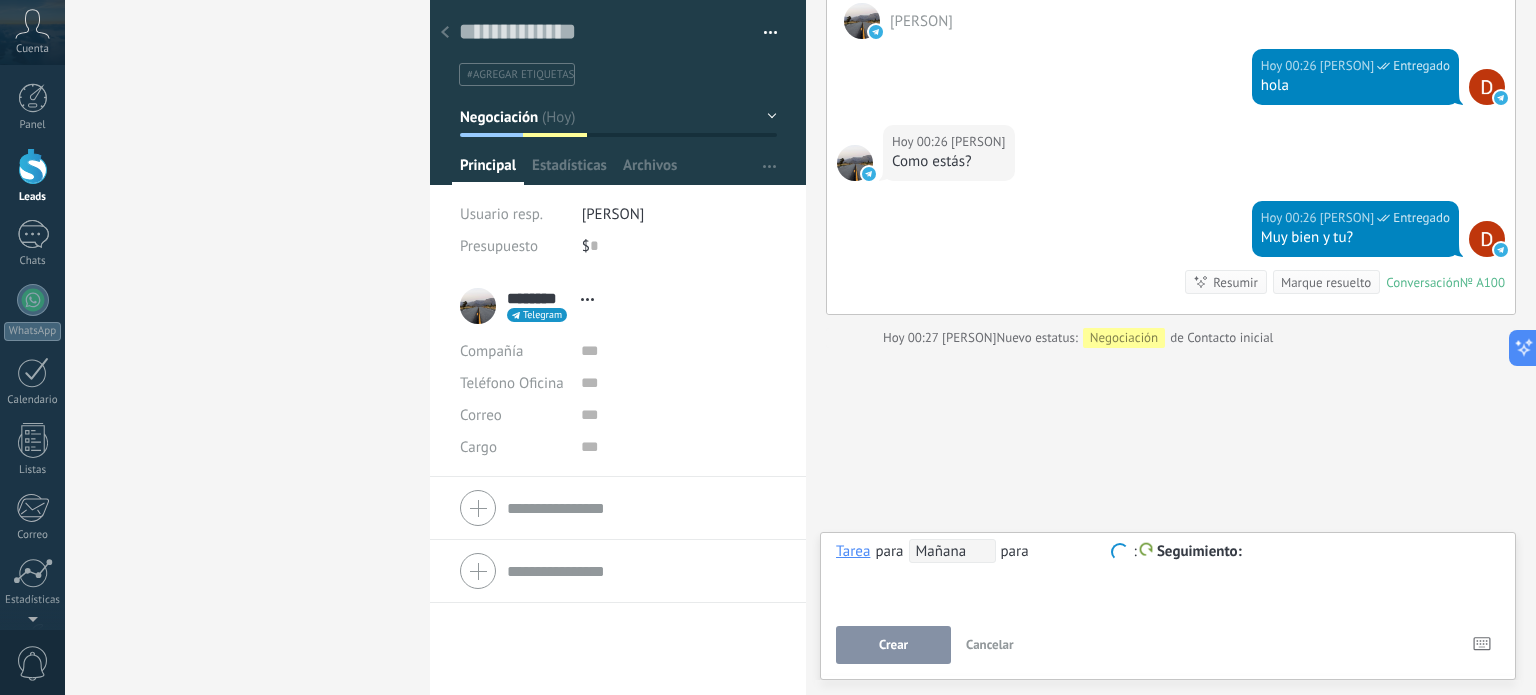 scroll, scrollTop: 0, scrollLeft: 0, axis: both 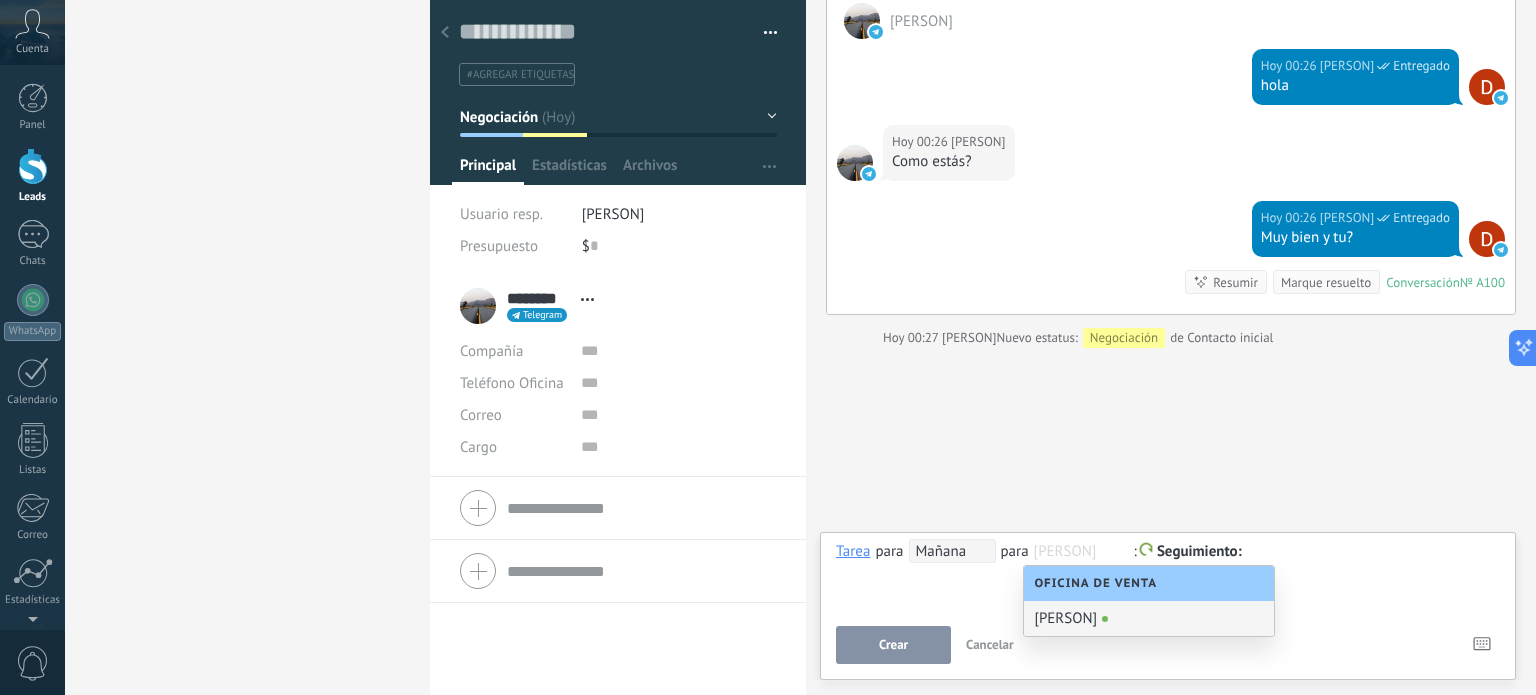 click on "**********" at bounding box center (1168, 575) 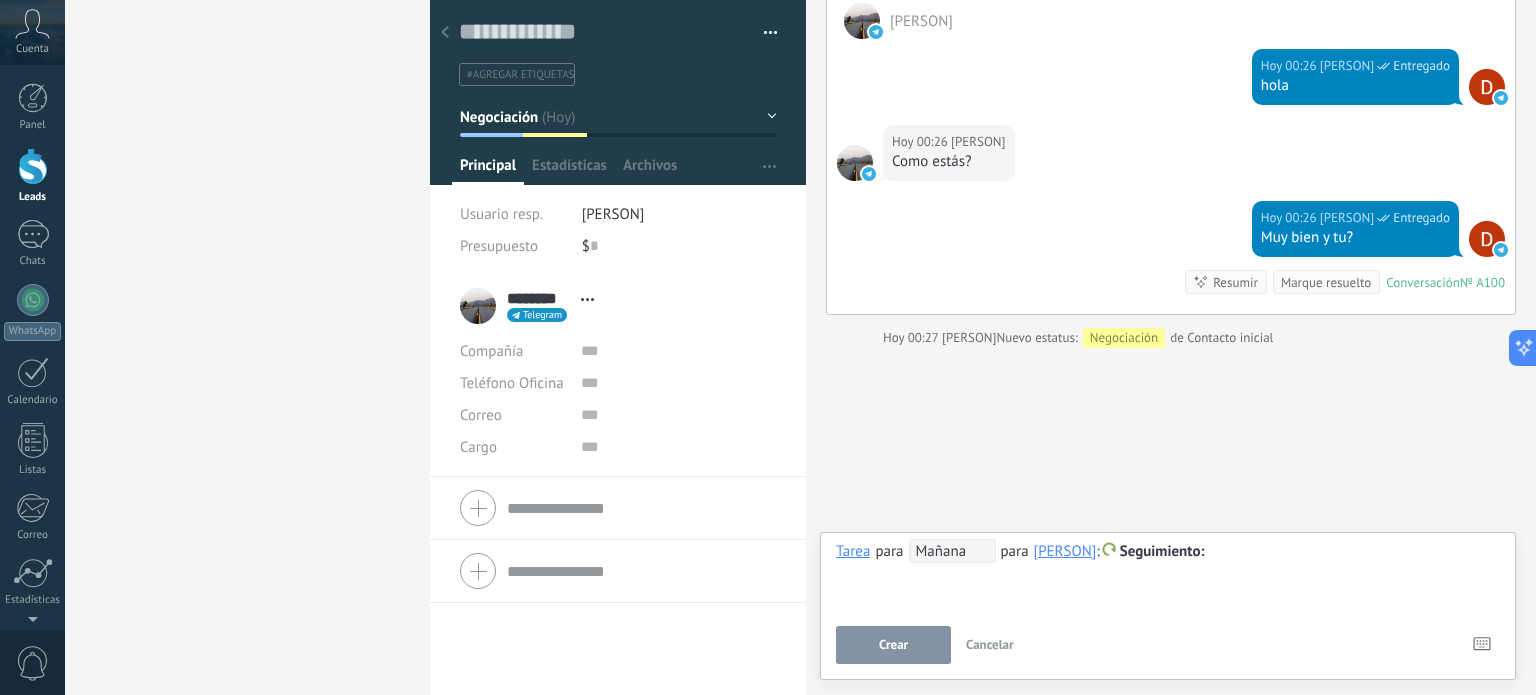 click on "Seguimiento" at bounding box center (1162, 551) 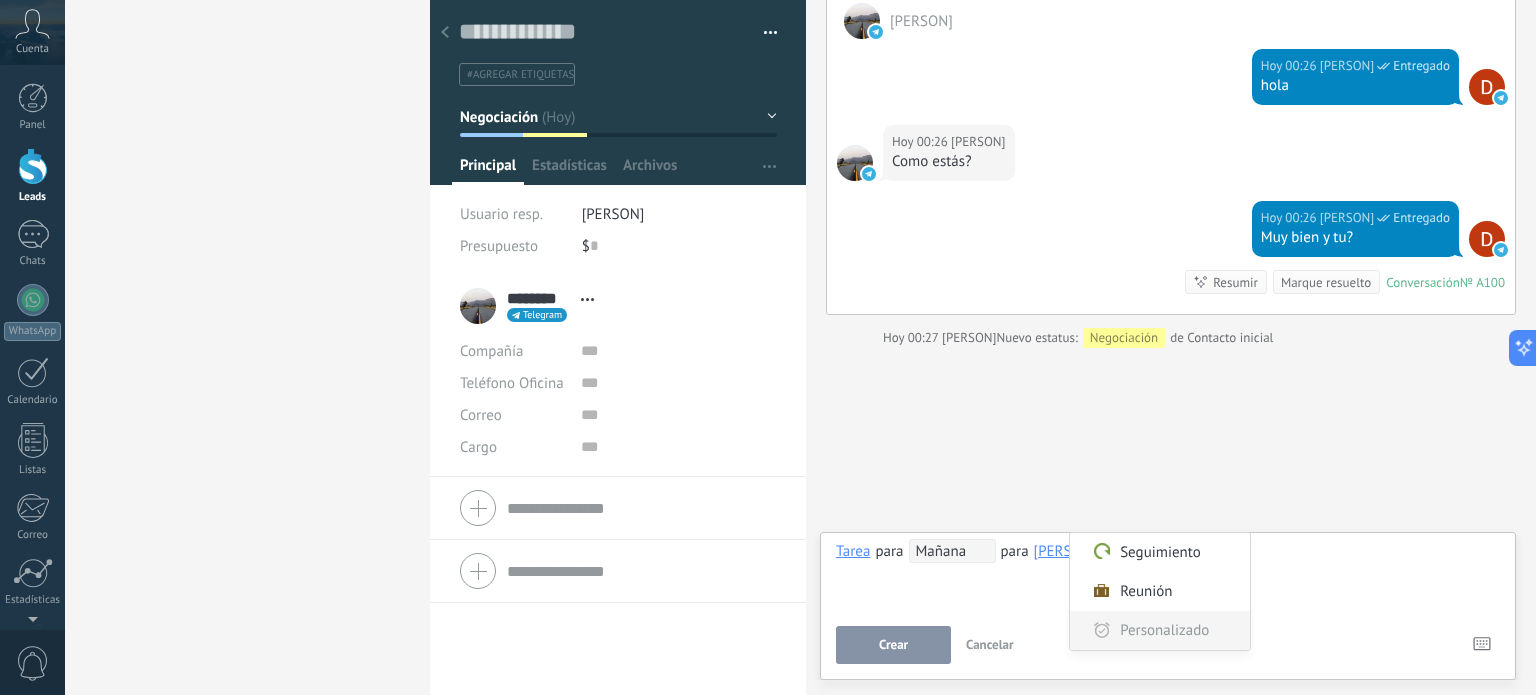 click on "Personalizado" at bounding box center [1160, 630] 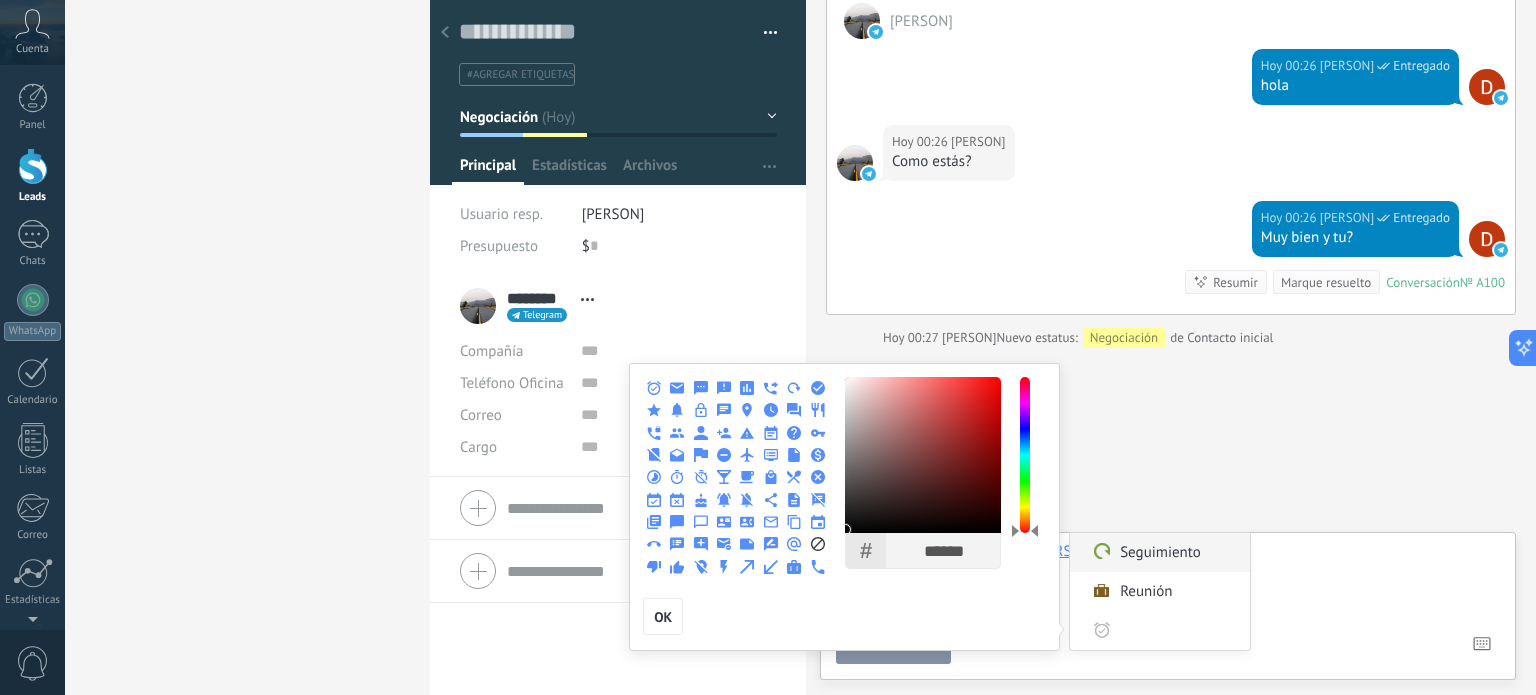 click on "Seguimiento" at bounding box center (1160, 552) 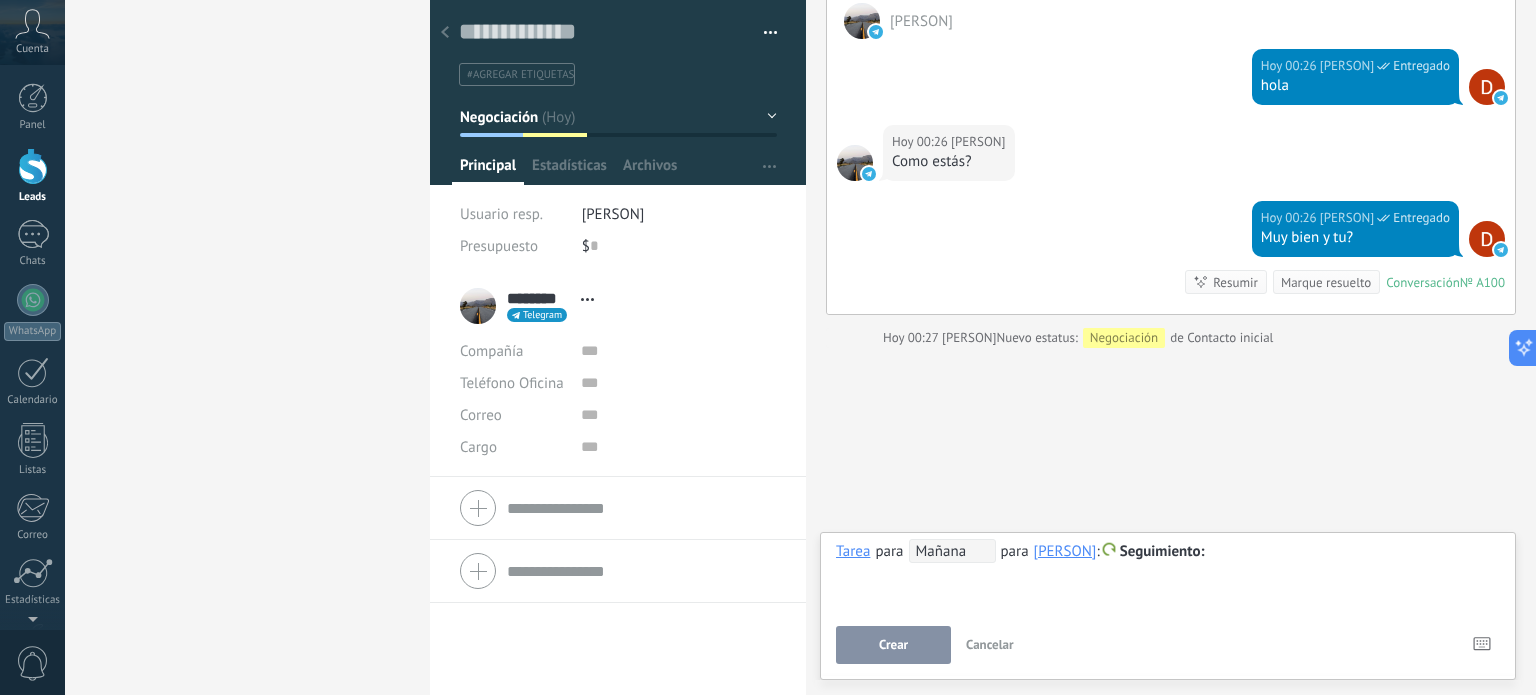 click on "Seguimiento" at bounding box center (1162, 551) 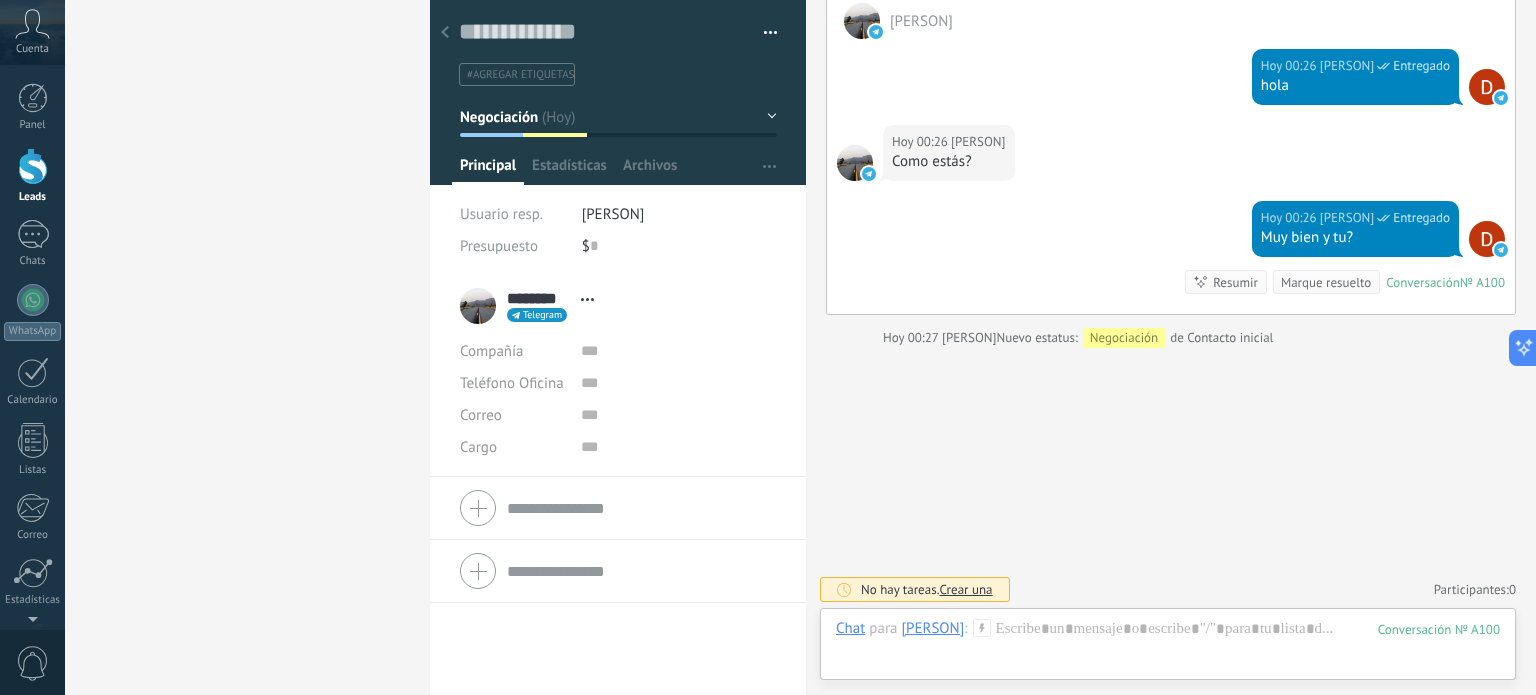 click on "Chat Correo Nota Tarea Chat   para   [PERSON] : 100 Enviar Cancelar Rastrear clics en links ? Reducir links largos y rastrear clics: cuando se habilita, los URLs que envías serán reemplazados con links de rastreo. Una vez clickeados, un evento se registrará en el feed del lead. Abajo seleccione las fuentes que utilizan esta  en Ajustes Las plantillas no pueden ser editadas La sesión de mensajería finaliza en: Atajos – ejecutar bots y plantillas – seleccionar acción – mencionar a un colega – seleccionar el destinatario – insertar valor del campo Kommo AI Beta Corregir gramática y ortografía Hacerlo profesional Hacerlo amistoso Hacerlo ingenioso Hacerlo más largo Hacerlo más corto Simplificarlo" at bounding box center (1168, 644) 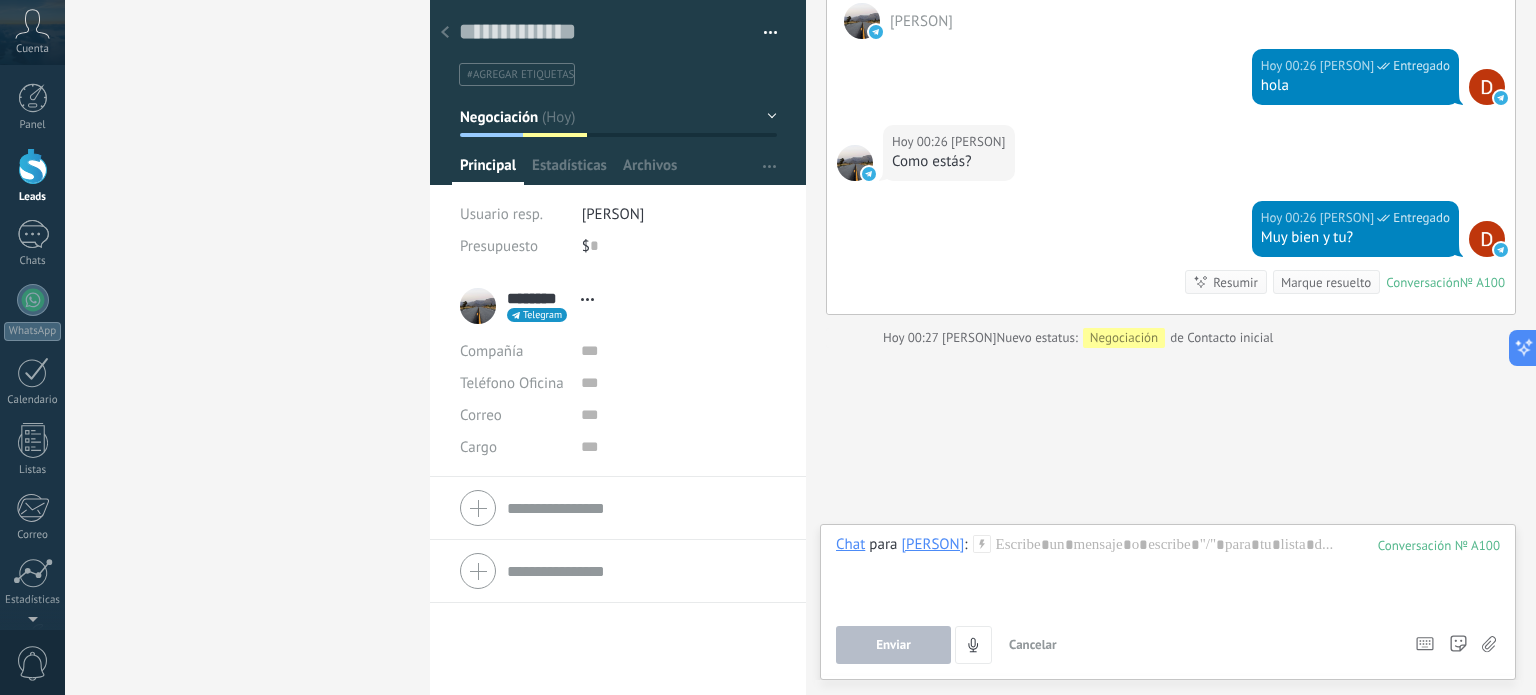 click on "Buscar Carga más Hoy Hoy Creación:  2  eventos   Expandir Hoy Cambio del usuario responsable:  2  eventos   Expandir Hoy 00:26 [PERSON]  Nuevo estatus: Contacto inicial de Incoming leads [PERSON]  Hoy 00:26 [PERSON]  Entregado hola Hoy 00:26 [PERSON]  Como estás? Hoy 00:26 [PERSON]  Entregado Muy bien y tu? Conversación  № A100 Conversación № A100 Resumir Resumir Marque resuelto Hoy 00:26 [PERSON]: Muy bien y tu? Conversación № A100 Hoy 00:27 [PERSON]  Nuevo estatus: Negociación de Contacto inicial No hay tareas.  Crear una Participantes:  0 Agregar usuario Bots:  0" at bounding box center (1171, 236) 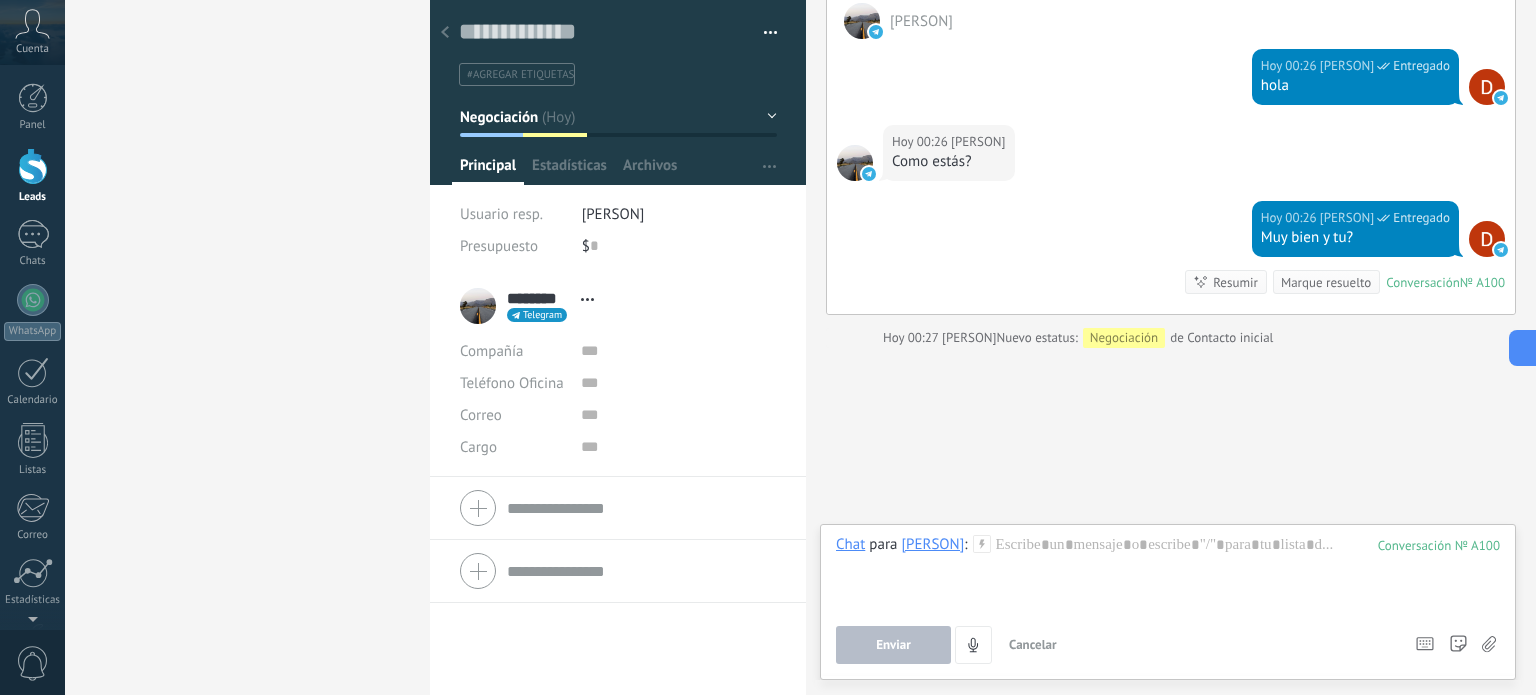 click on "Cancelar" at bounding box center (1033, 644) 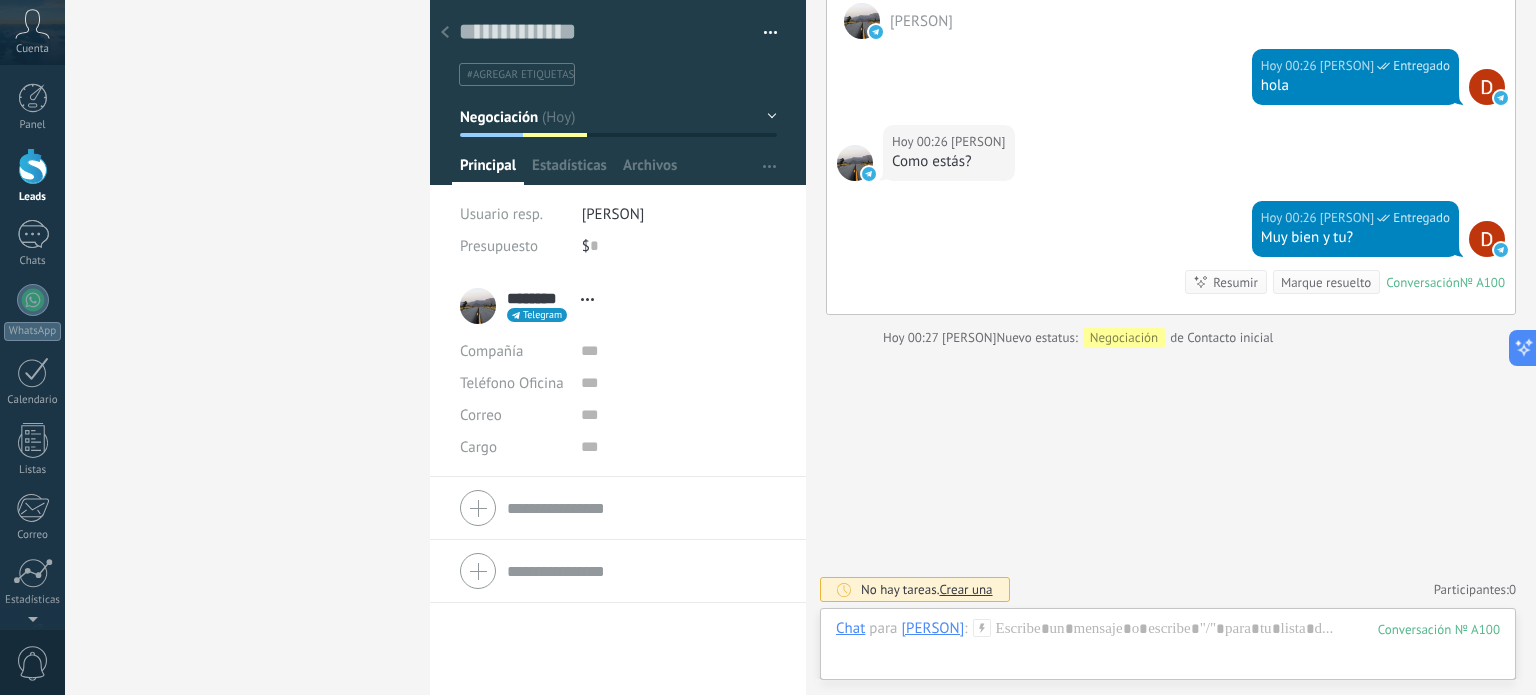 click on "Crear una" at bounding box center (965, 589) 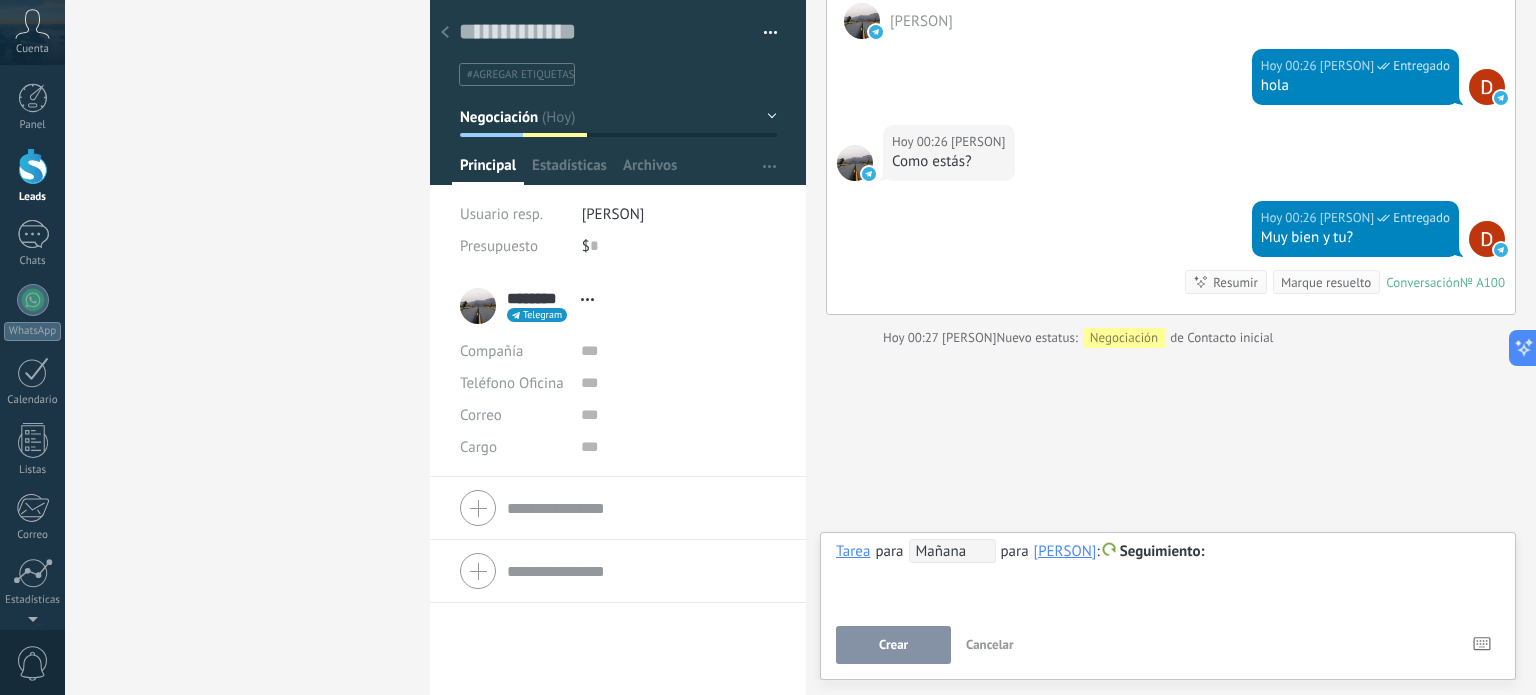 type 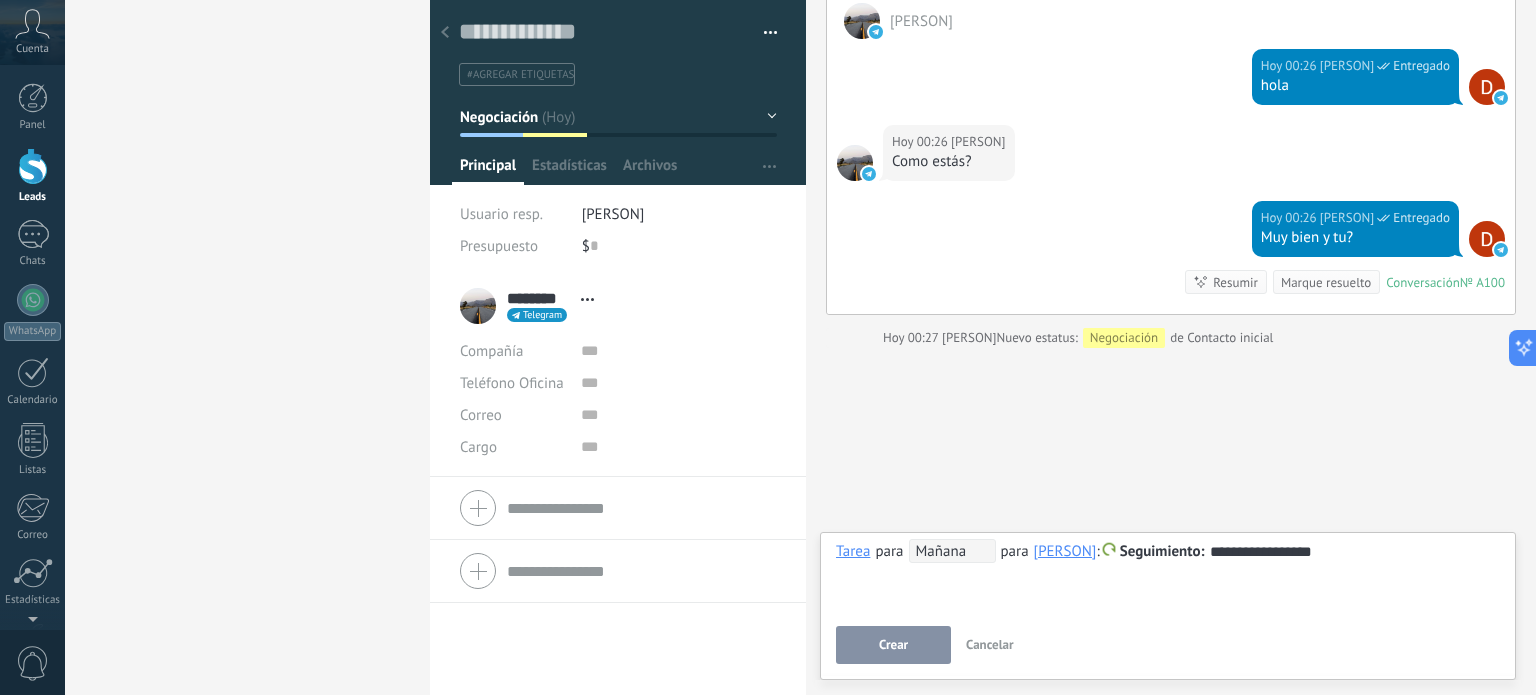 click on "Crear" at bounding box center (893, 645) 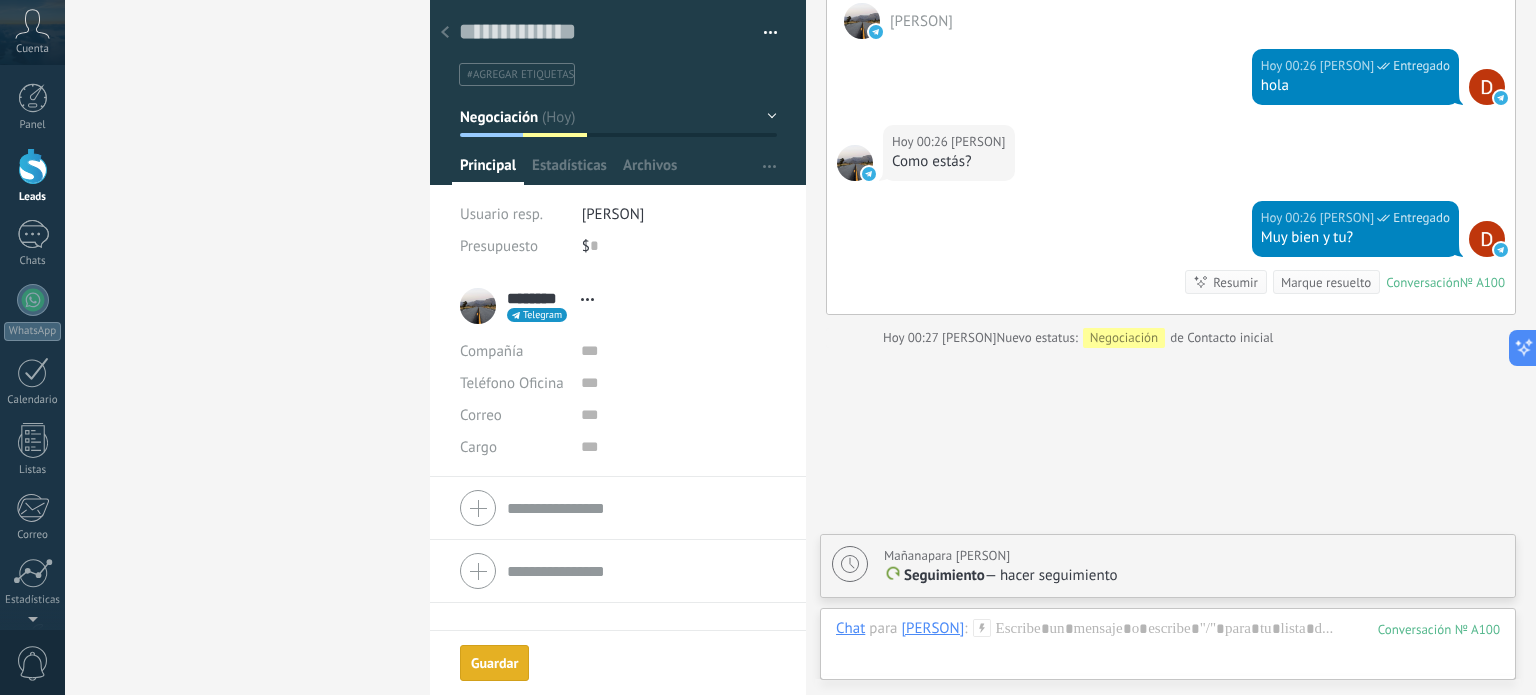 scroll, scrollTop: 295, scrollLeft: 0, axis: vertical 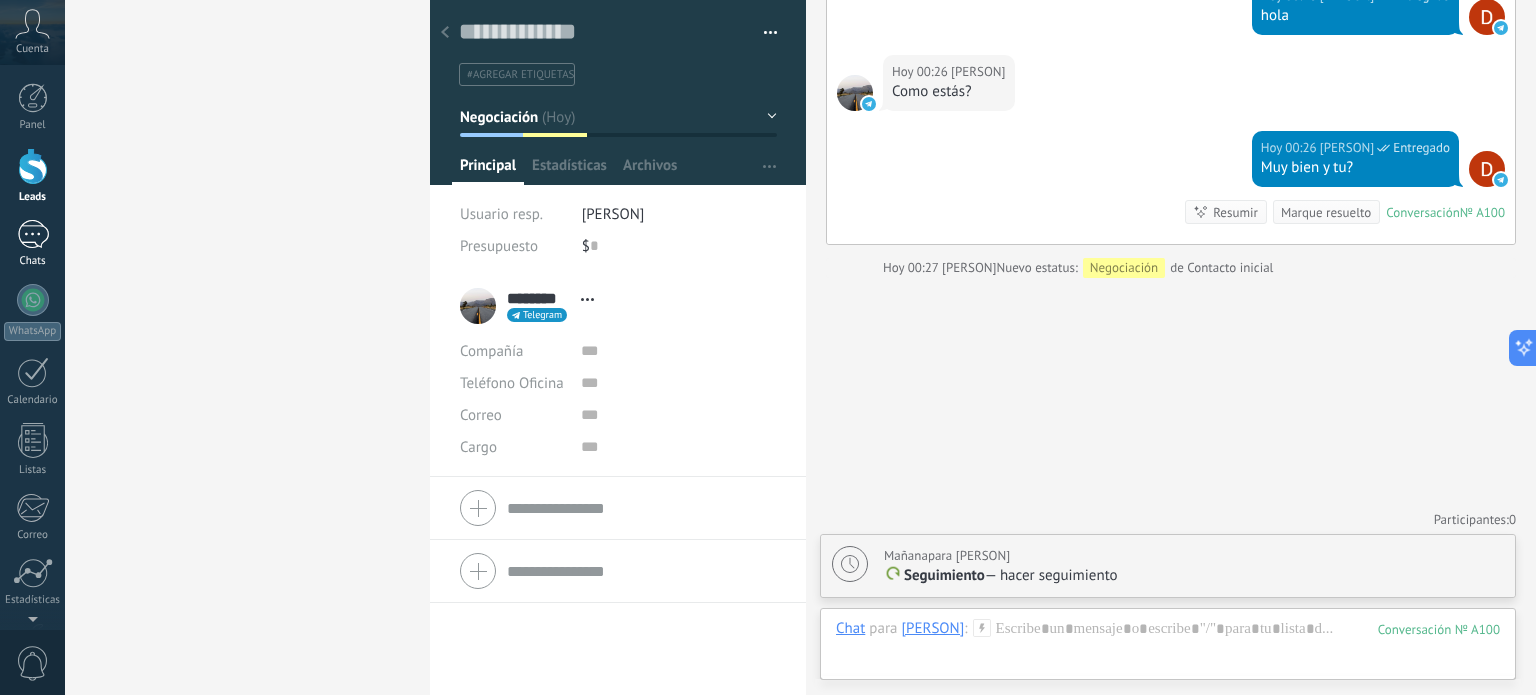 click on "1" at bounding box center [33, 234] 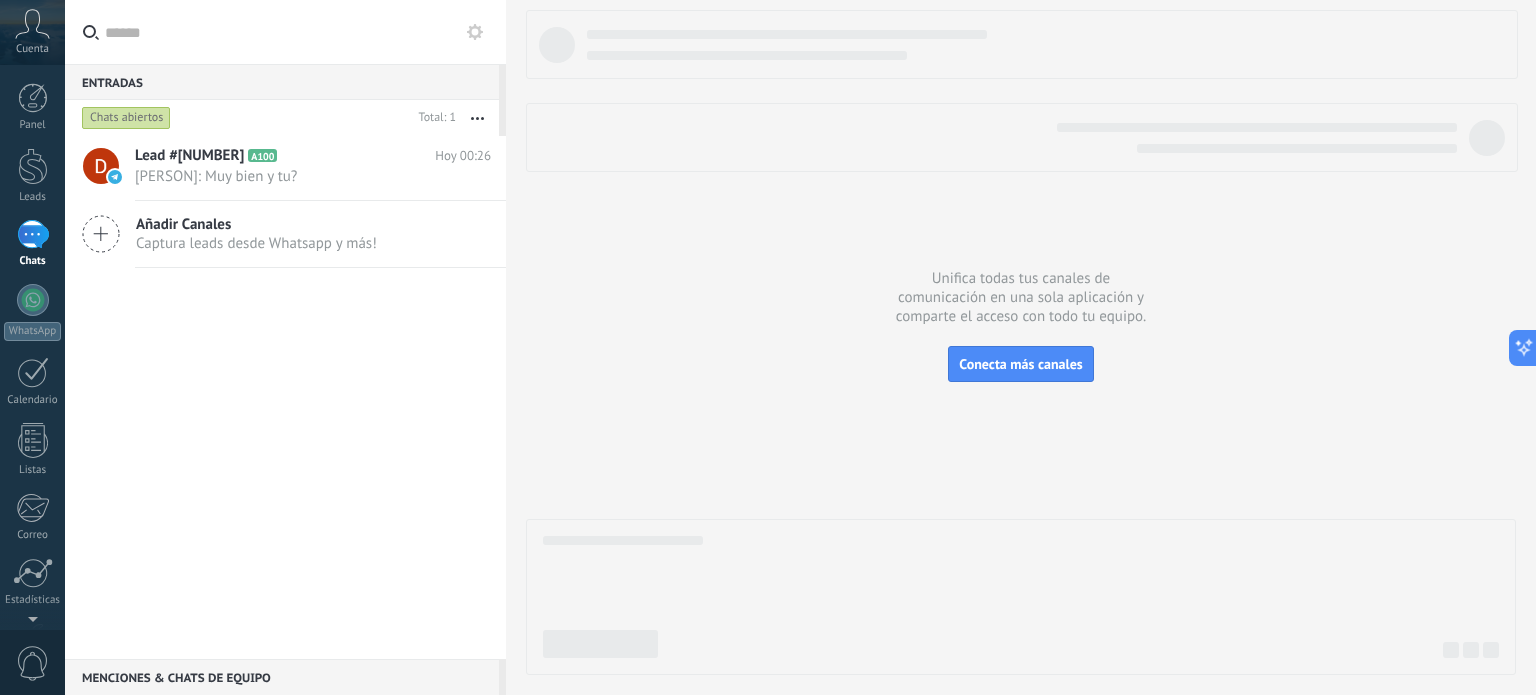 click 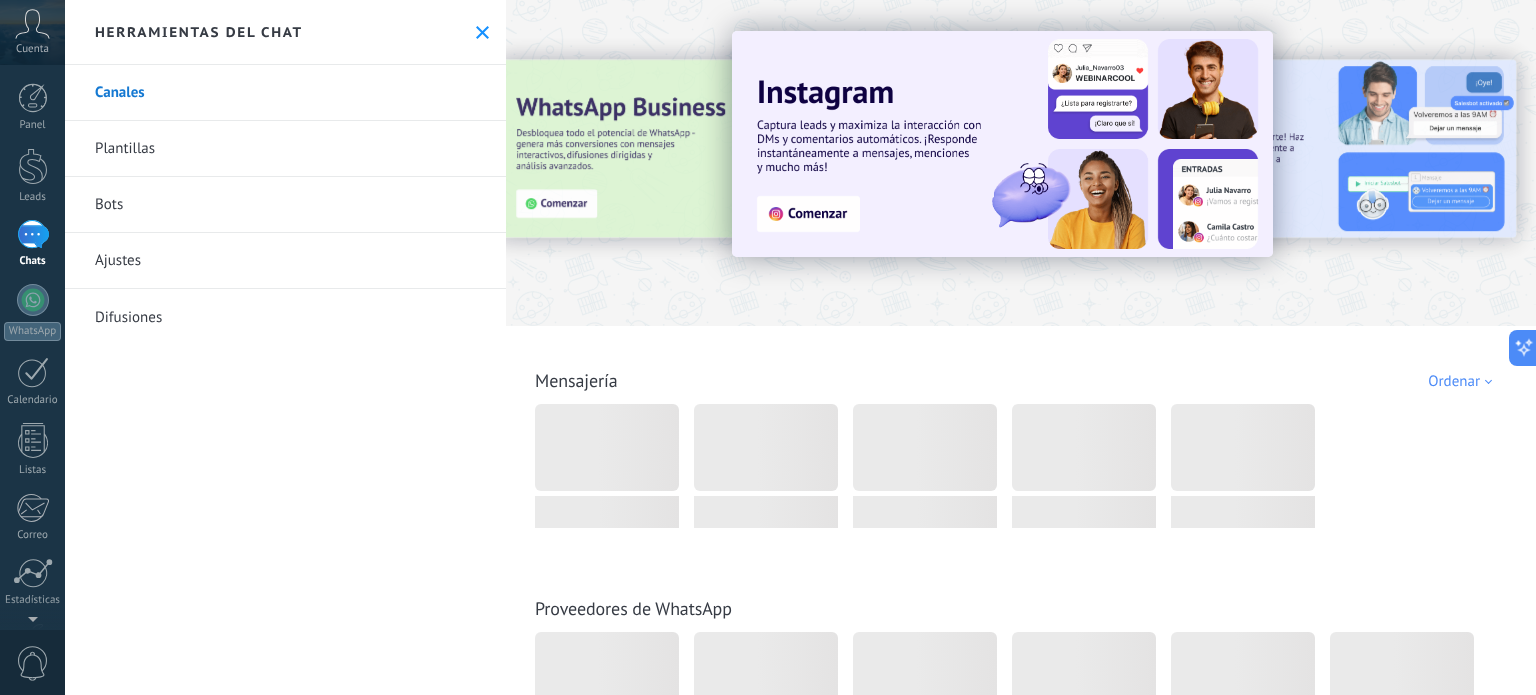 click 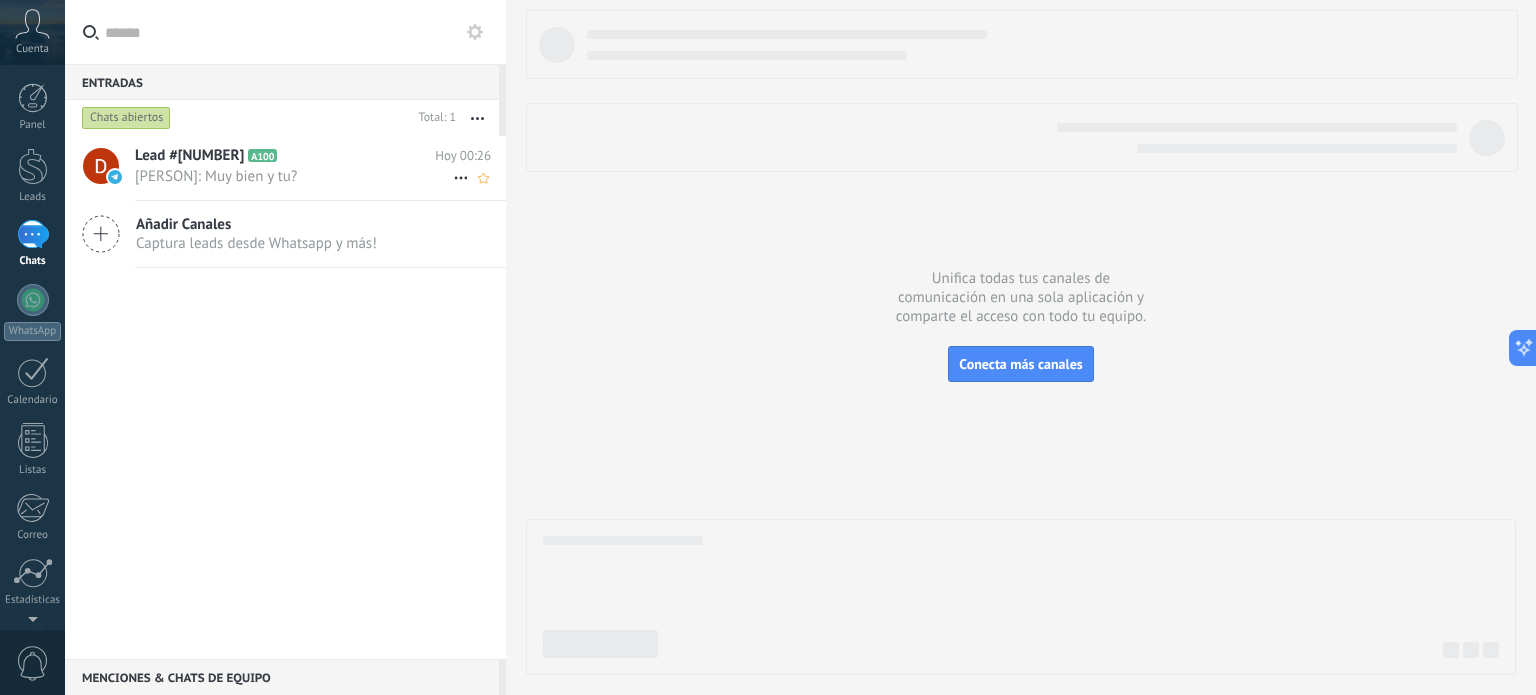 click on "[PERSON]: Muy bien y tu?" at bounding box center [294, 176] 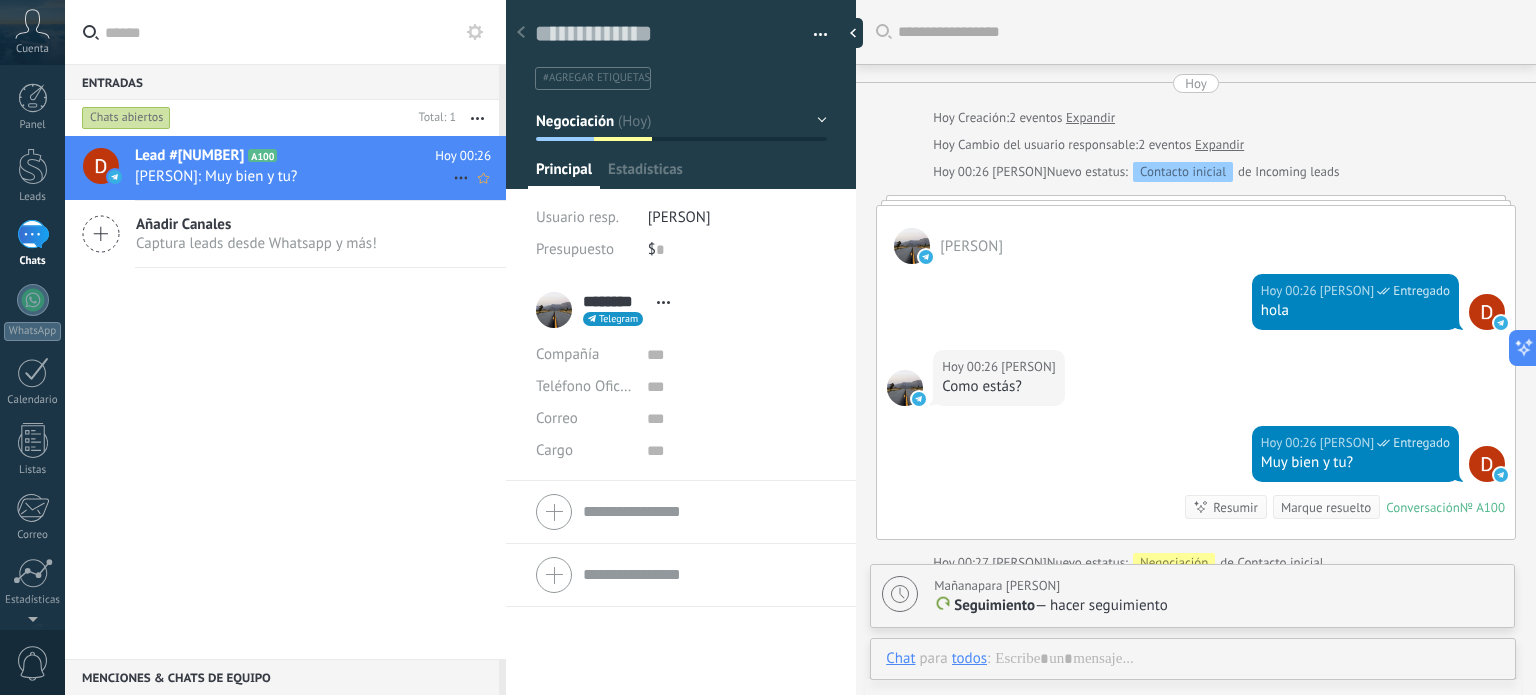 scroll, scrollTop: 134, scrollLeft: 0, axis: vertical 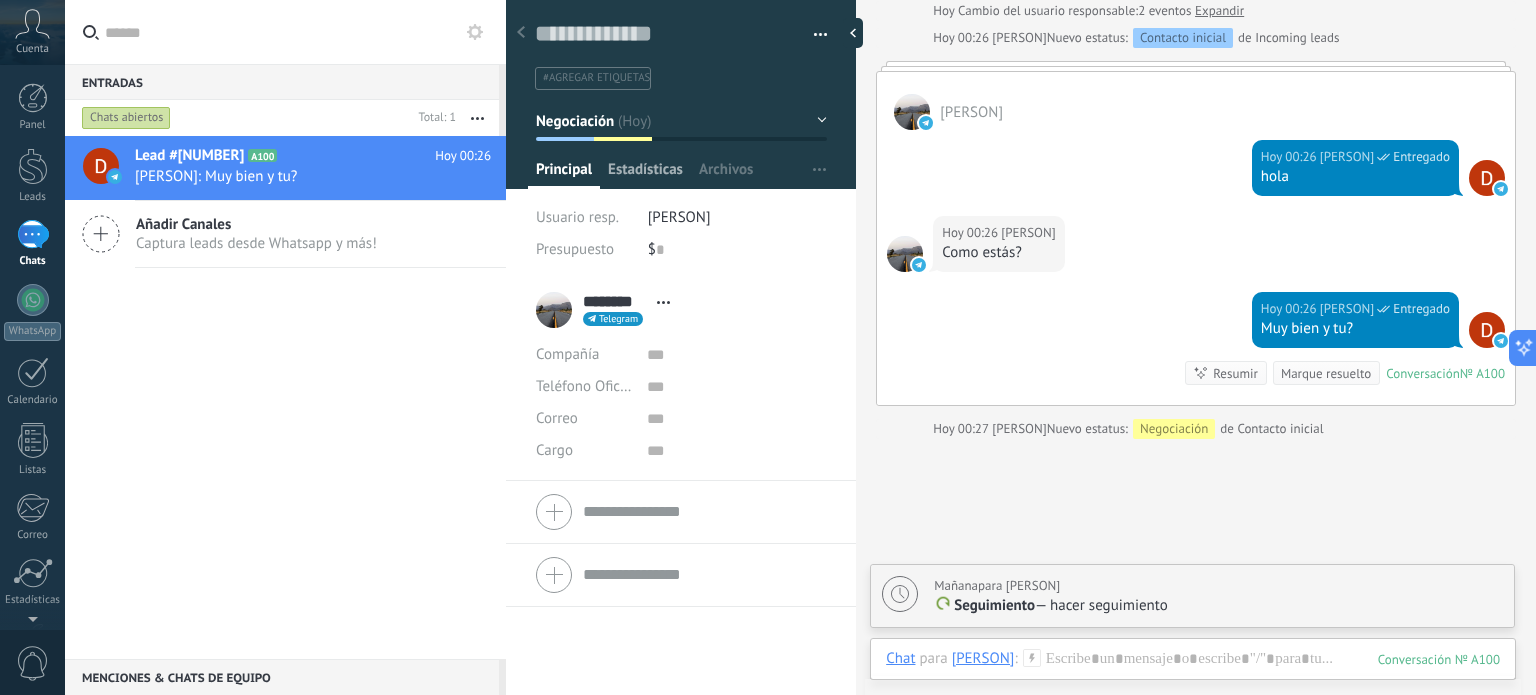 click on "Estadísticas" at bounding box center [645, 174] 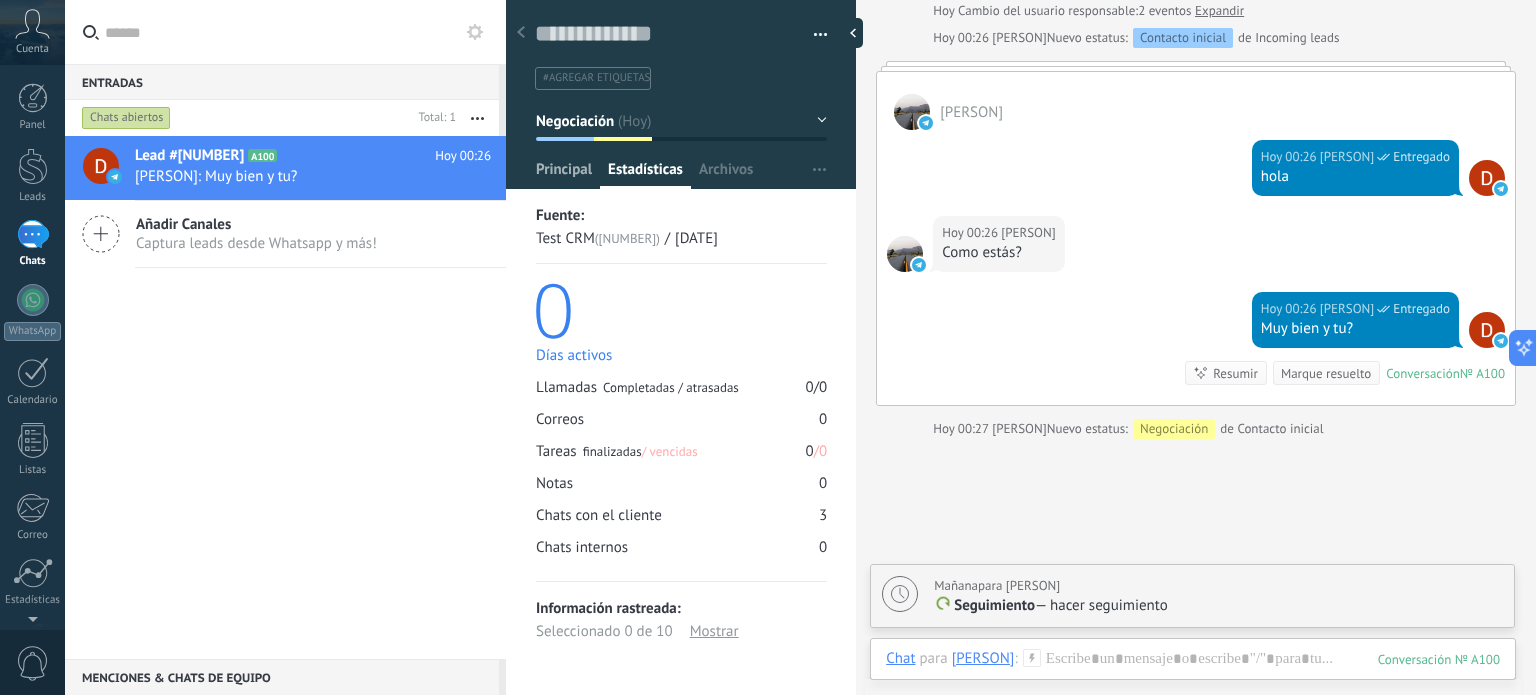 click on "Principal" at bounding box center [564, 174] 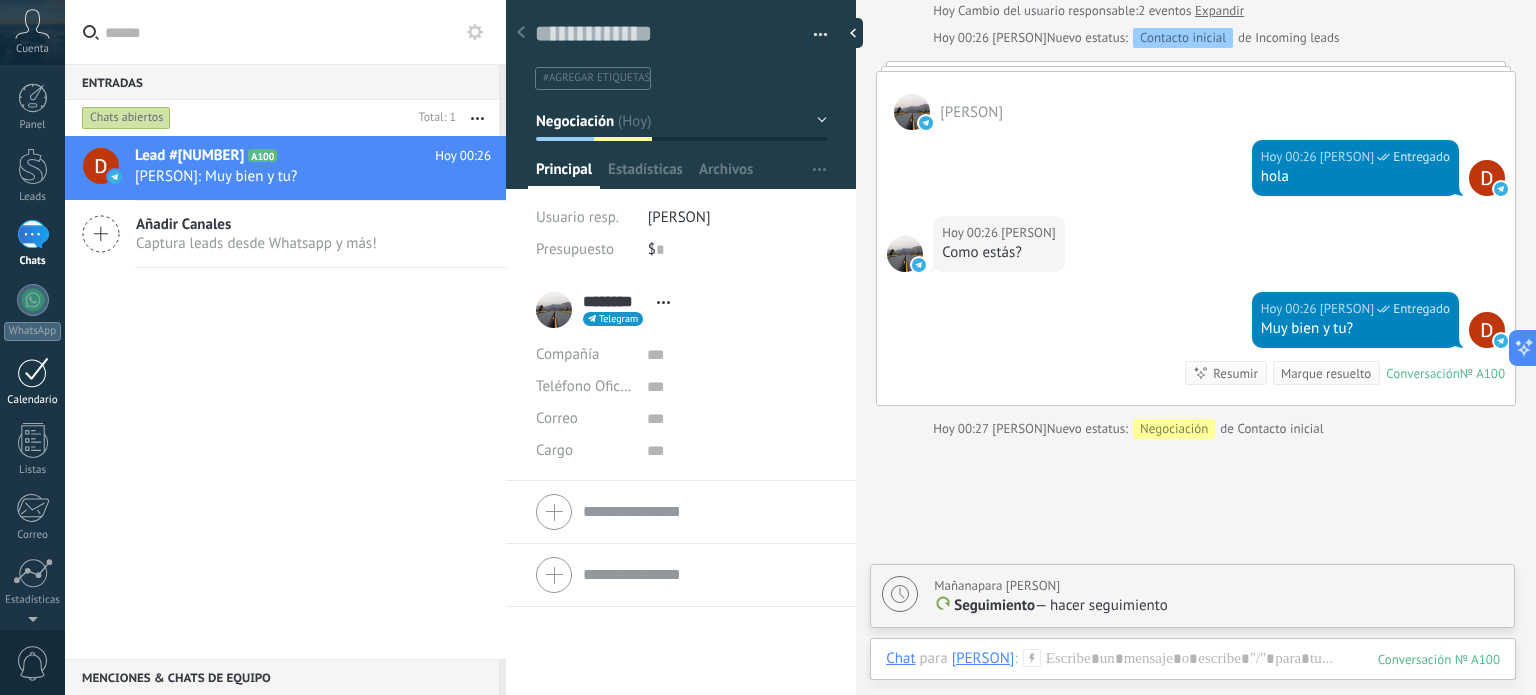 click at bounding box center [33, 372] 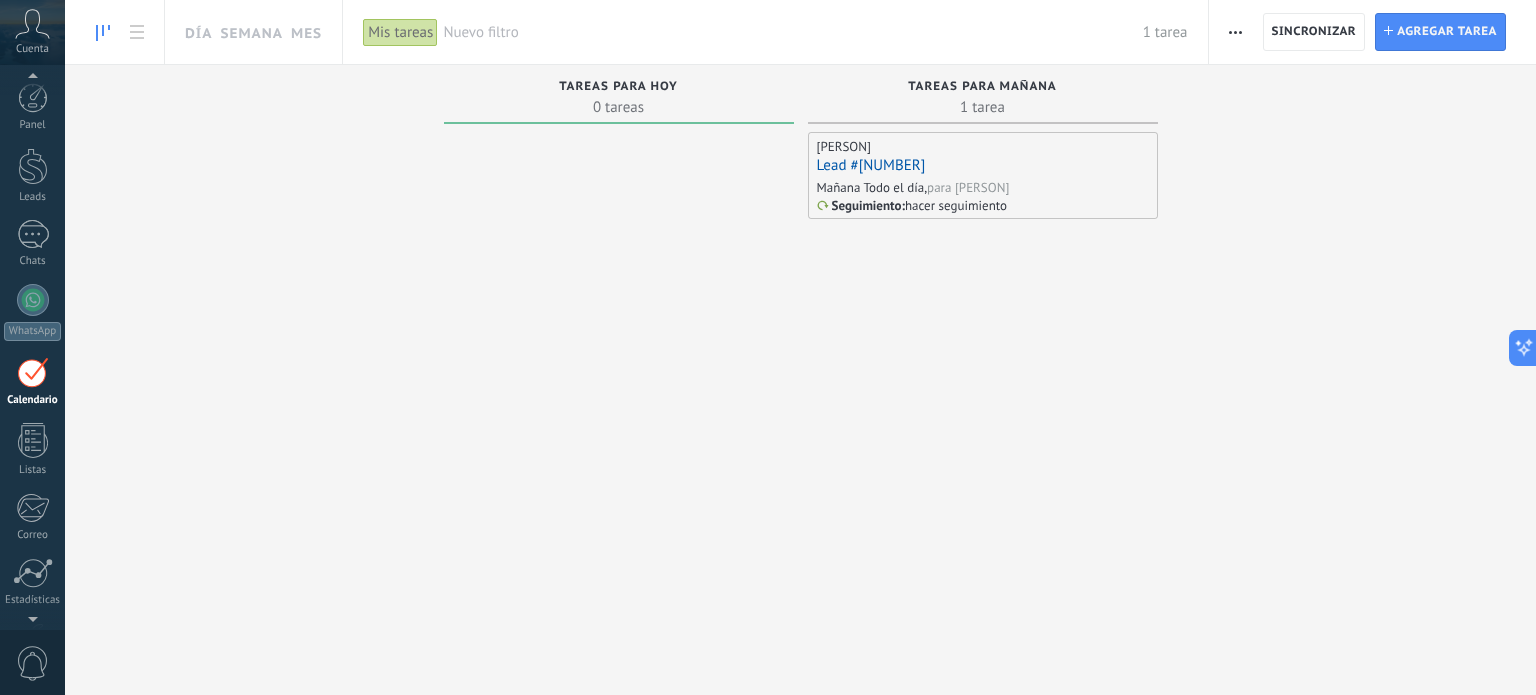 scroll, scrollTop: 56, scrollLeft: 0, axis: vertical 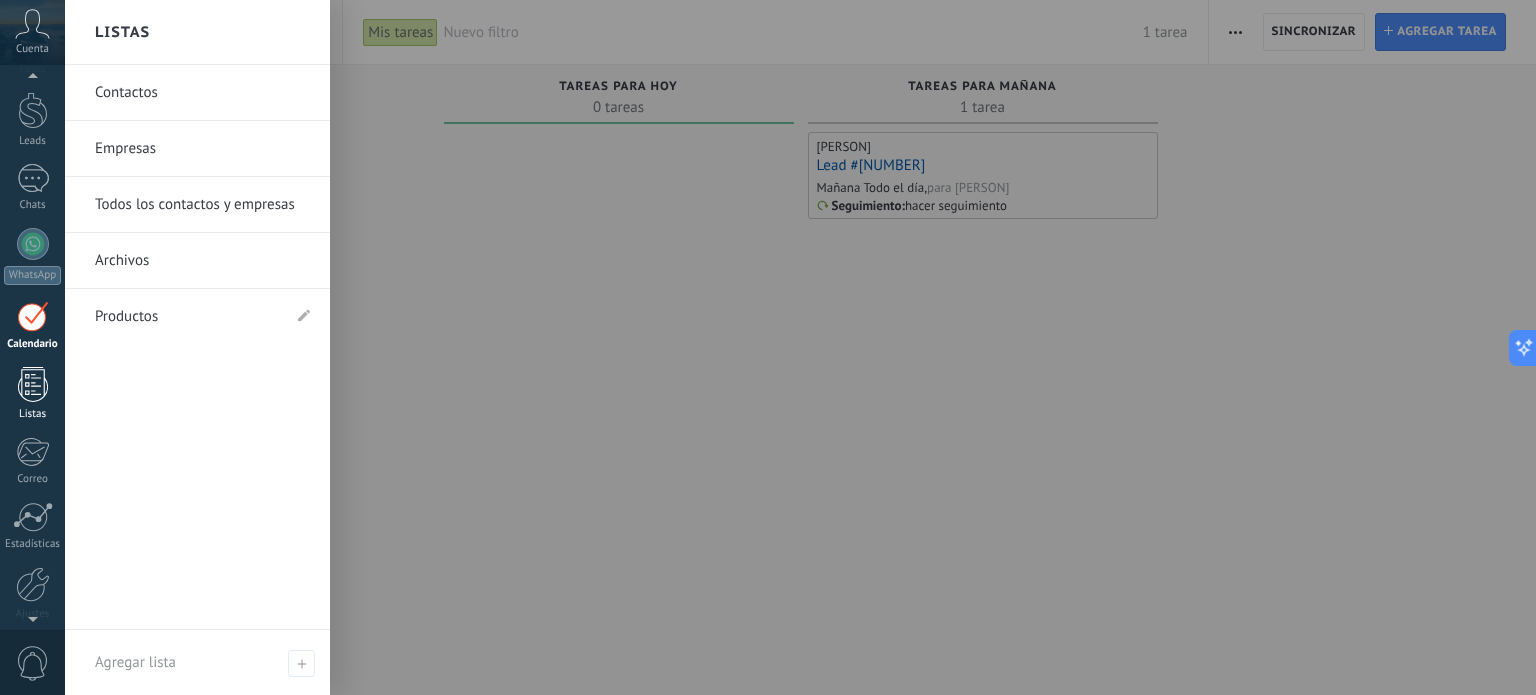 click at bounding box center [33, 384] 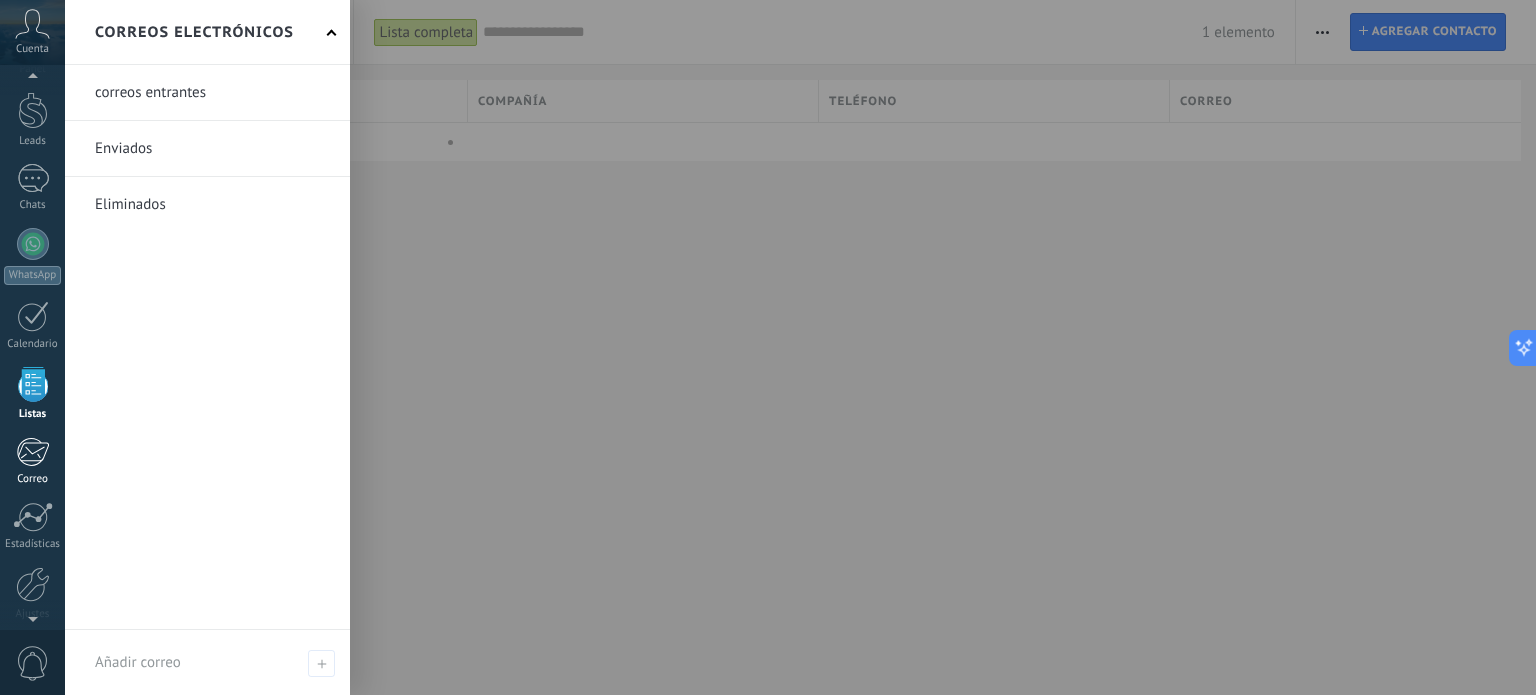 click on "Correo" at bounding box center (32, 461) 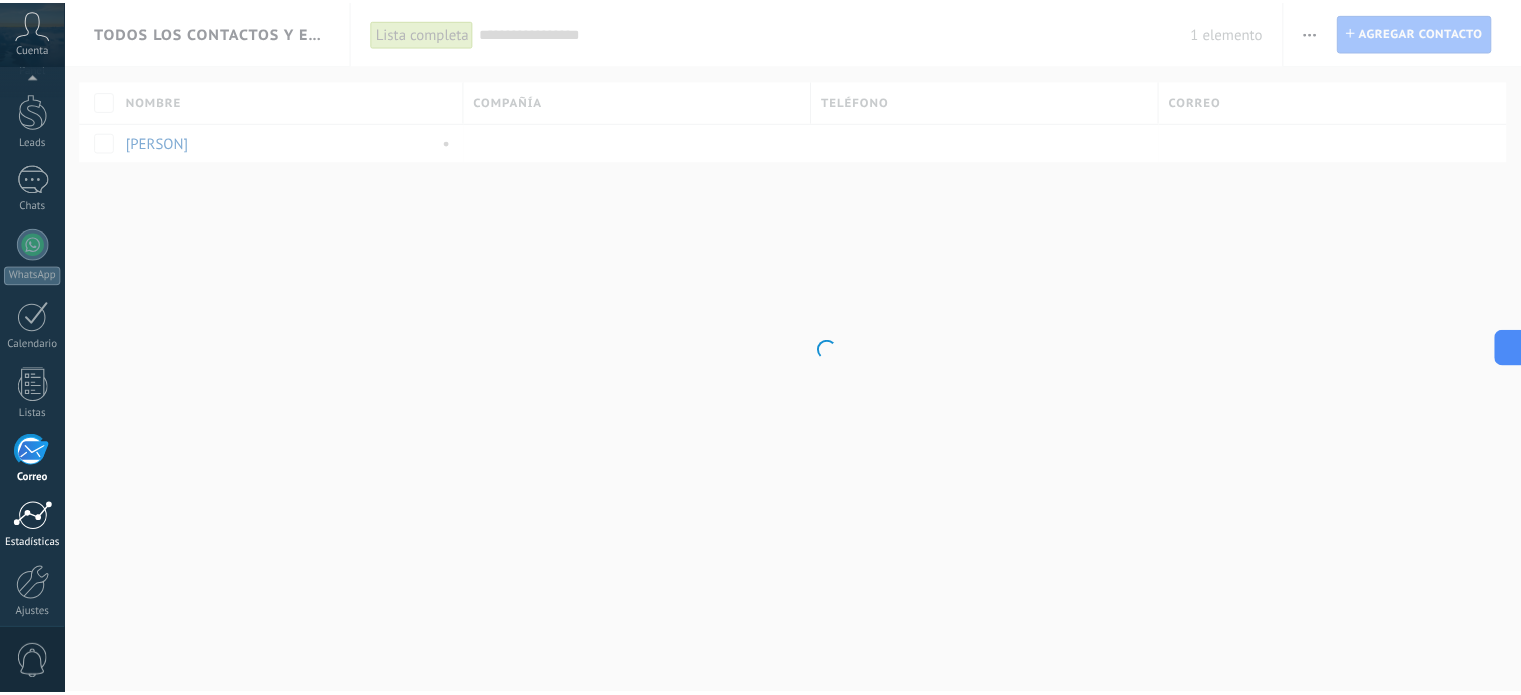 scroll, scrollTop: 136, scrollLeft: 0, axis: vertical 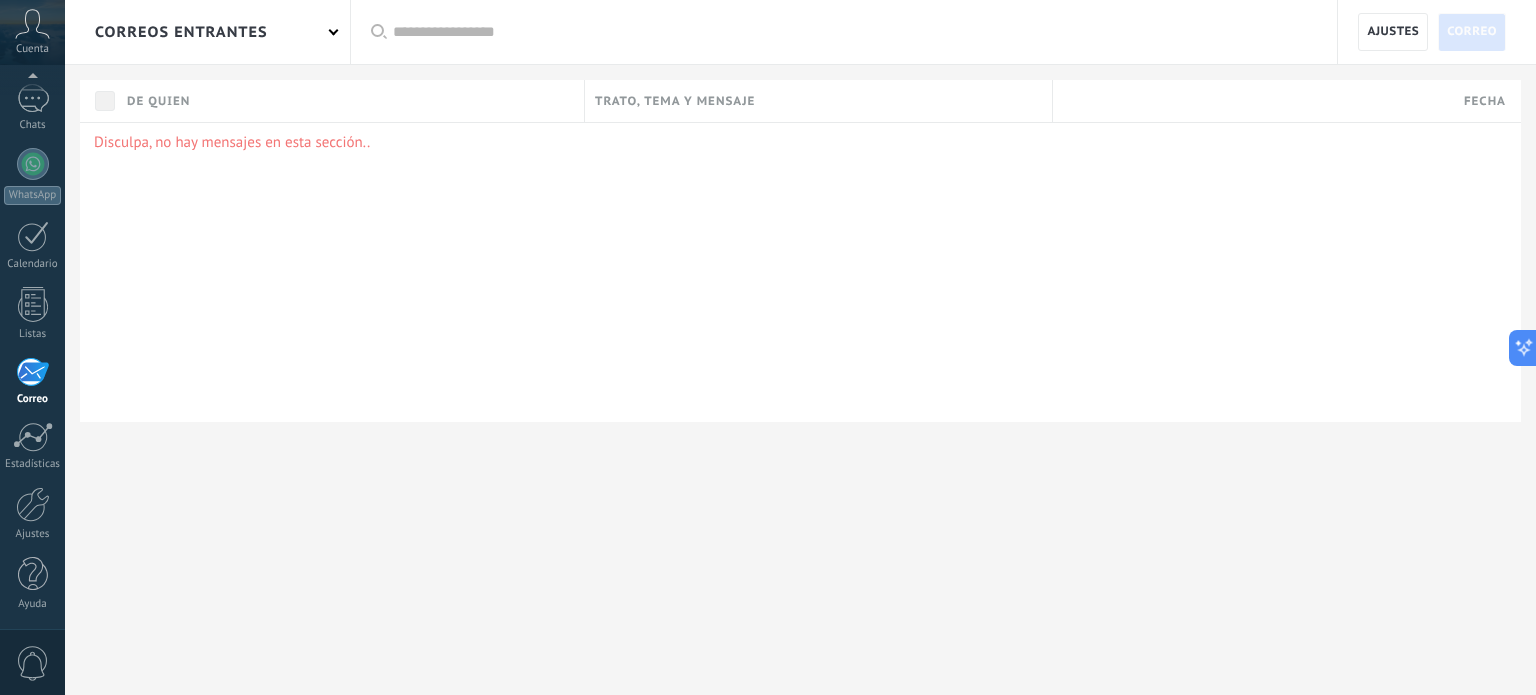 click on "correos entrantes" at bounding box center [181, 32] 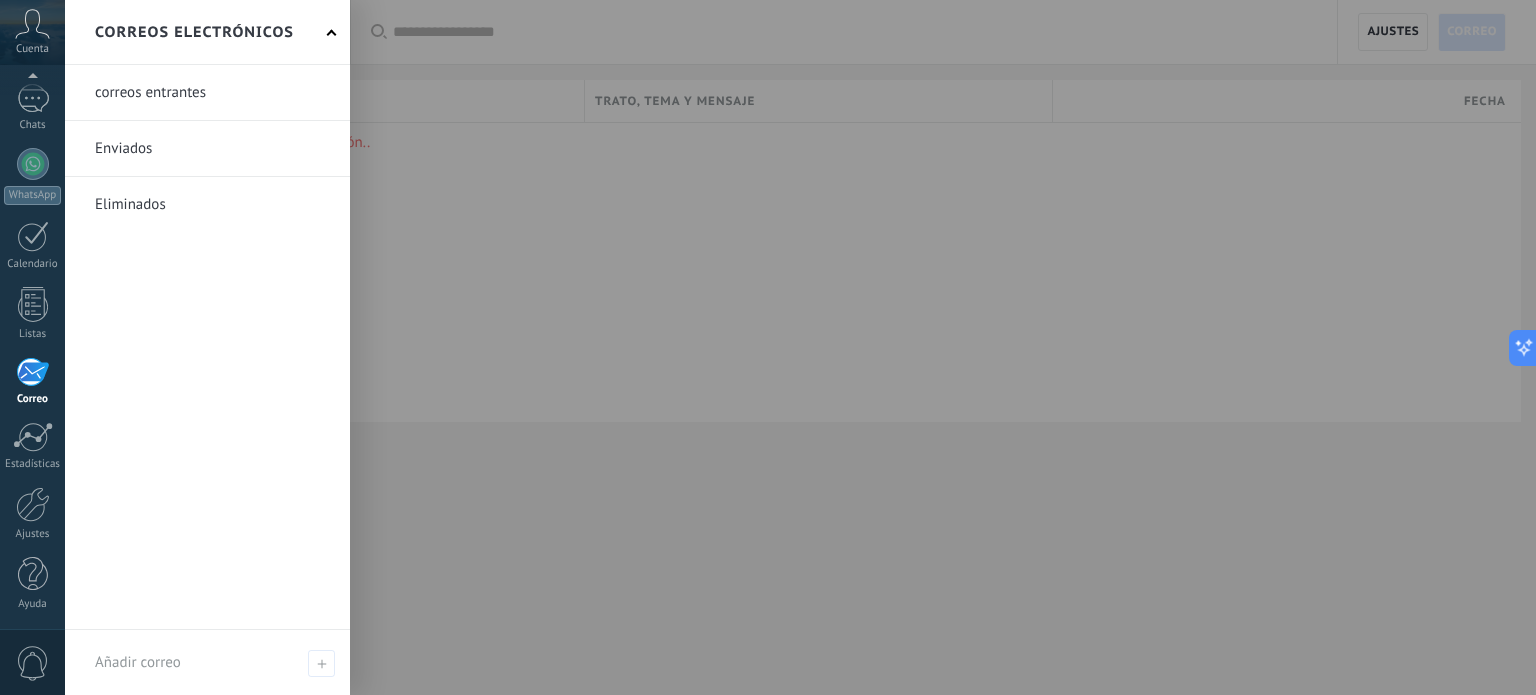 click on "Correos electrónicos" at bounding box center [194, 32] 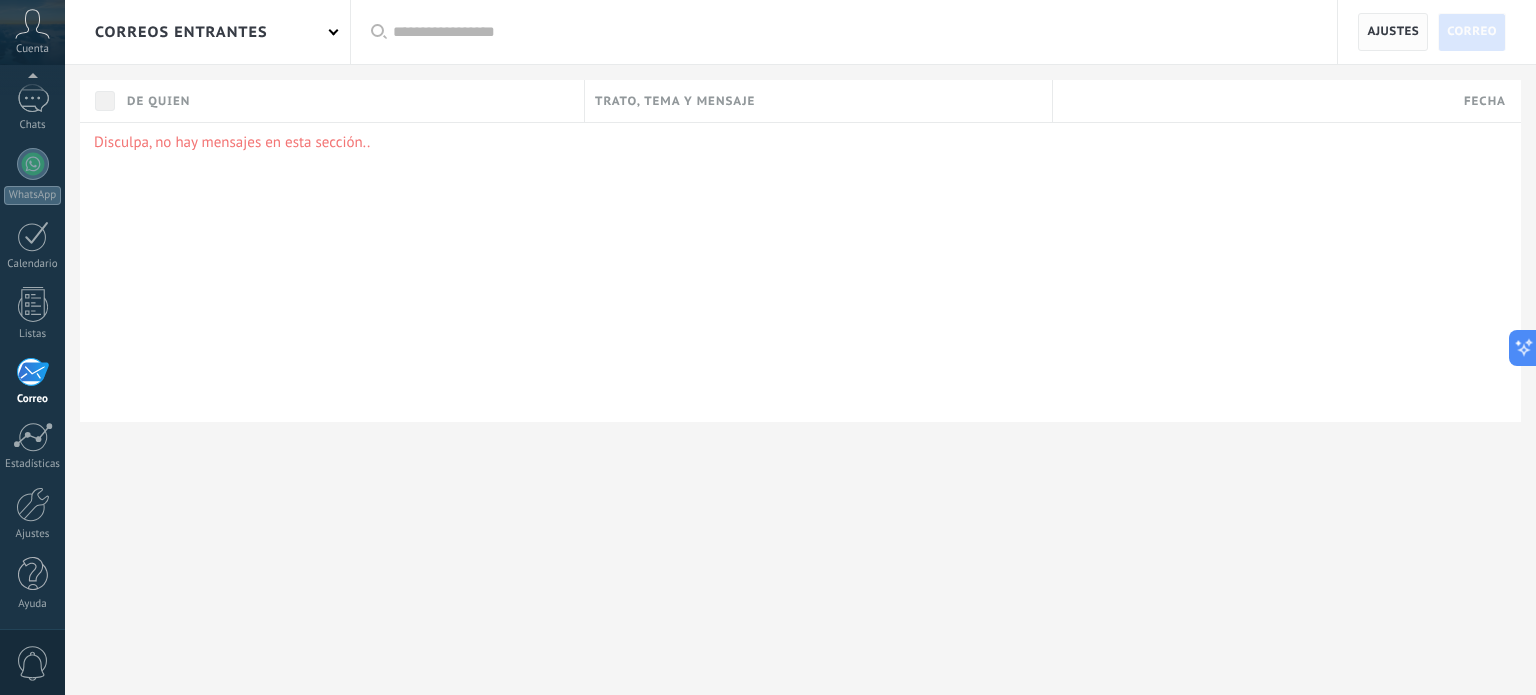 click on "Ajustes" at bounding box center [1393, 32] 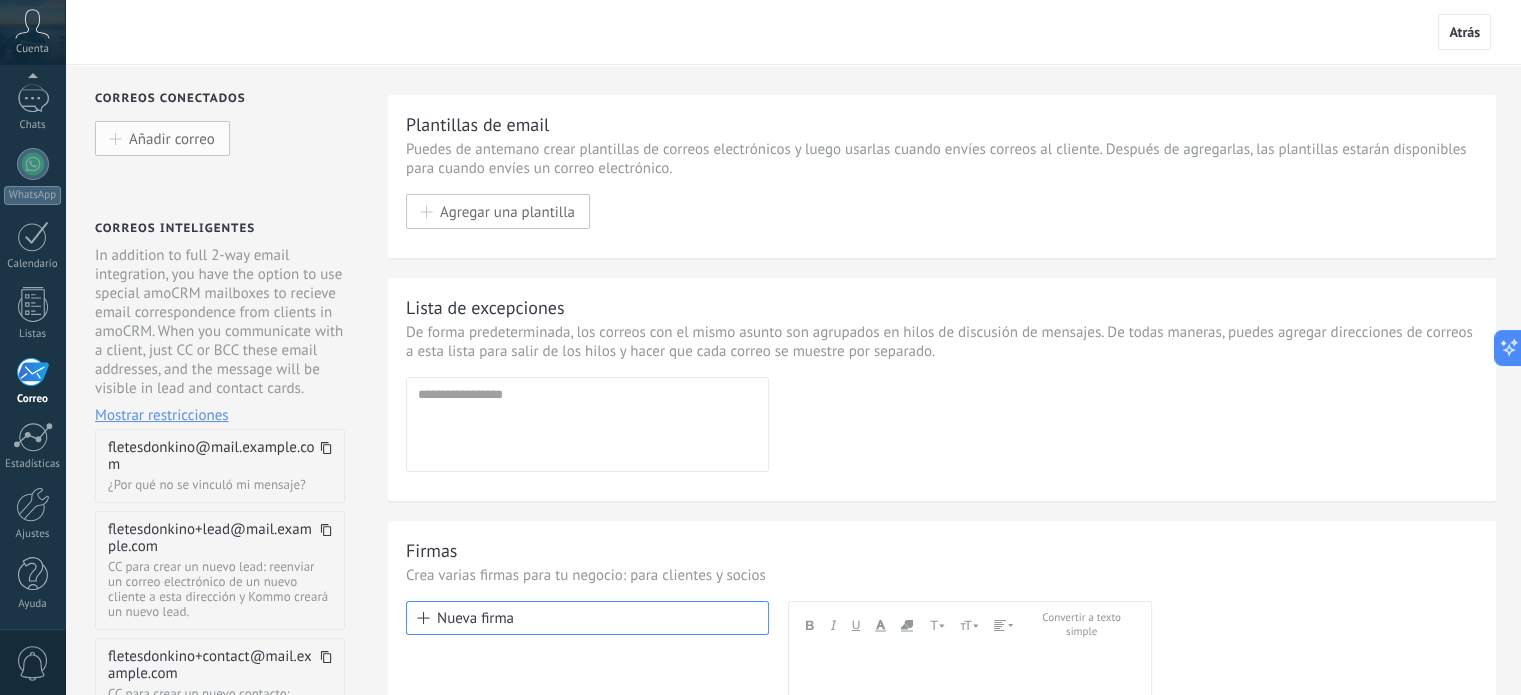 click on "Añadir correo" at bounding box center [172, 138] 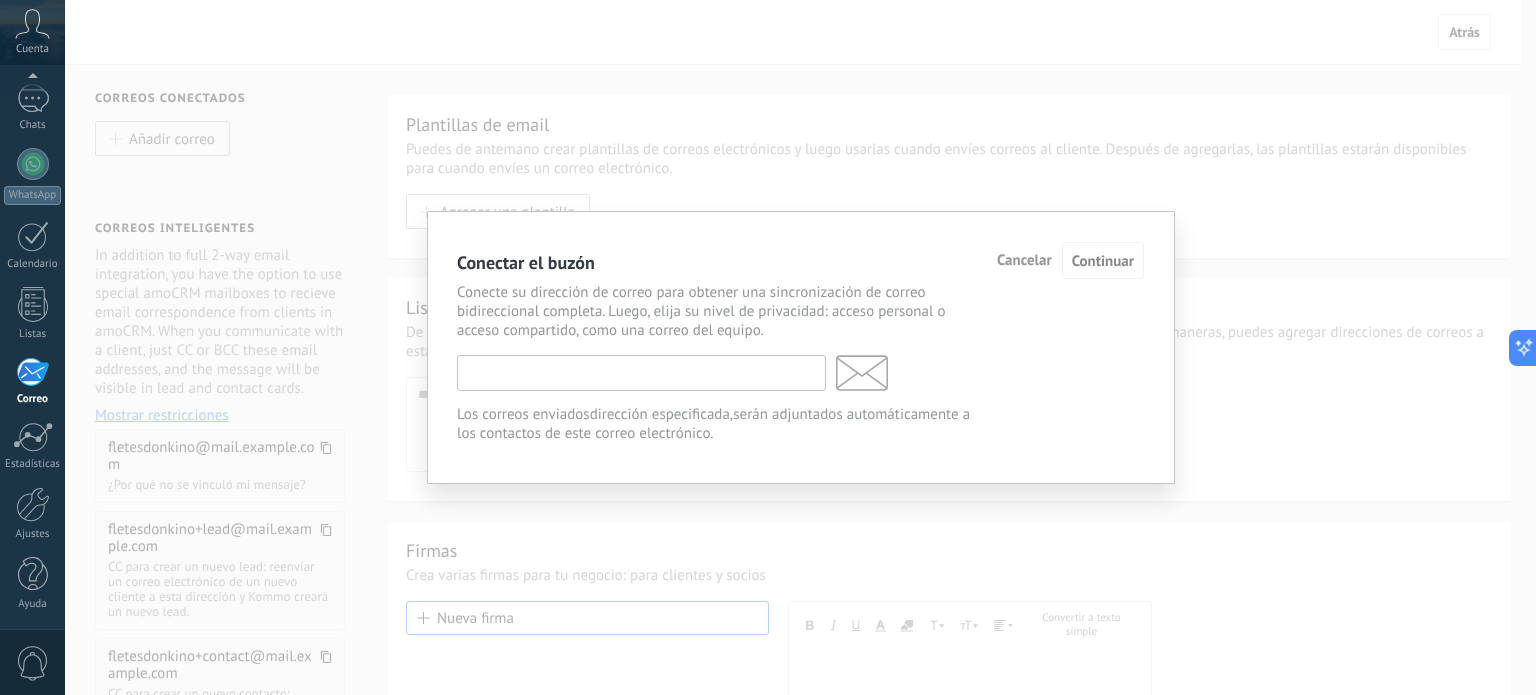 click at bounding box center (641, 373) 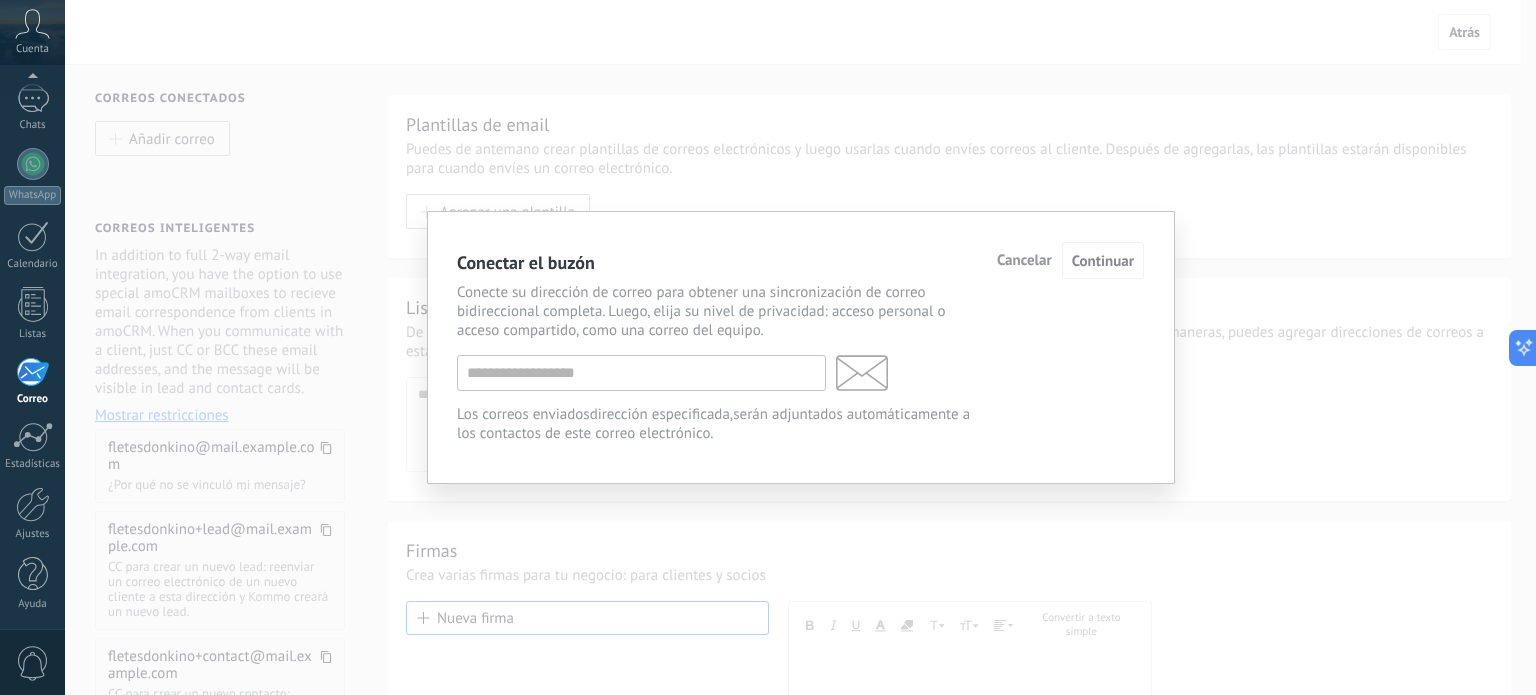 click on "Conectar el buzón Cancelar Continuar" at bounding box center (800, 262) 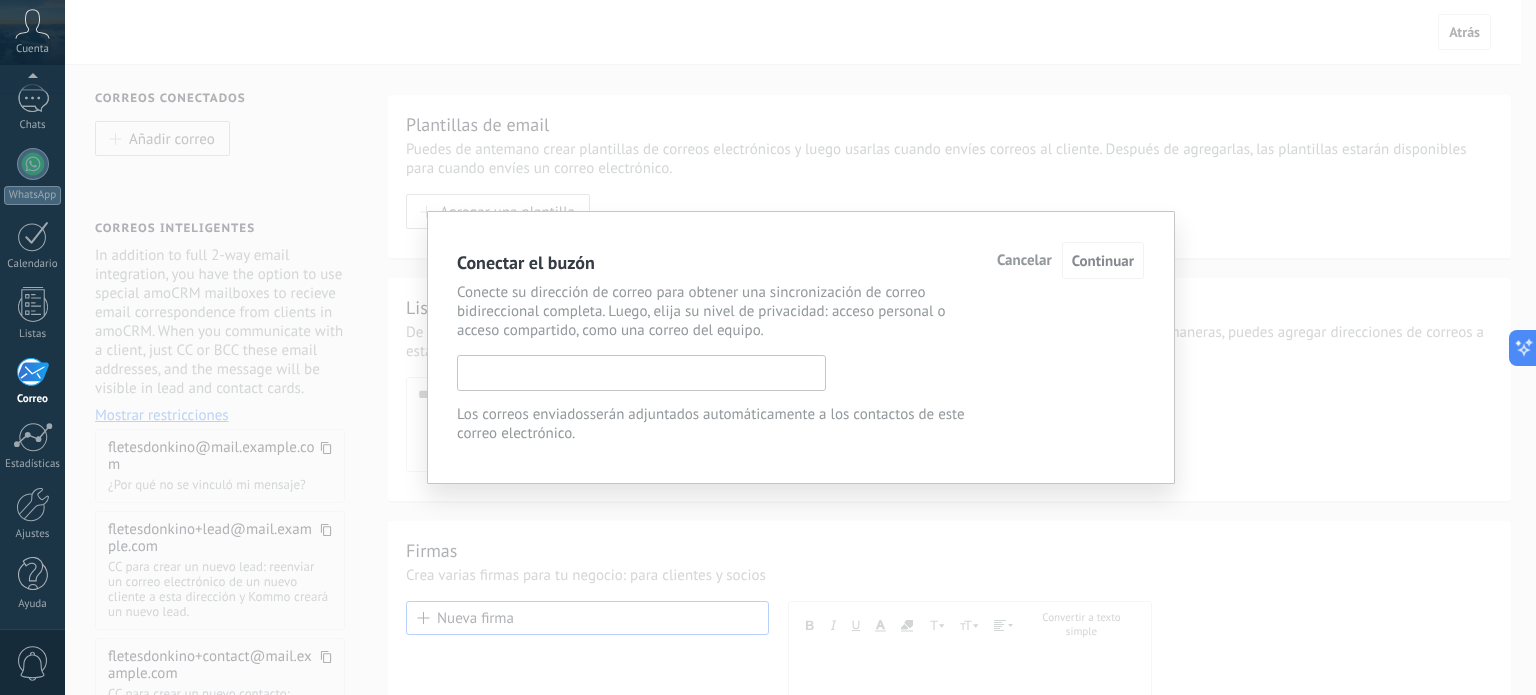 click at bounding box center [641, 373] 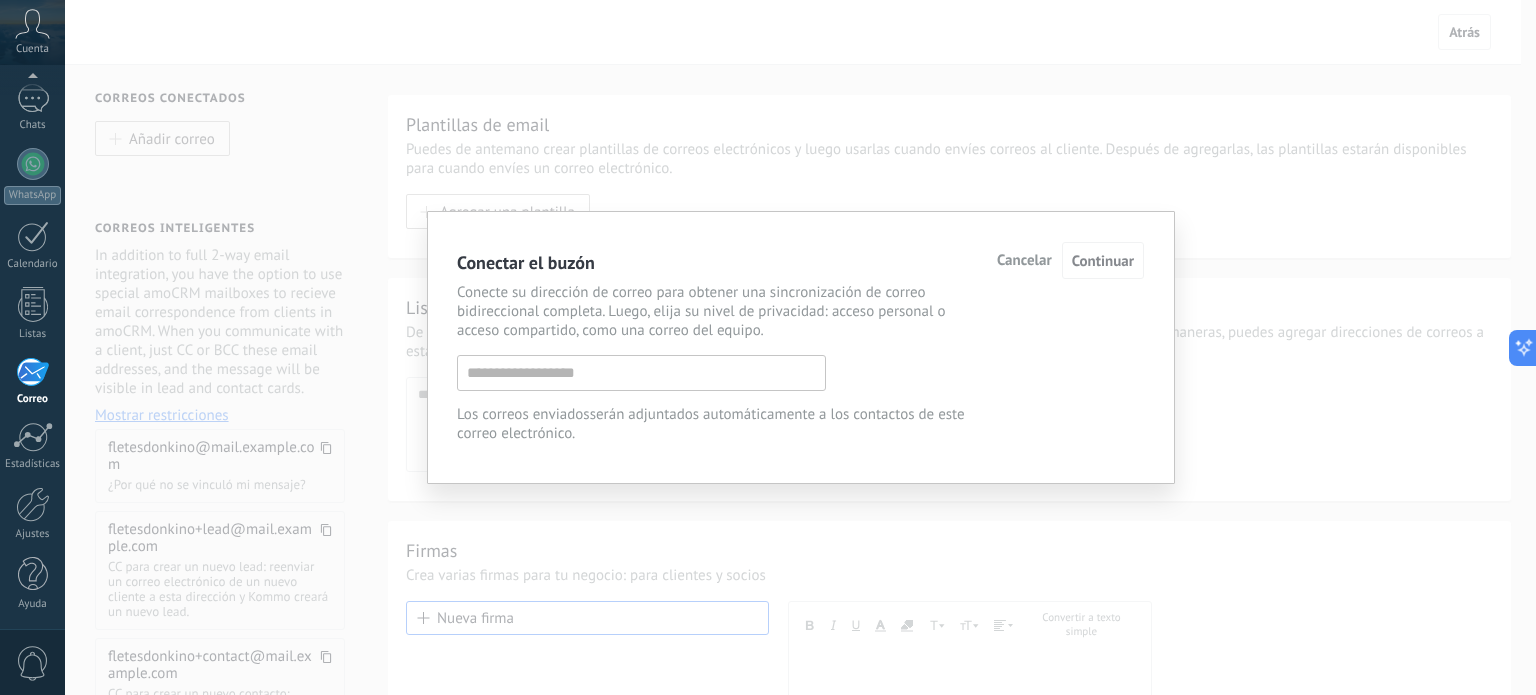 click on "Conectar el buzón Cancelar Continuar Conecte su dirección de correo para obtener una sincronización de correo bidireccional completa. Luego, elija su nivel de privacidad: acceso personal o acceso compartido, como una correo del equipo. Los correos enviados   serán adjuntados automáticamente a los contactos de este correo electrónico. Si tiene problemas con la conexión, trate de activar  acceso al cliente de correo" at bounding box center [801, 347] 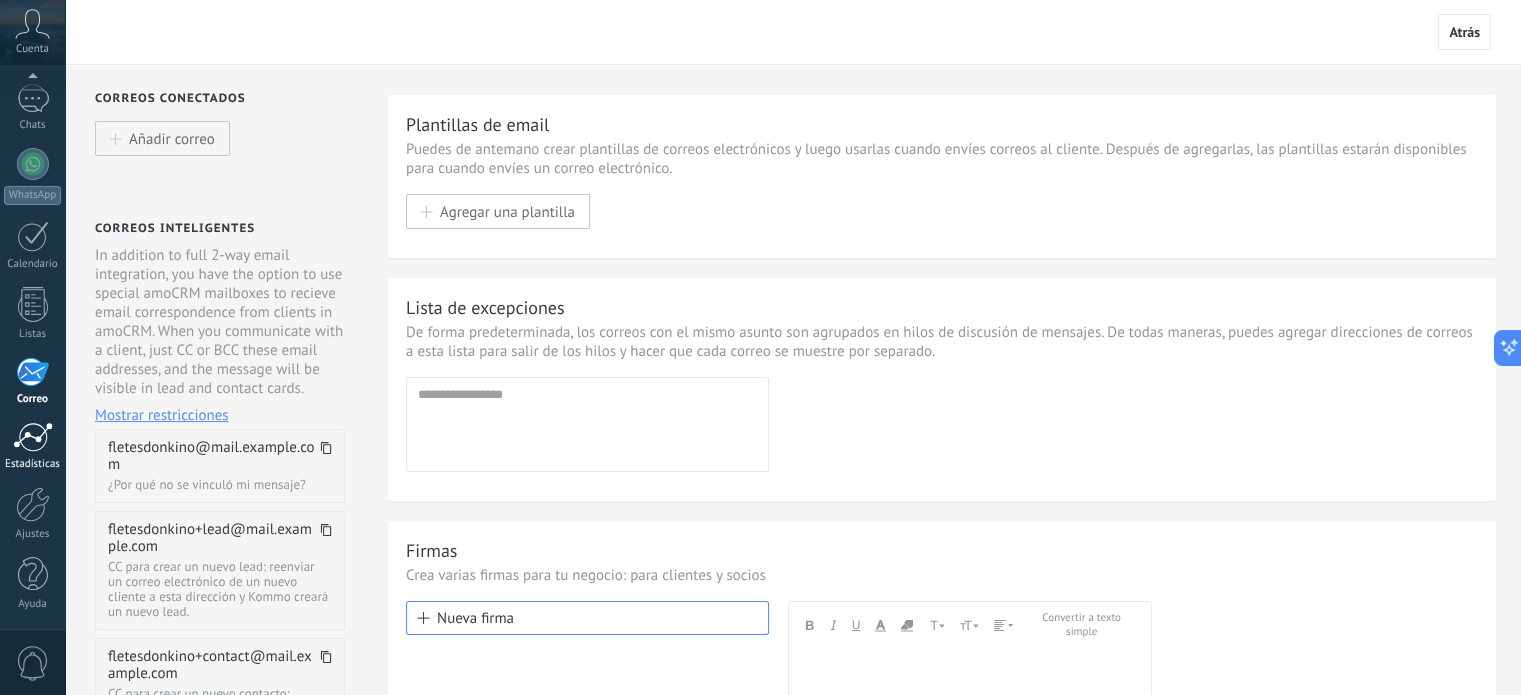 click at bounding box center (33, 437) 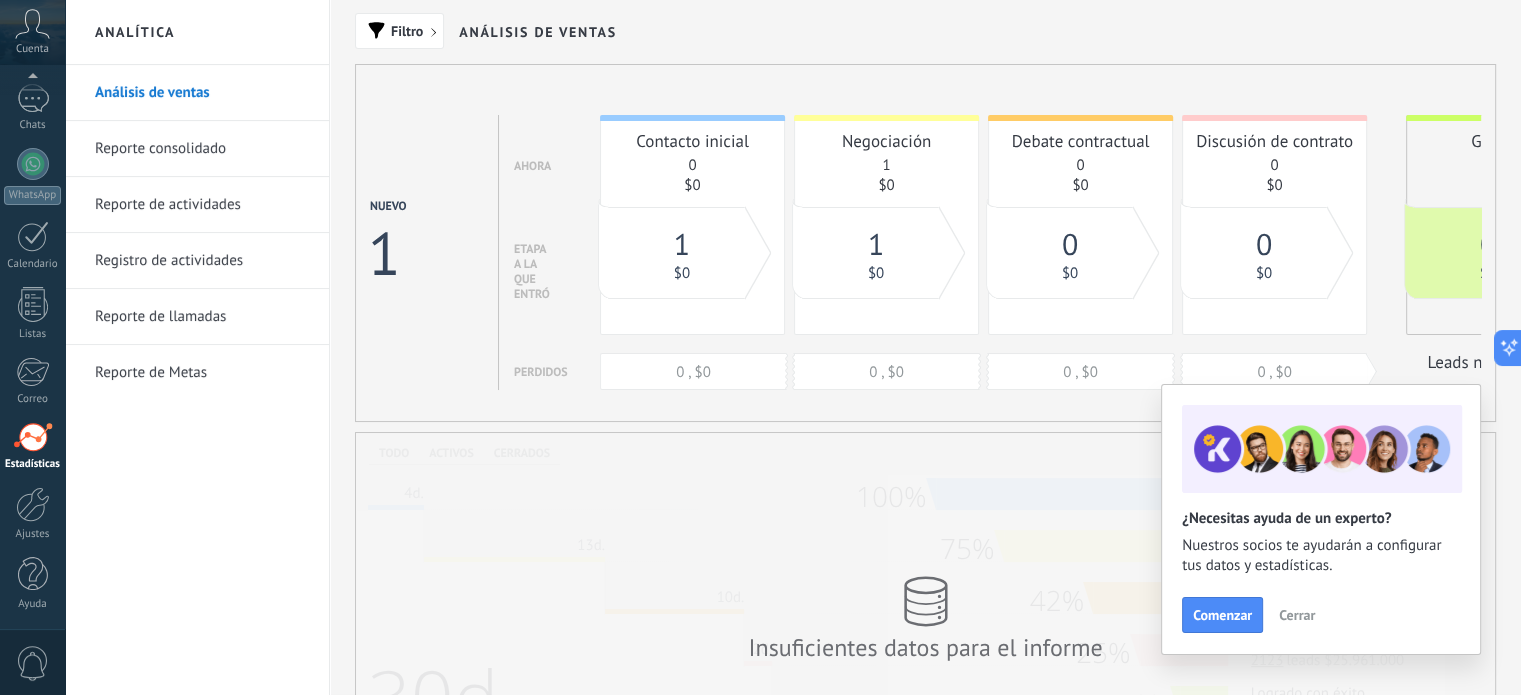 click on "Reporte consolidado" at bounding box center [202, 149] 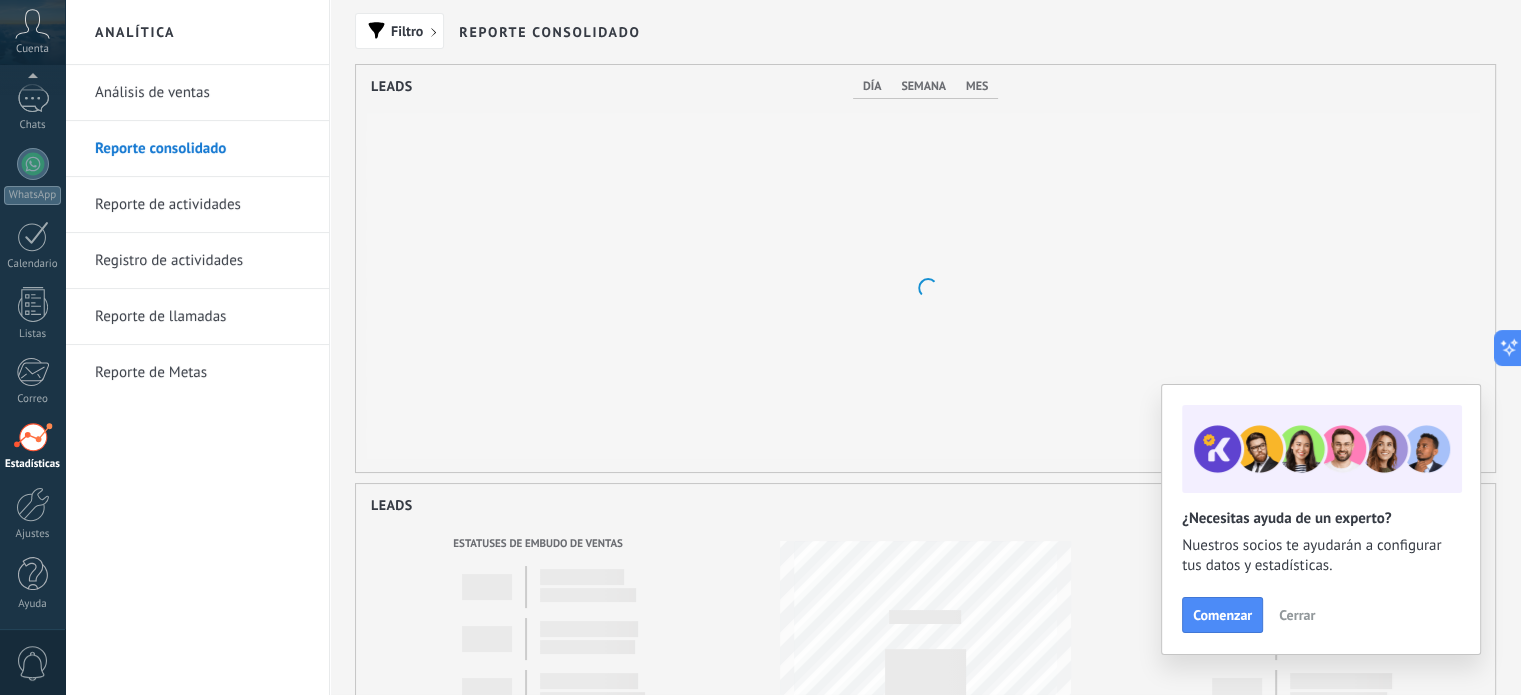 scroll, scrollTop: 0, scrollLeft: 0, axis: both 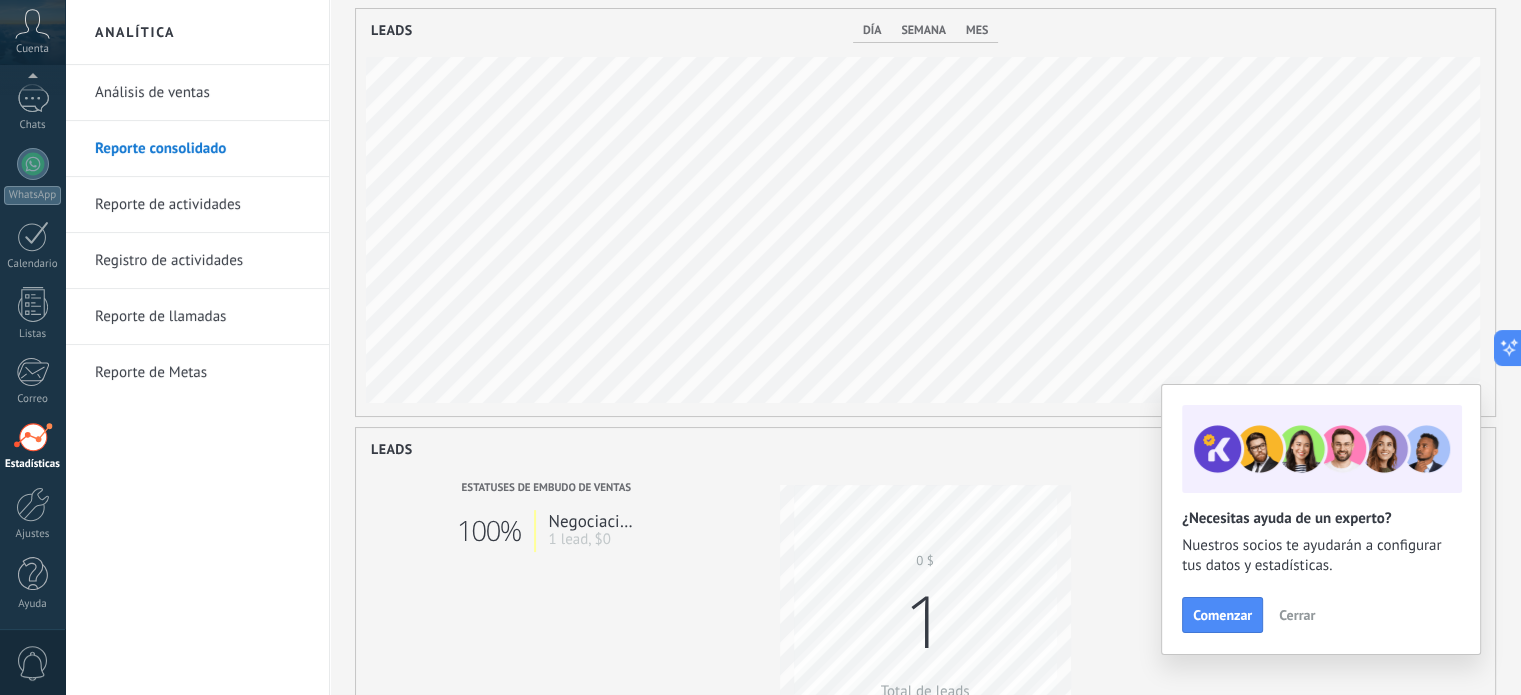 click on "Reporte de actividades" at bounding box center (202, 205) 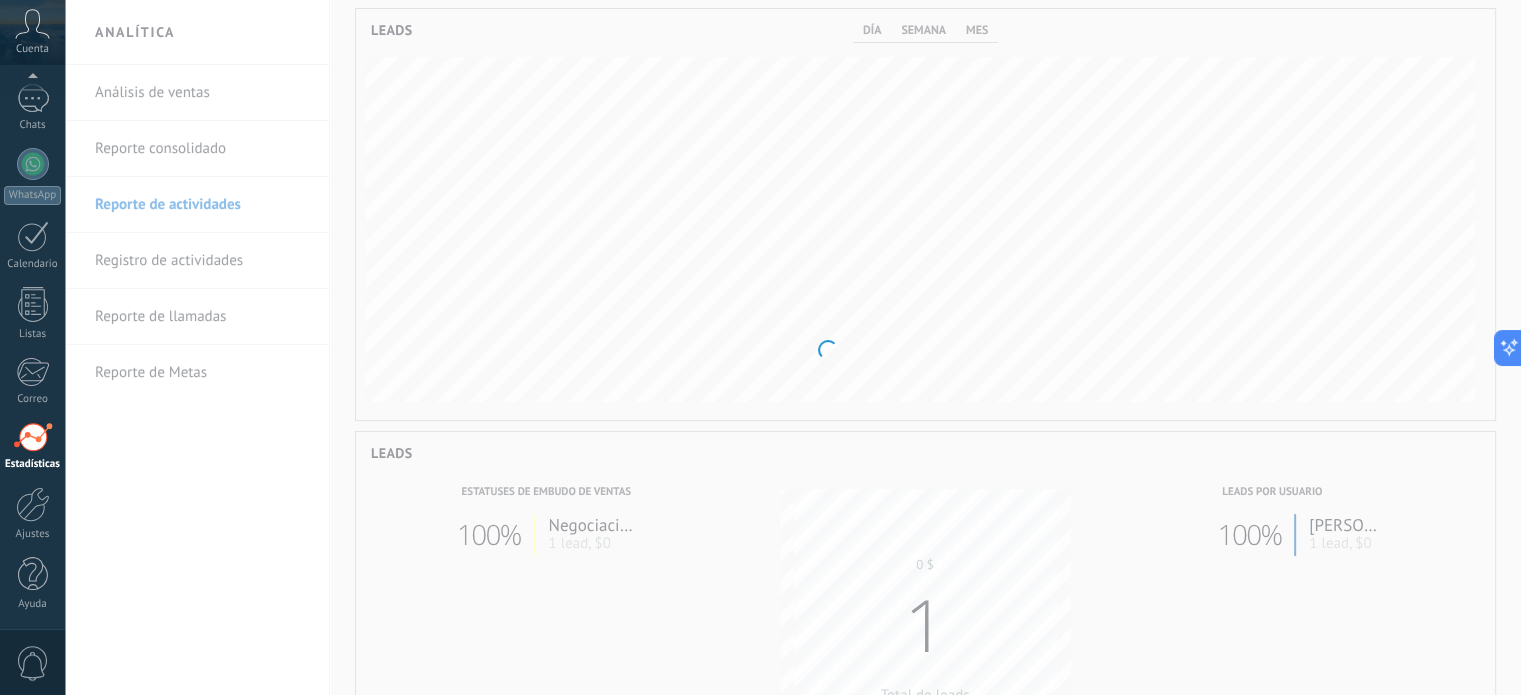 scroll, scrollTop: 0, scrollLeft: 0, axis: both 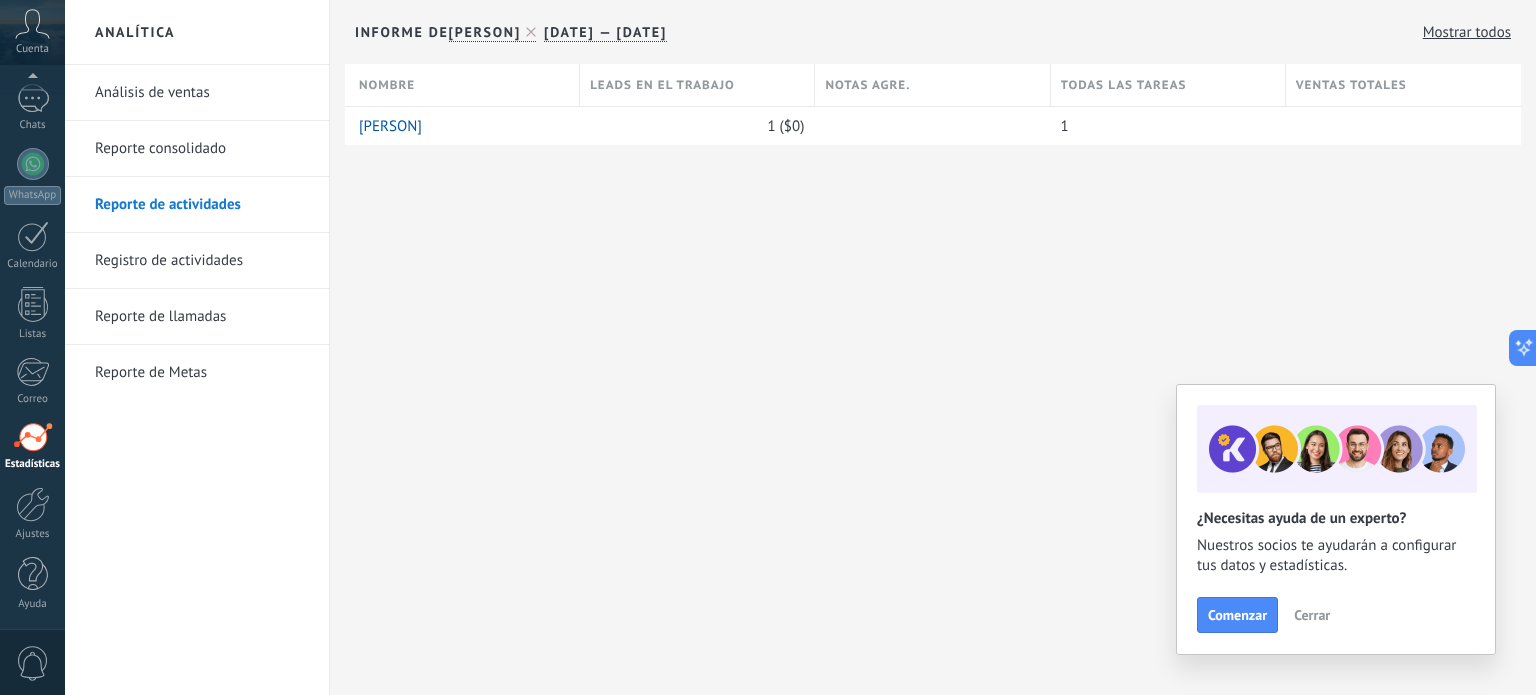 click on "Registro de actividades" at bounding box center (202, 261) 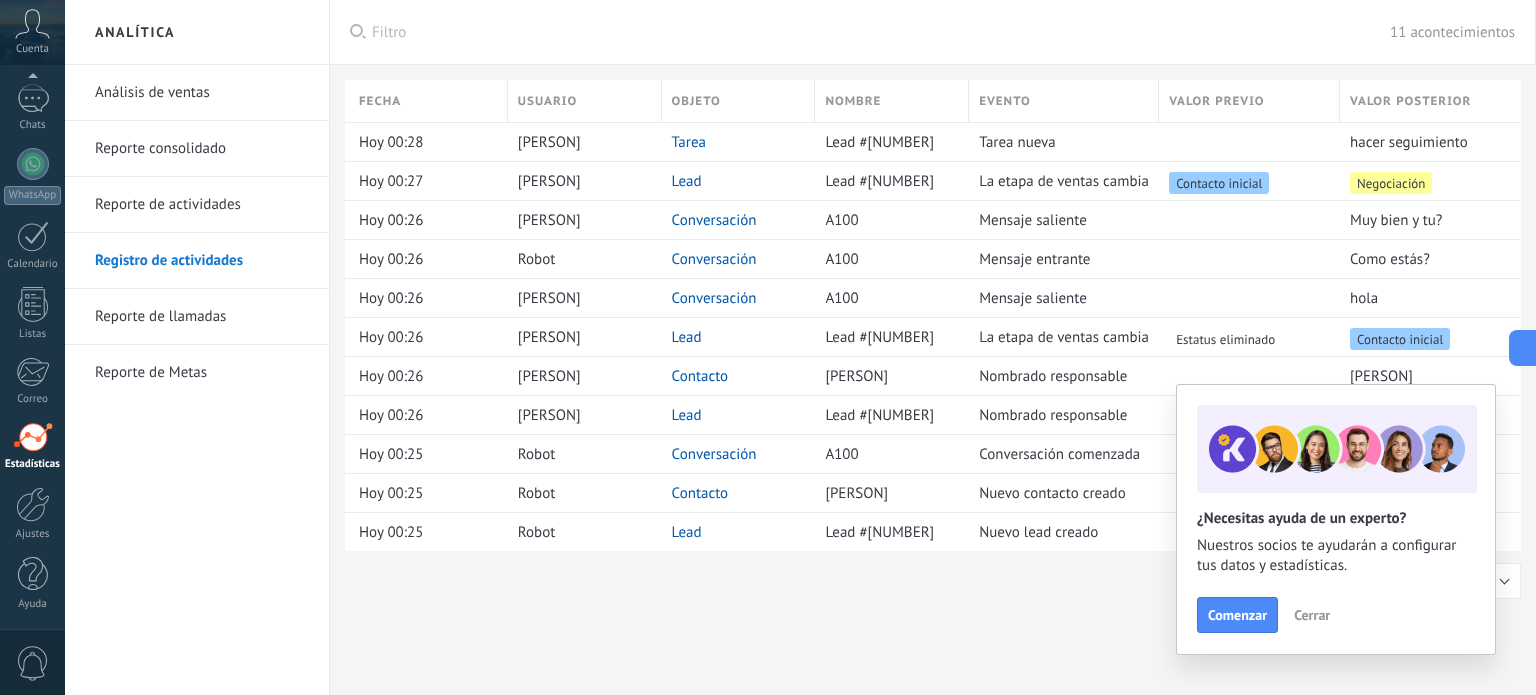 click on "Reporte de llamadas" at bounding box center [202, 317] 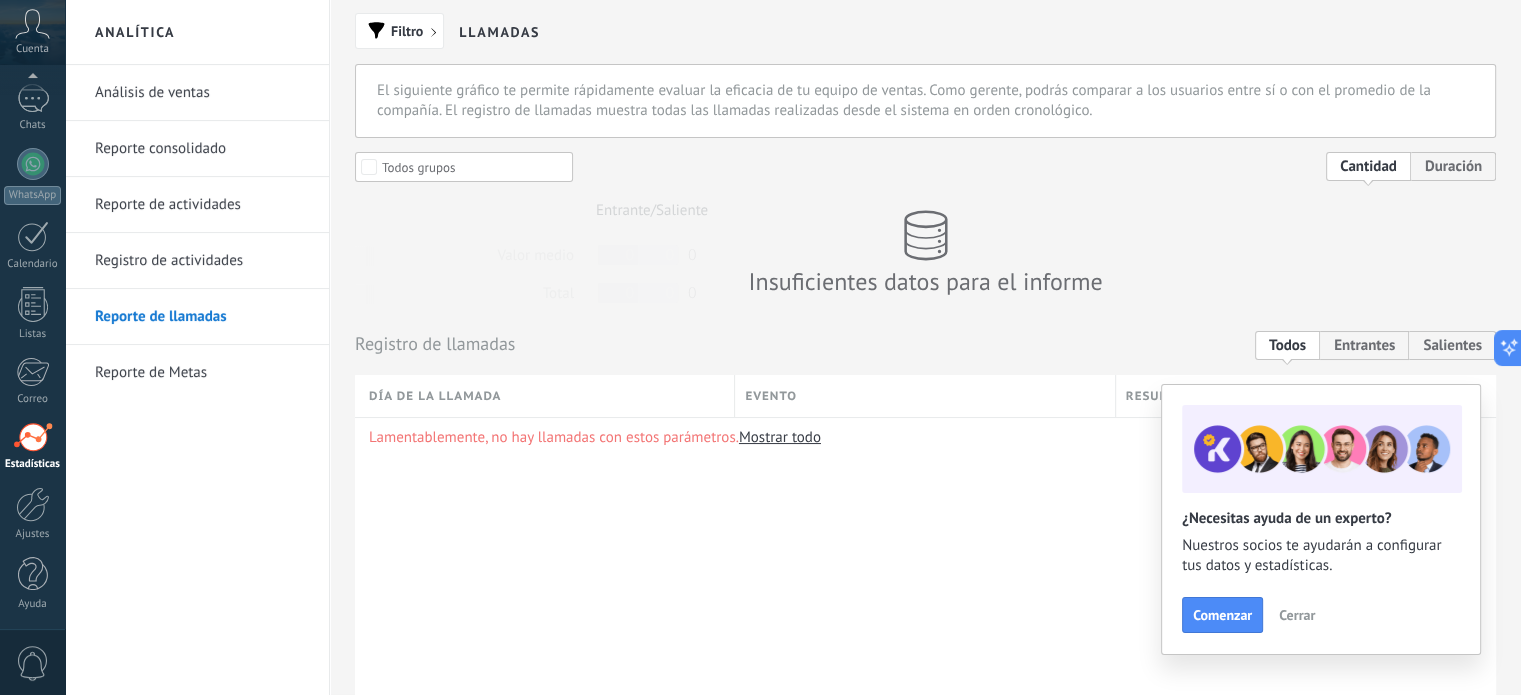 scroll, scrollTop: 100, scrollLeft: 0, axis: vertical 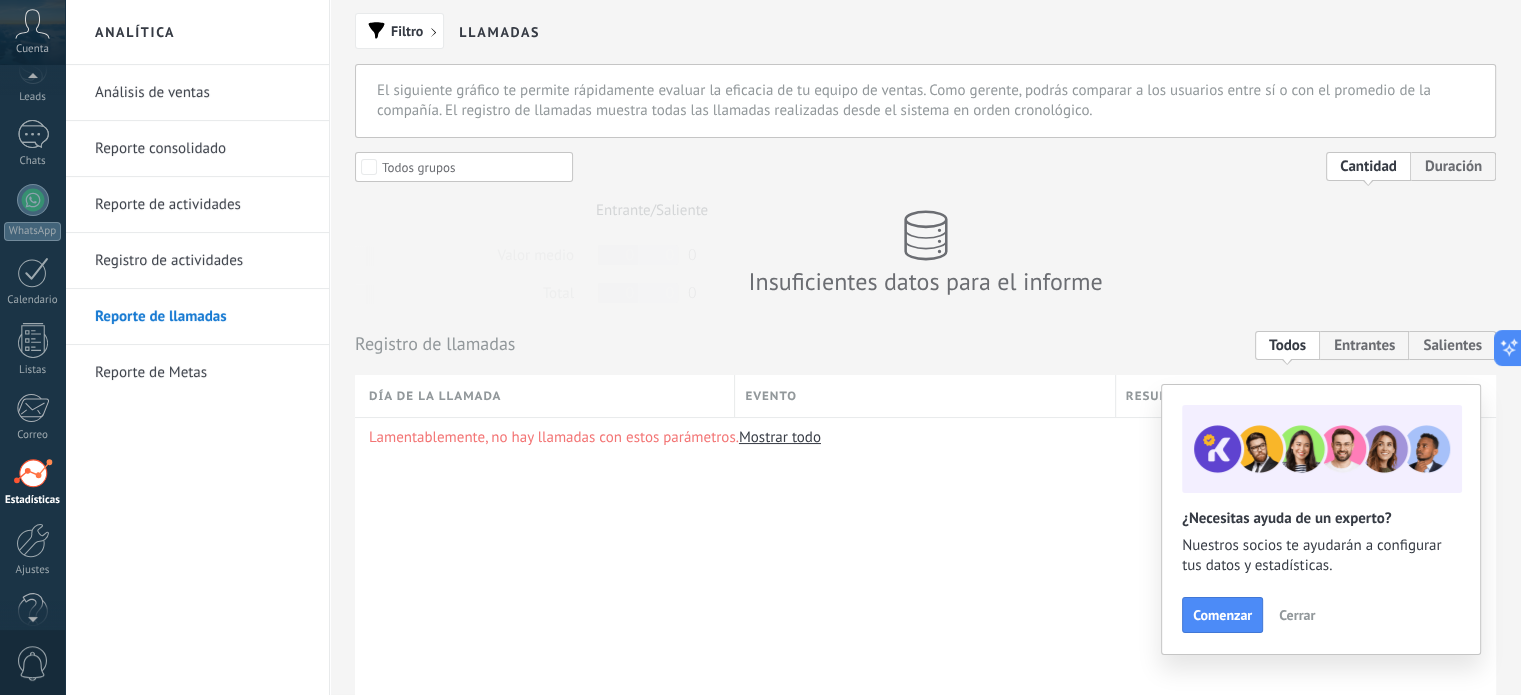click 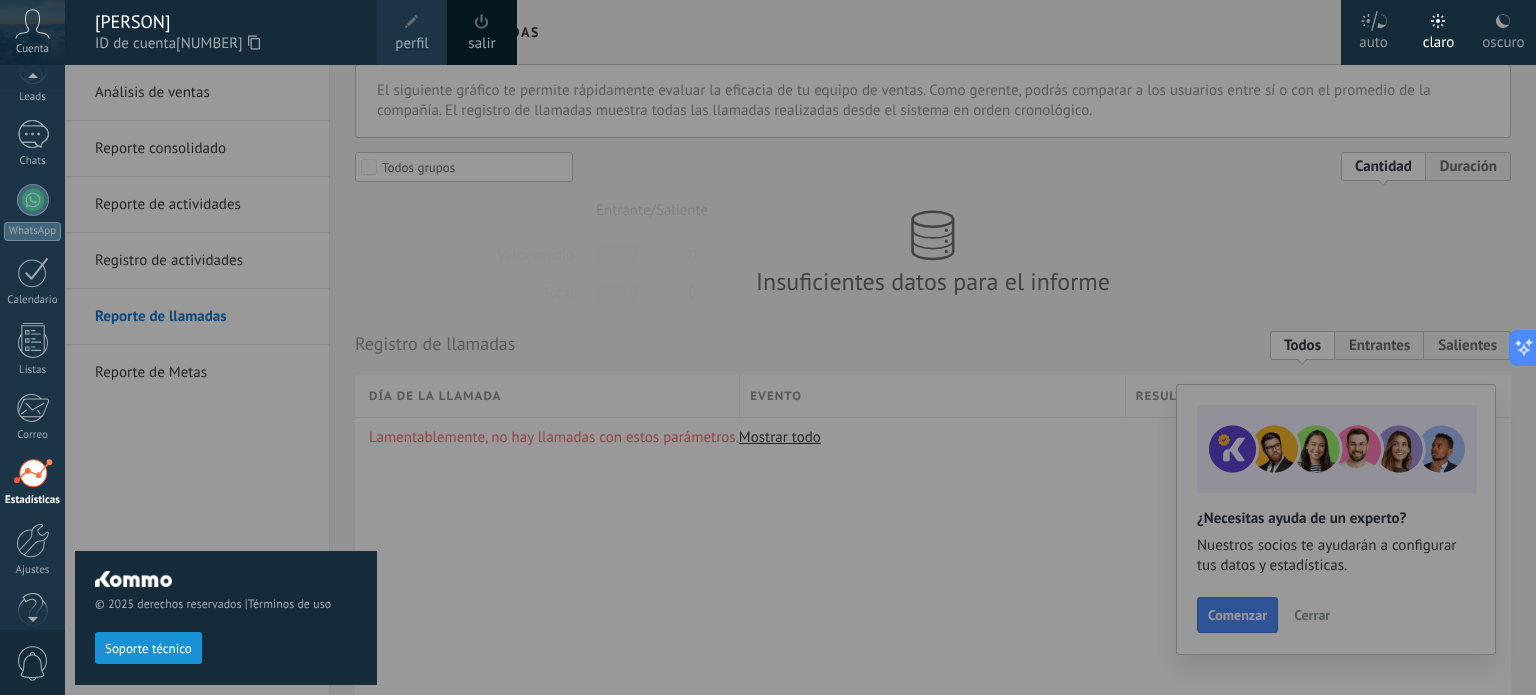 click at bounding box center (833, 347) 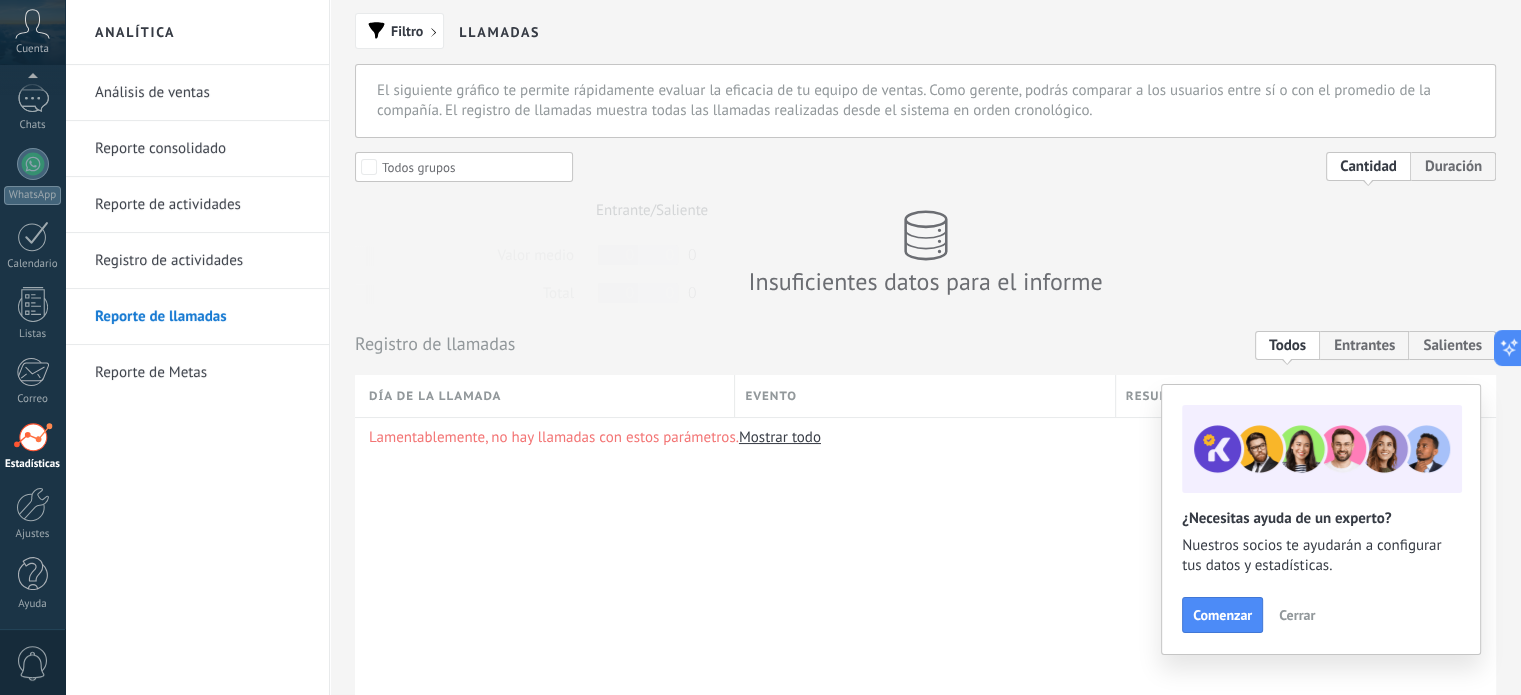scroll, scrollTop: 123, scrollLeft: 0, axis: vertical 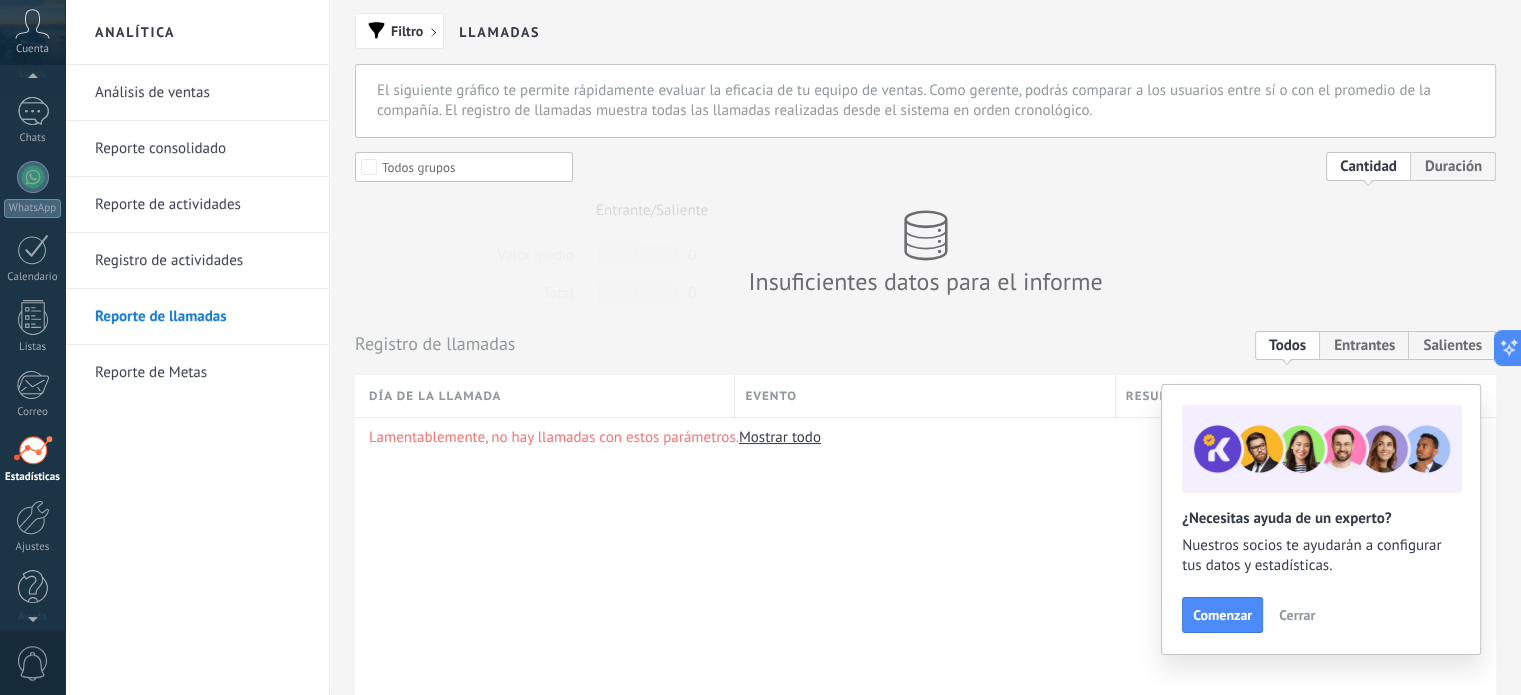 click 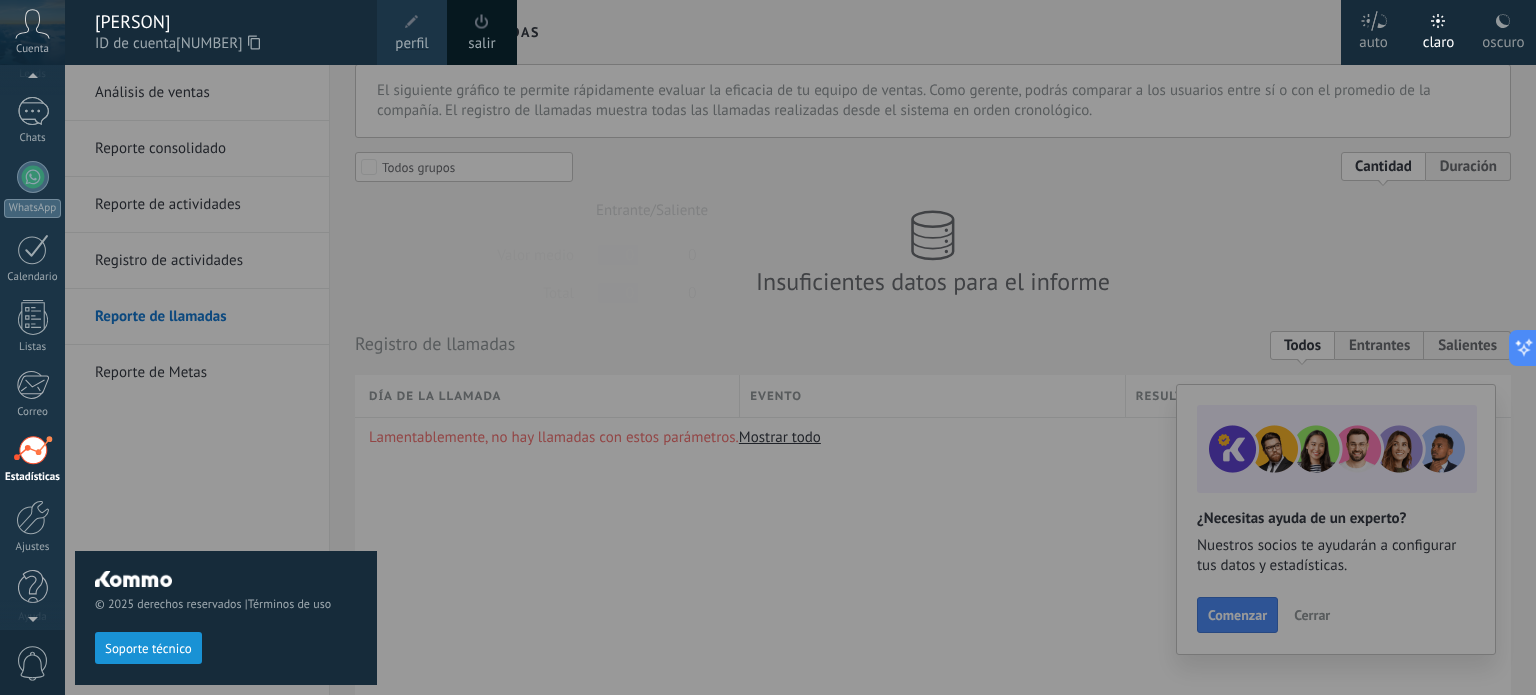 click at bounding box center [833, 347] 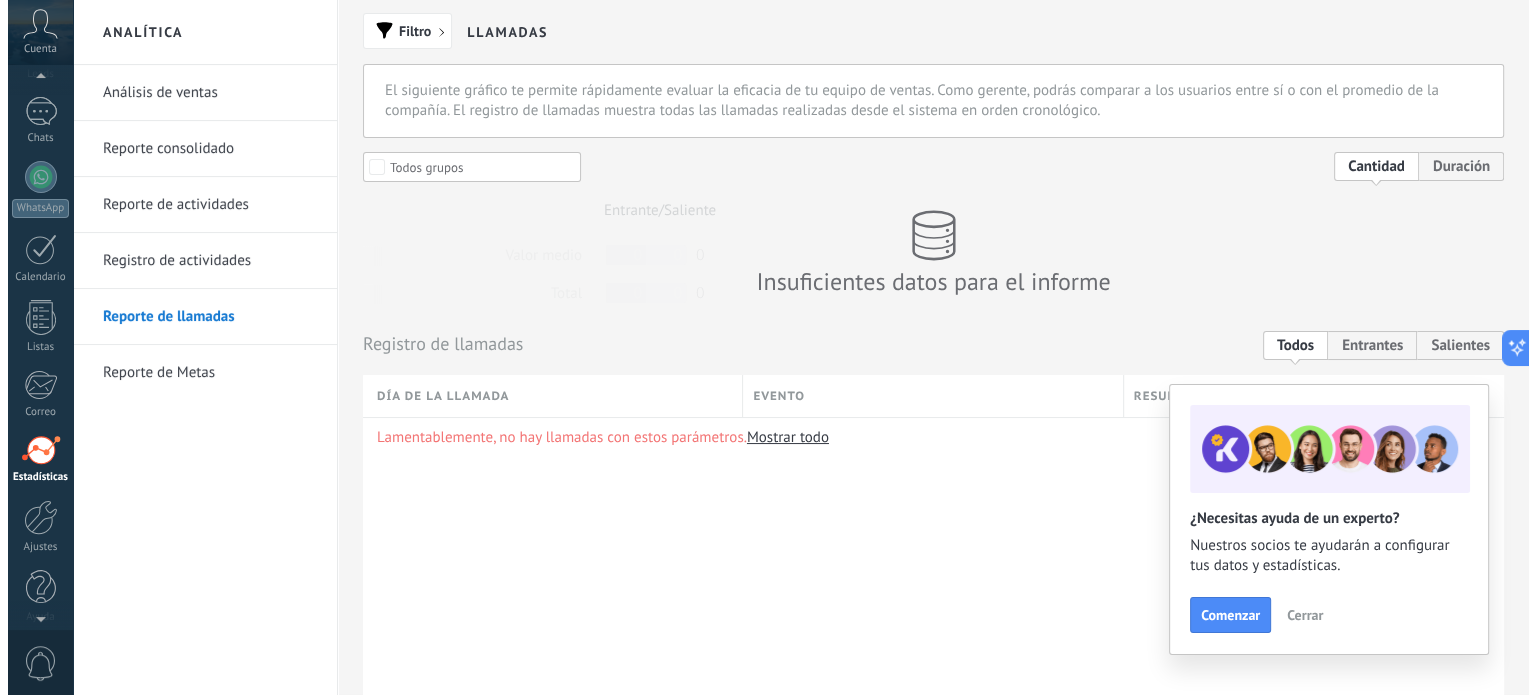 scroll, scrollTop: 136, scrollLeft: 0, axis: vertical 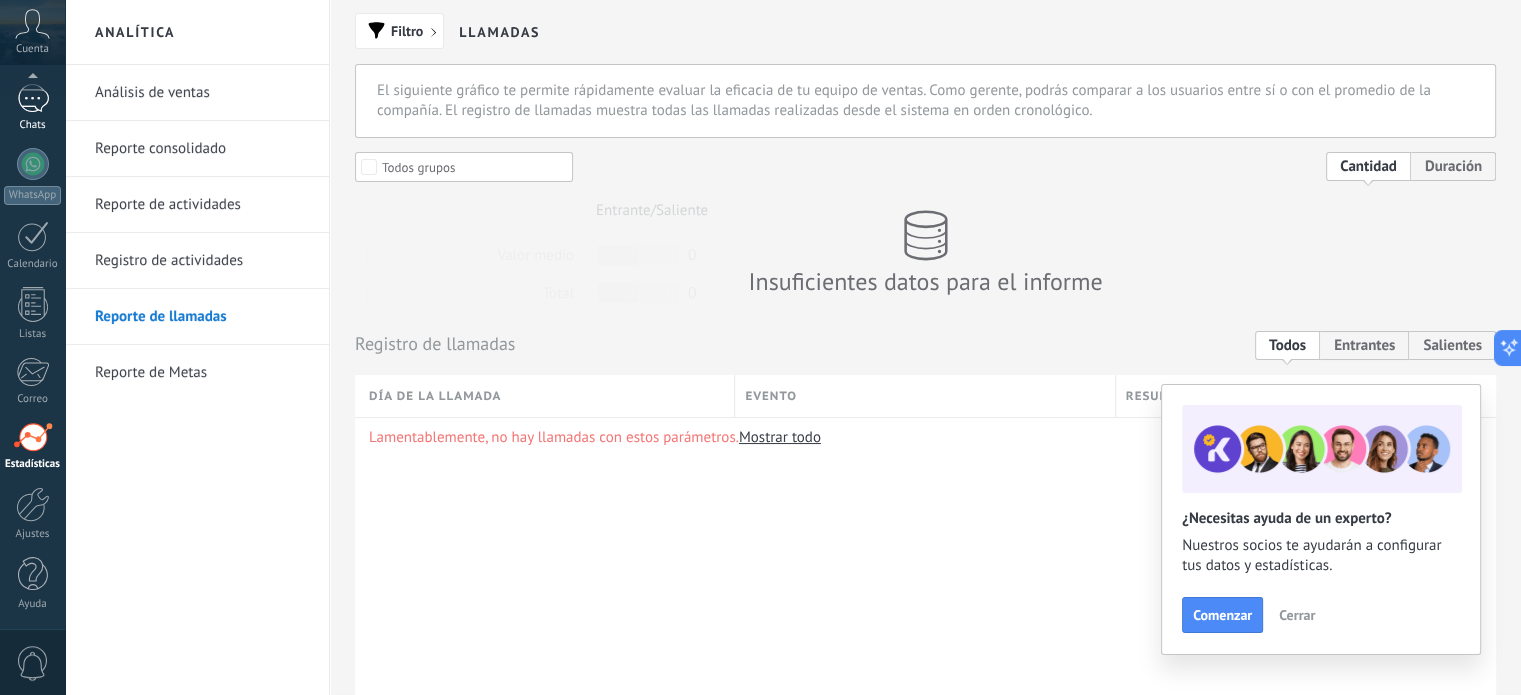 click on "1" at bounding box center [33, 98] 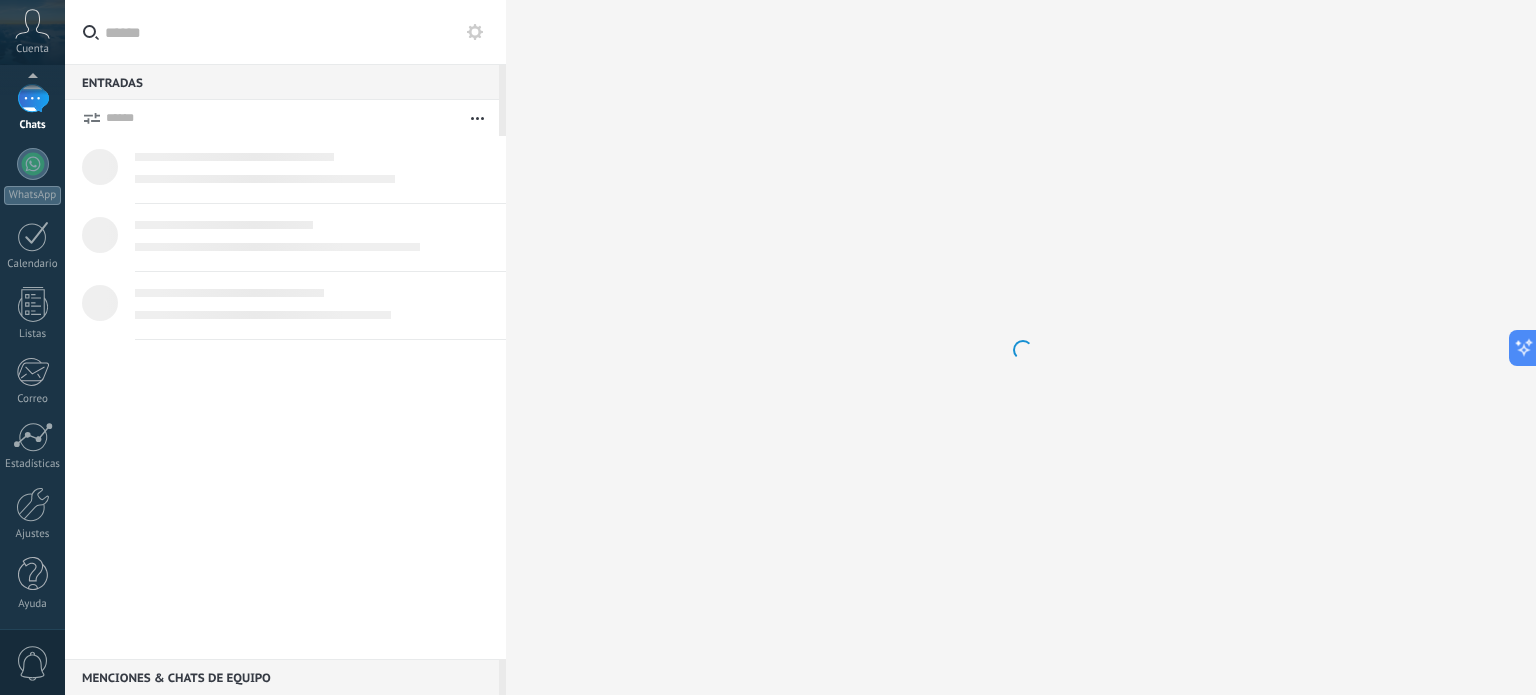 scroll, scrollTop: 0, scrollLeft: 0, axis: both 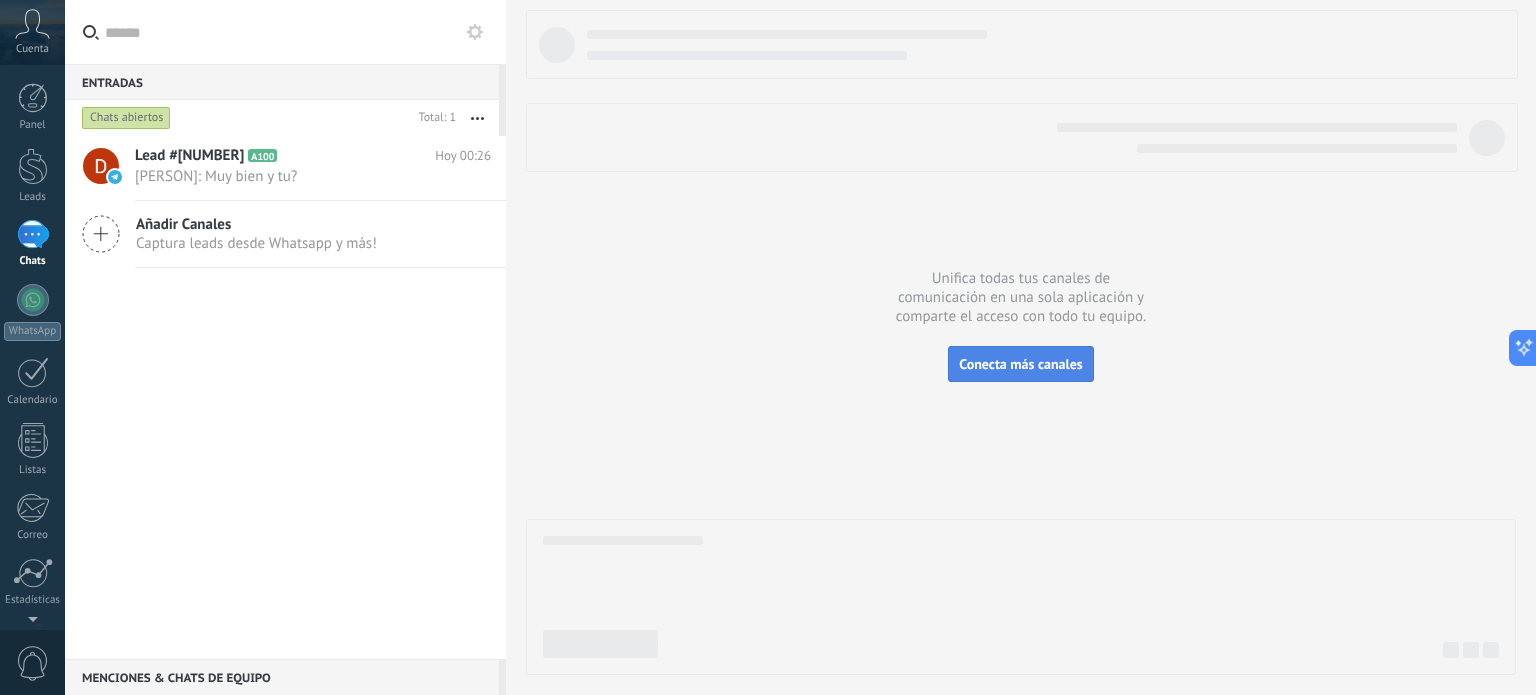 click on "Conecta más canales" at bounding box center [1020, 364] 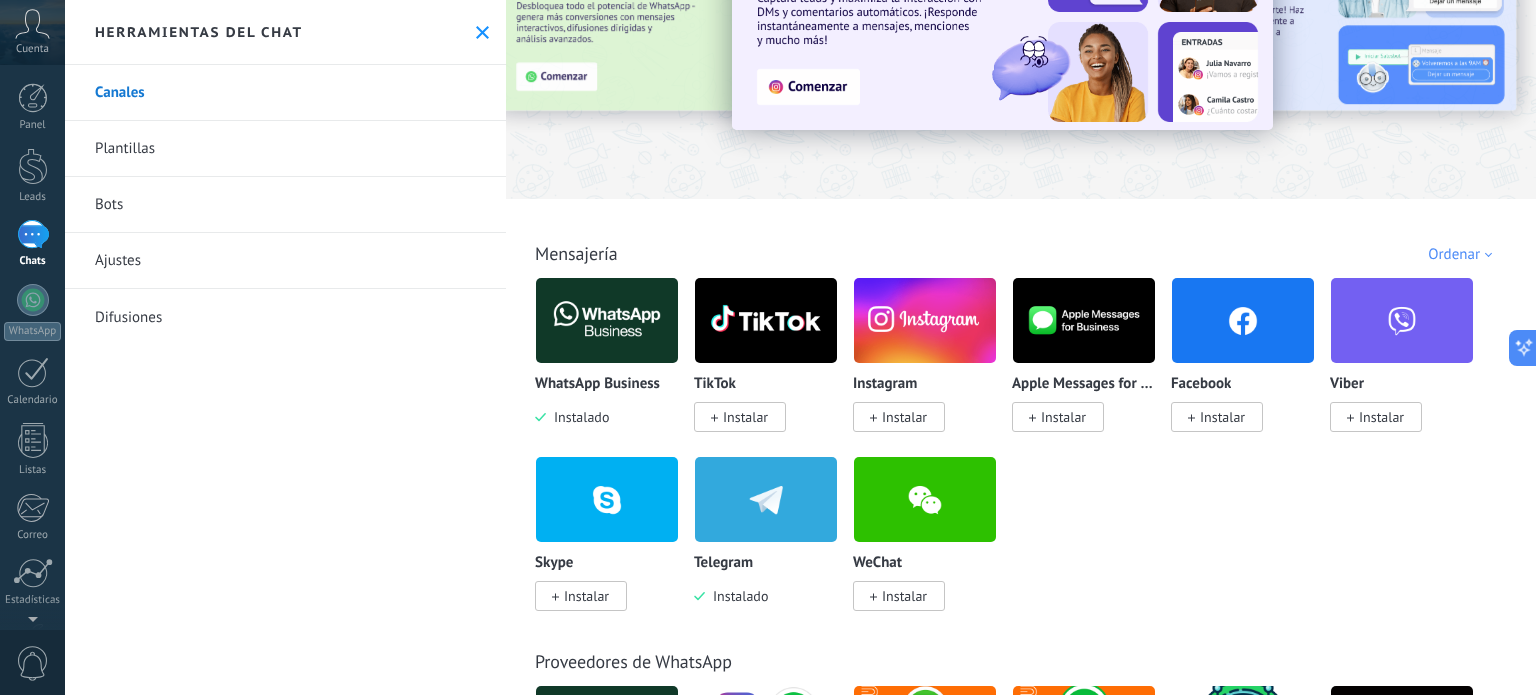 scroll, scrollTop: 128, scrollLeft: 0, axis: vertical 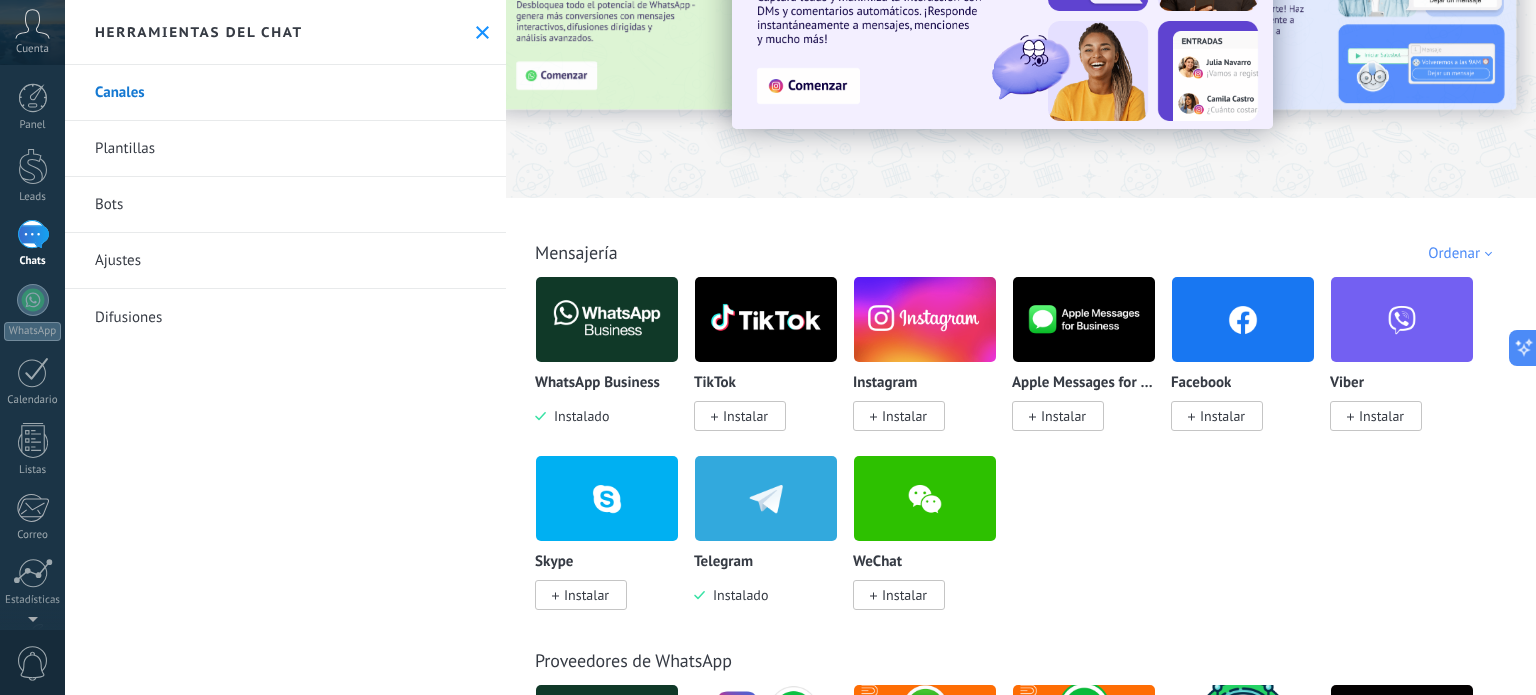 click on "Instalar" at bounding box center (904, 416) 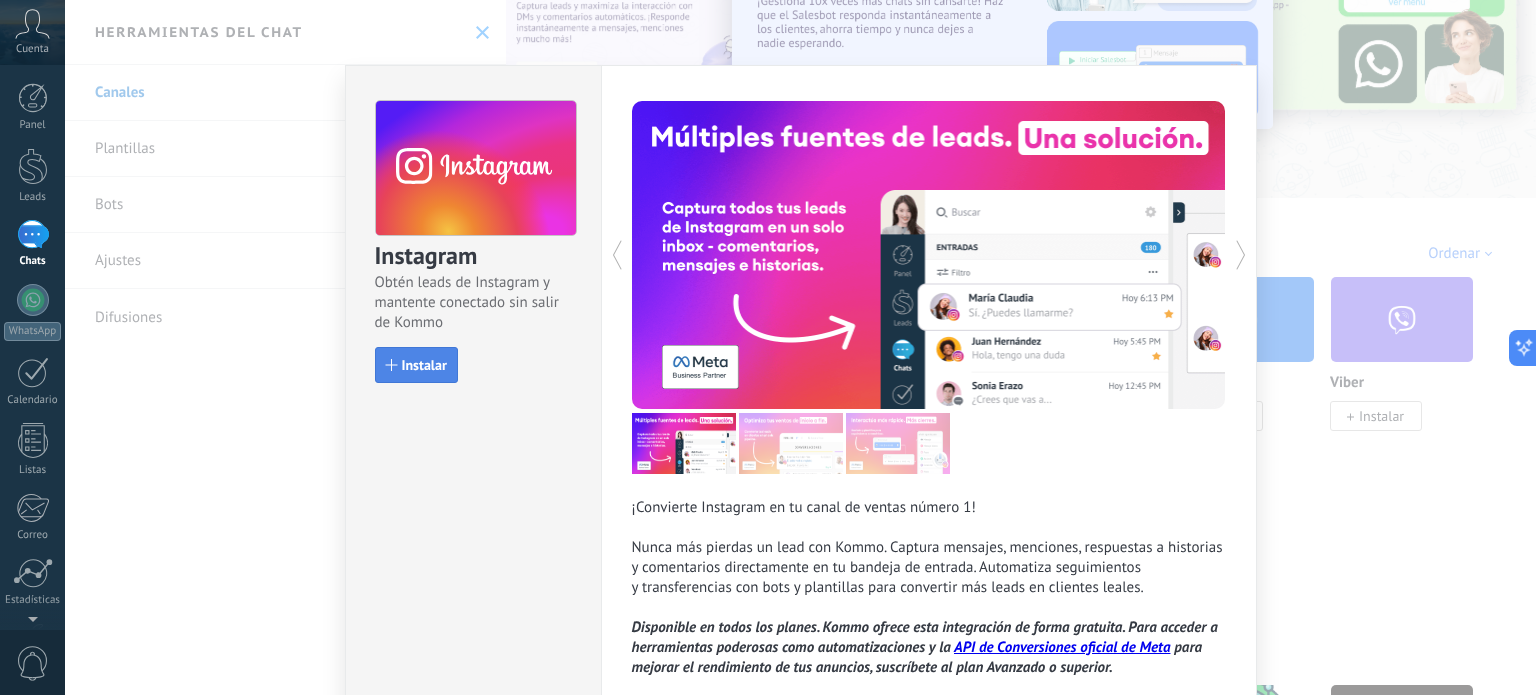 click on "Instalar" at bounding box center (424, 365) 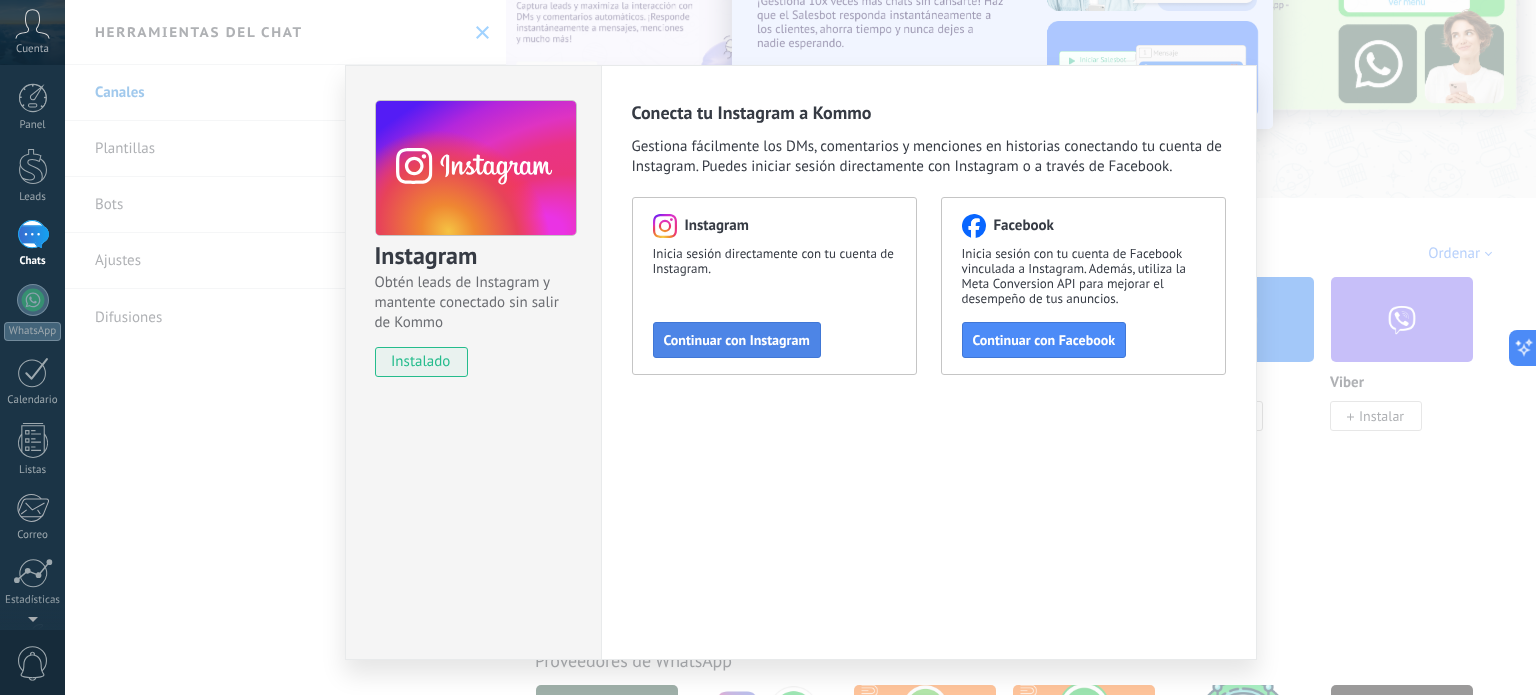 click on "Continuar con Instagram" at bounding box center (737, 340) 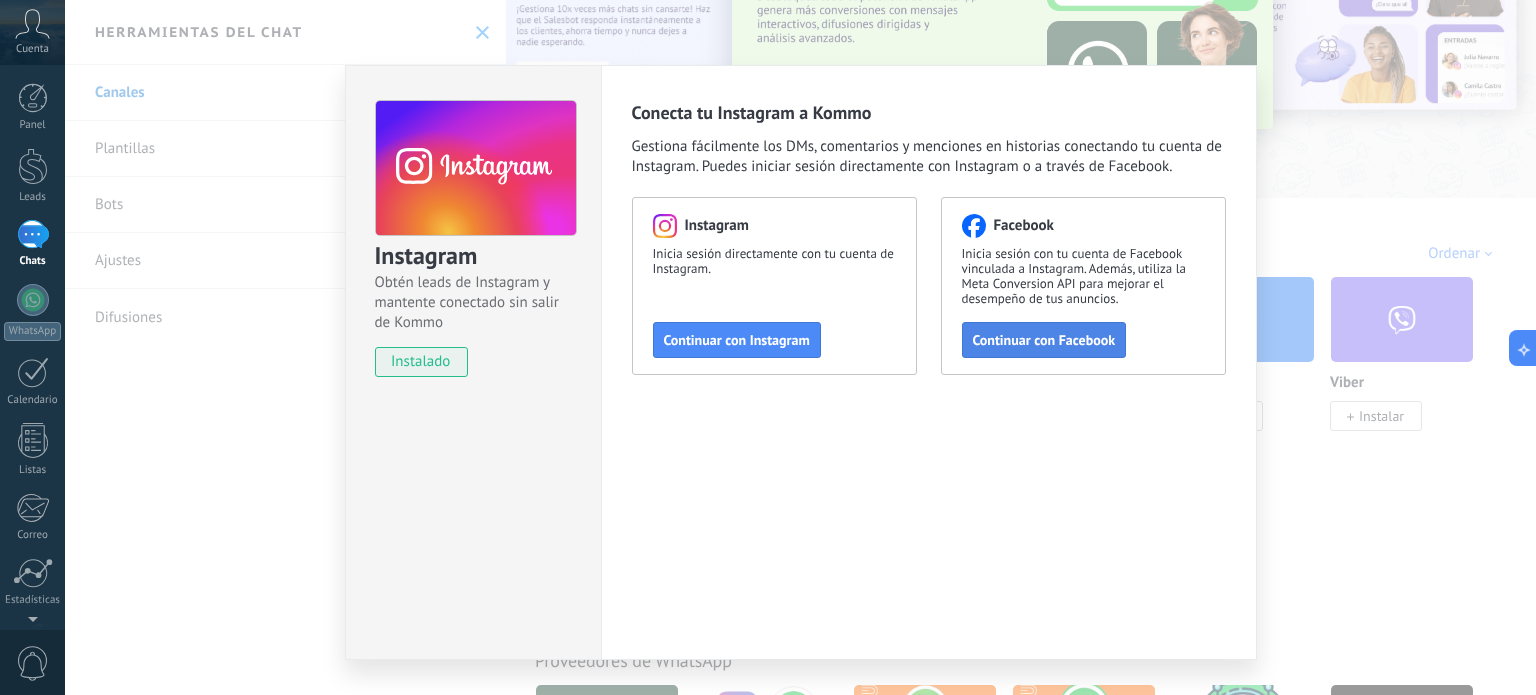 click on "Continuar con Facebook" at bounding box center (1044, 340) 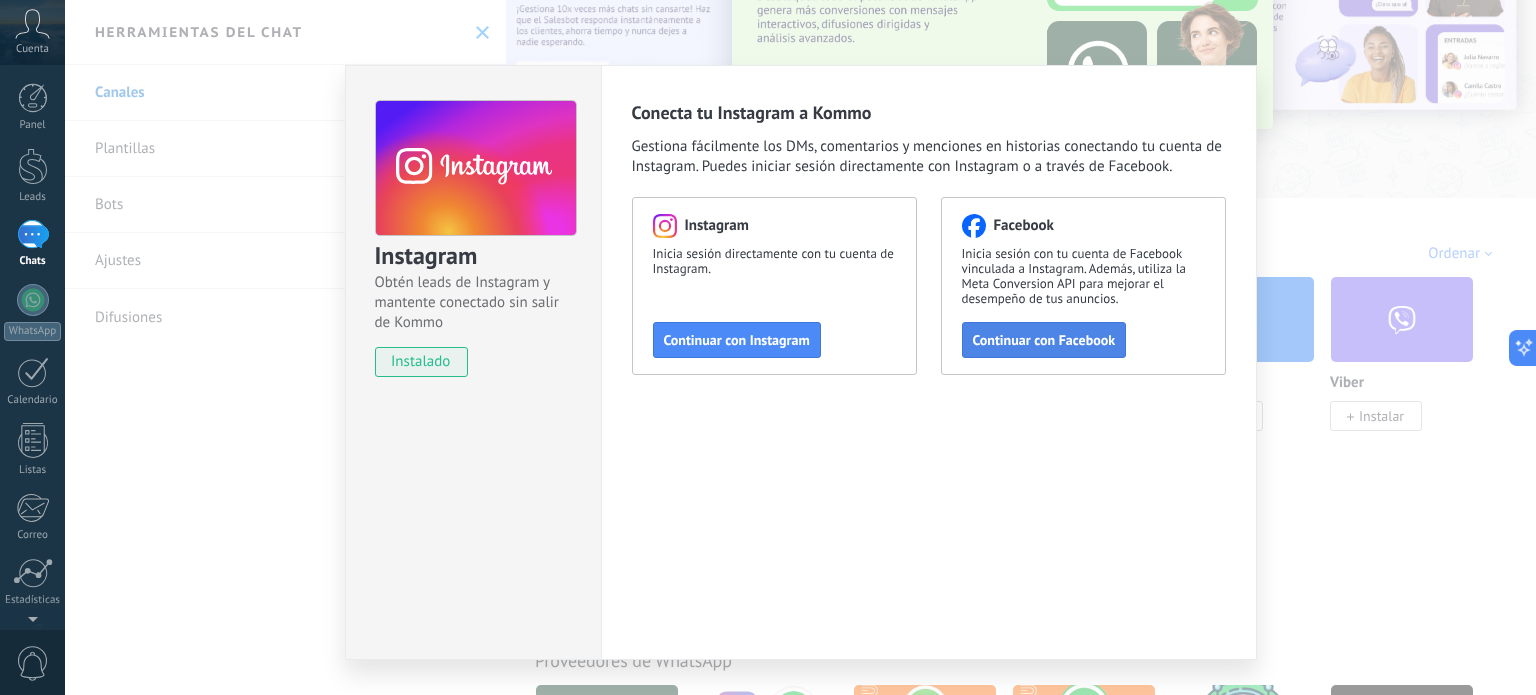 click on "Continuar con Facebook" at bounding box center [1044, 340] 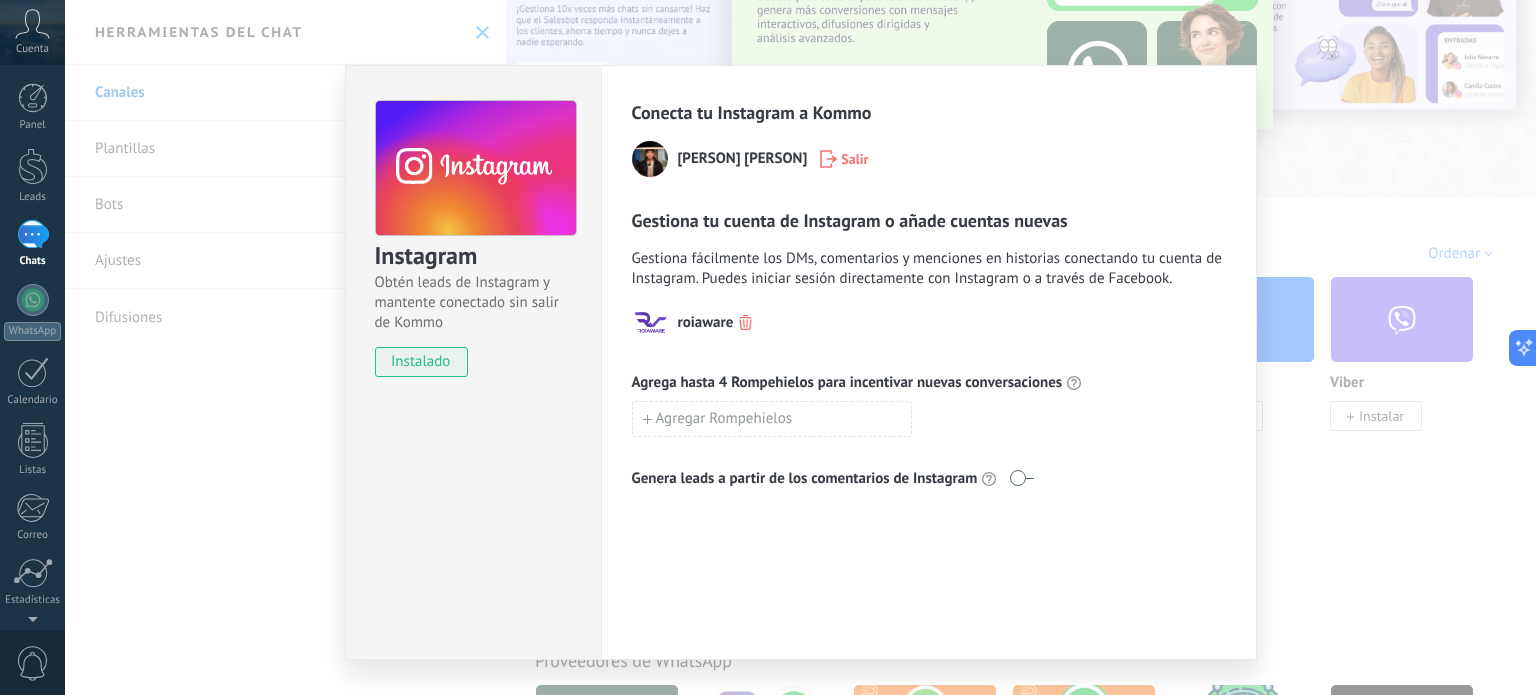click on "Conecta tu Instagram a Kommo [PERSON] Salir Gestiona tu cuenta de Instagram o añade cuentas nuevas Gestiona fácilmente los DMs, comentarios y menciones en historias conectando tu cuenta de Instagram. Puedes iniciar sesión directamente con Instagram o a través de Facebook. roiaware Agrega hasta 4 Rompehielos para incentivar nuevas conversaciones Agregar Rompehielos Genera leads a partir de los comentarios de Instagram" at bounding box center [929, 362] 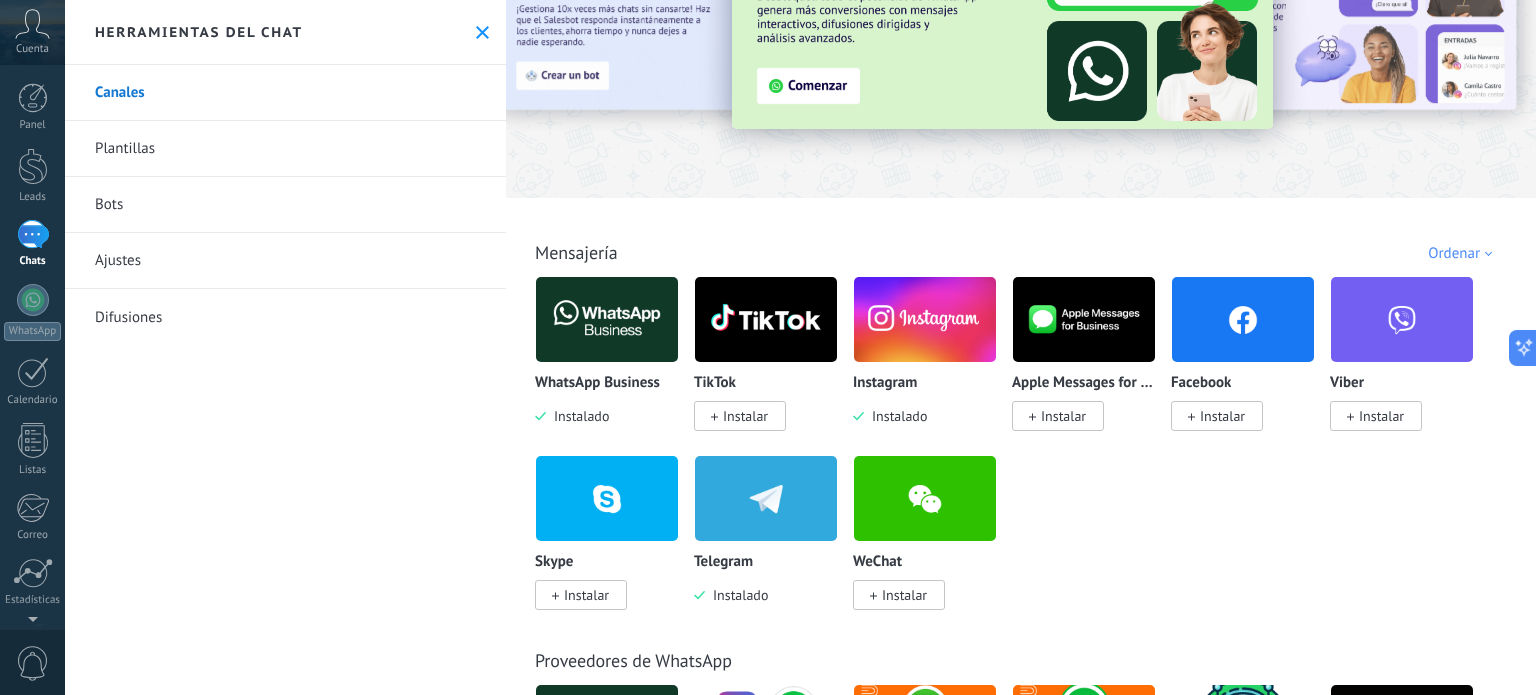 click at bounding box center (925, 319) 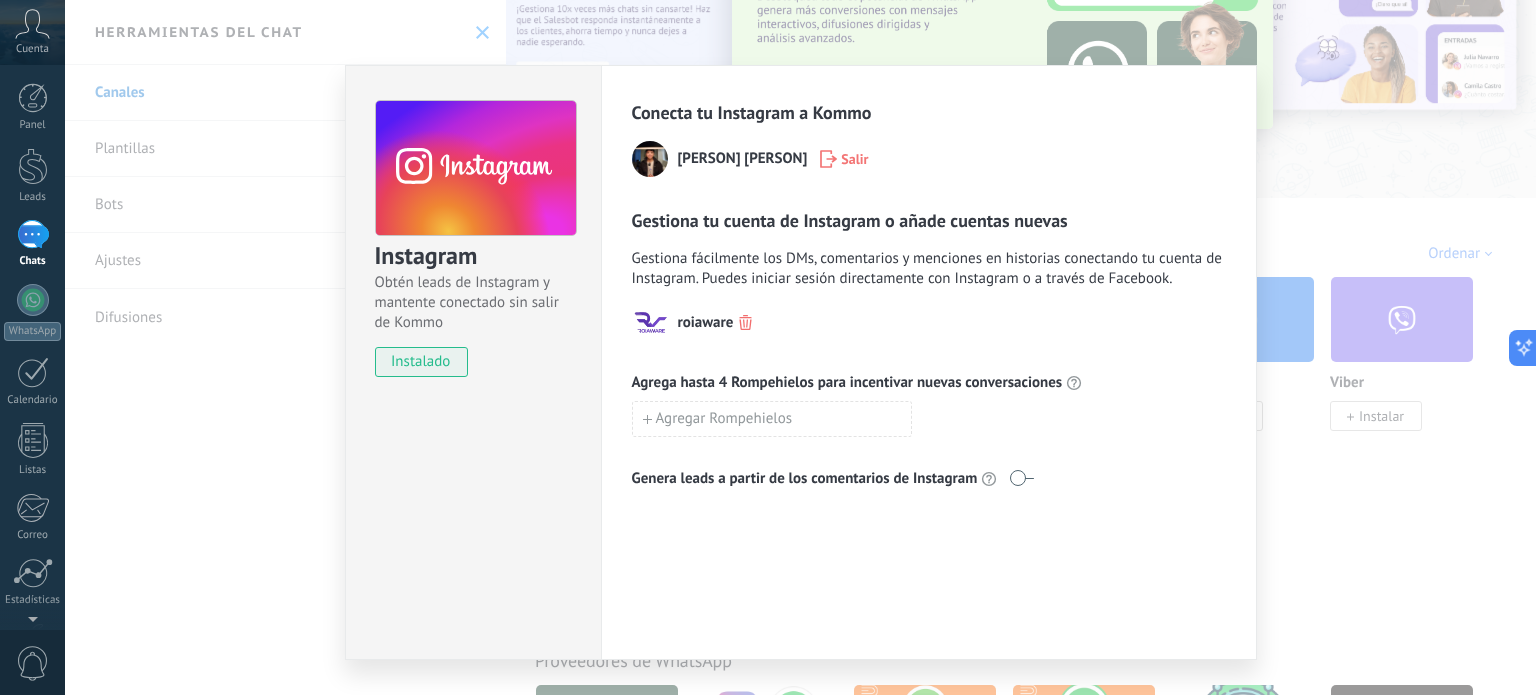 click on "Instagram Obtén leads de Instagram y mantente conectado sin salir de Kommo instalado Conecta tu Instagram a Kommo [PERSON] Salir Gestiona tu cuenta de Instagram o añade cuentas nuevas Gestiona fácilmente los DMs, comentarios y menciones en historias conectando tu cuenta de Instagram. Puedes iniciar sesión directamente con Instagram o a través de Facebook. roiaware Agrega hasta 4 Rompehielos para incentivar nuevas conversaciones Agregar Rompehielos Genera leads a partir de los comentarios de Instagram" at bounding box center [800, 347] 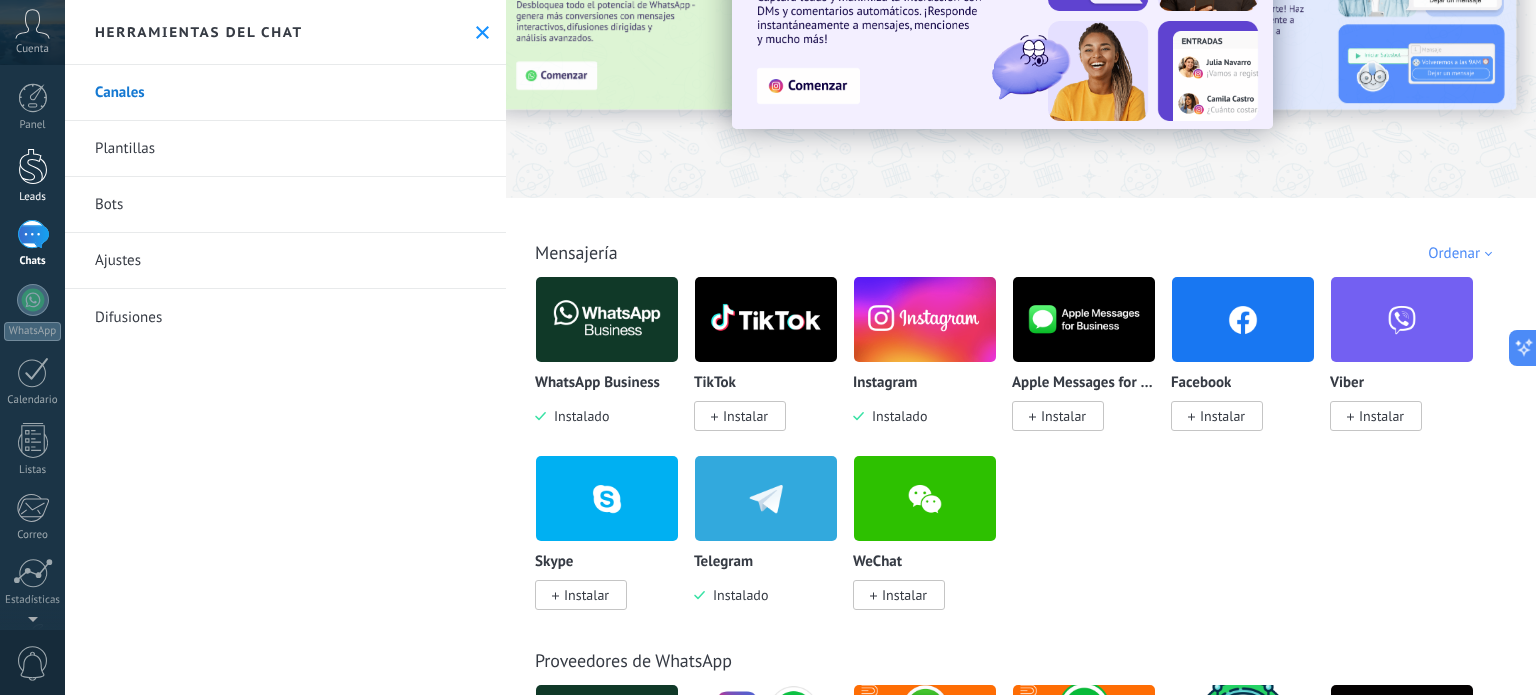 click on "Leads" at bounding box center [33, 197] 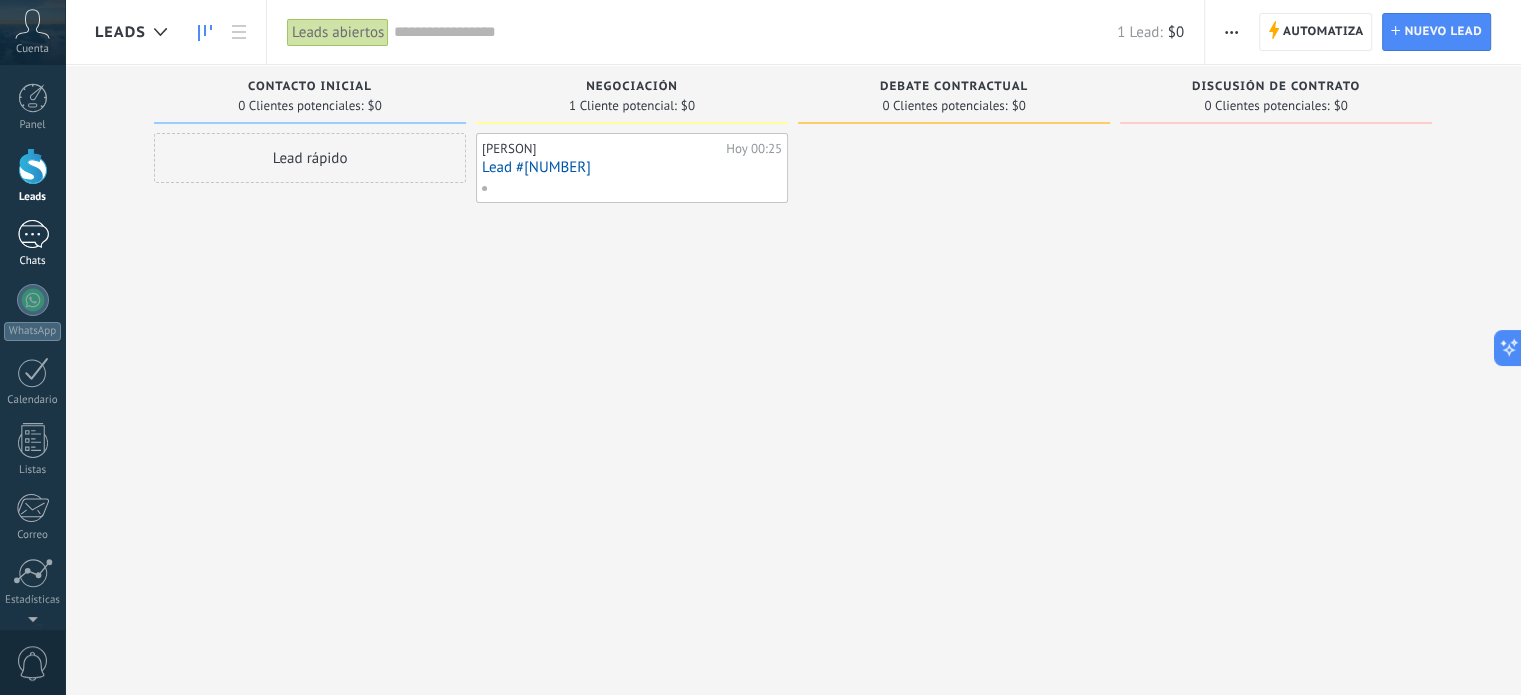 click on "1" at bounding box center [33, 234] 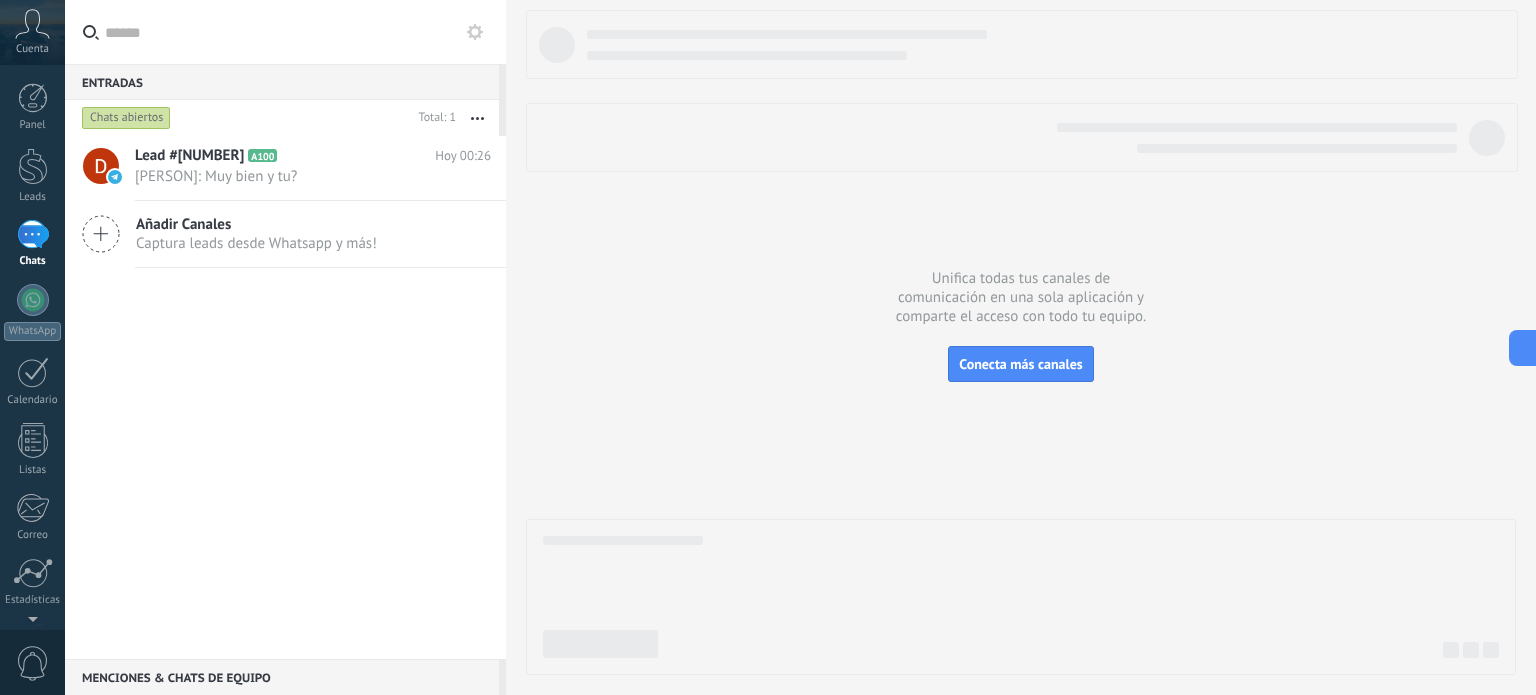 click on "Chats abiertos" at bounding box center [126, 118] 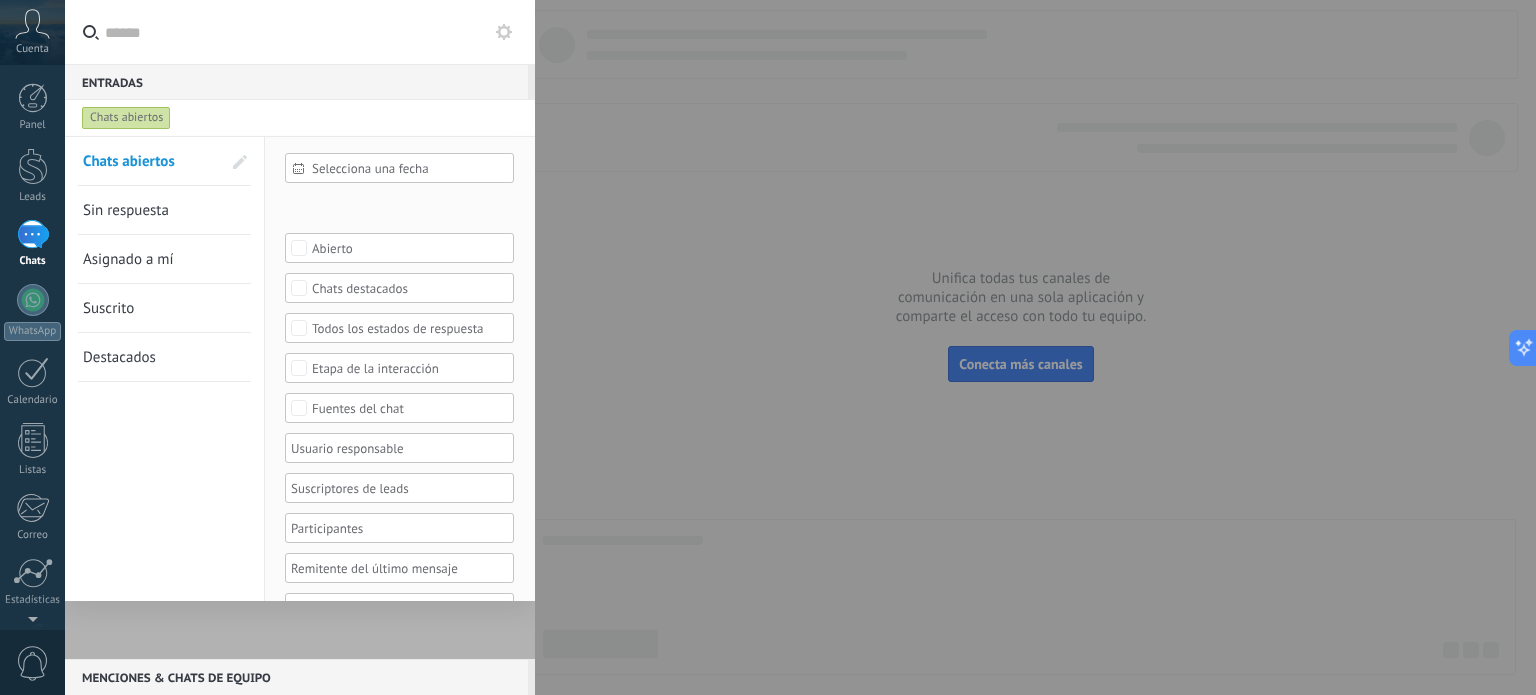 click on "Chats abiertos" at bounding box center [126, 118] 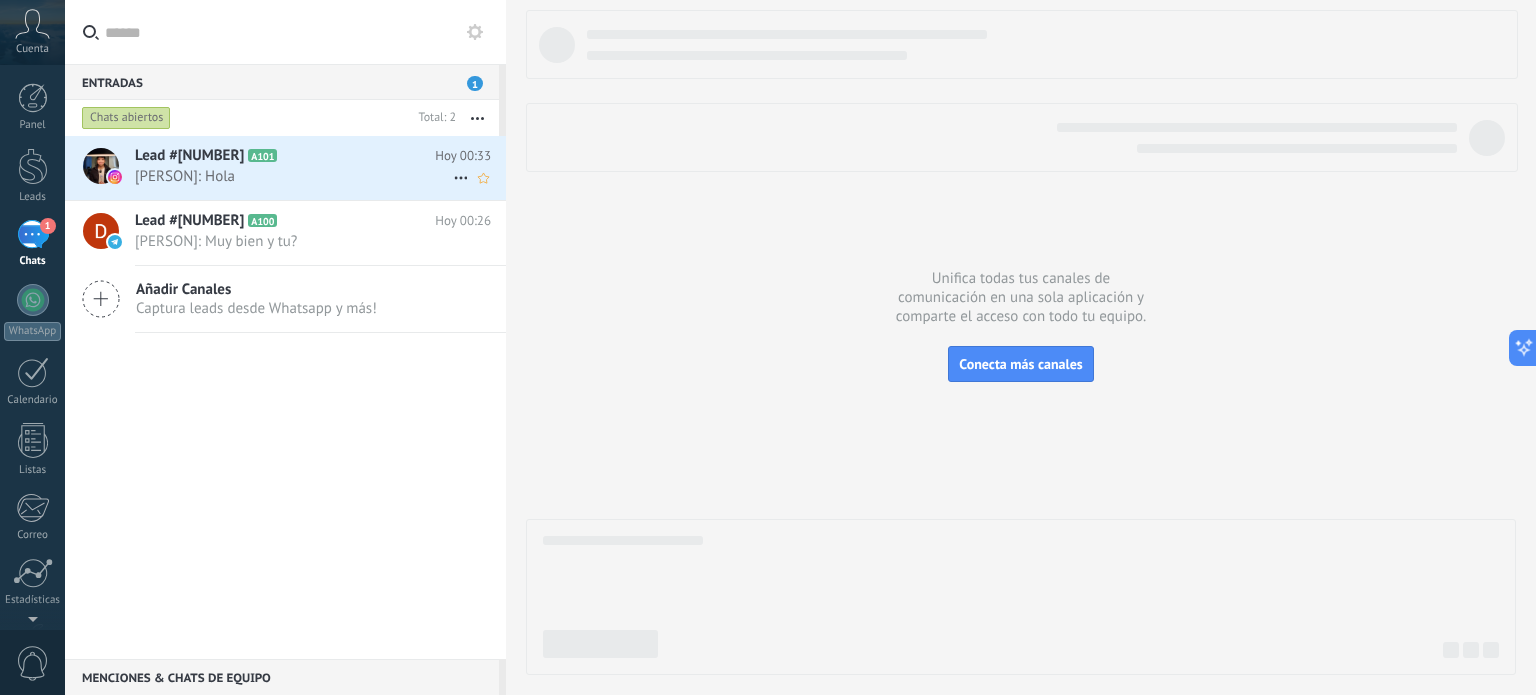 click on "[PERSON]: Hola" at bounding box center [294, 176] 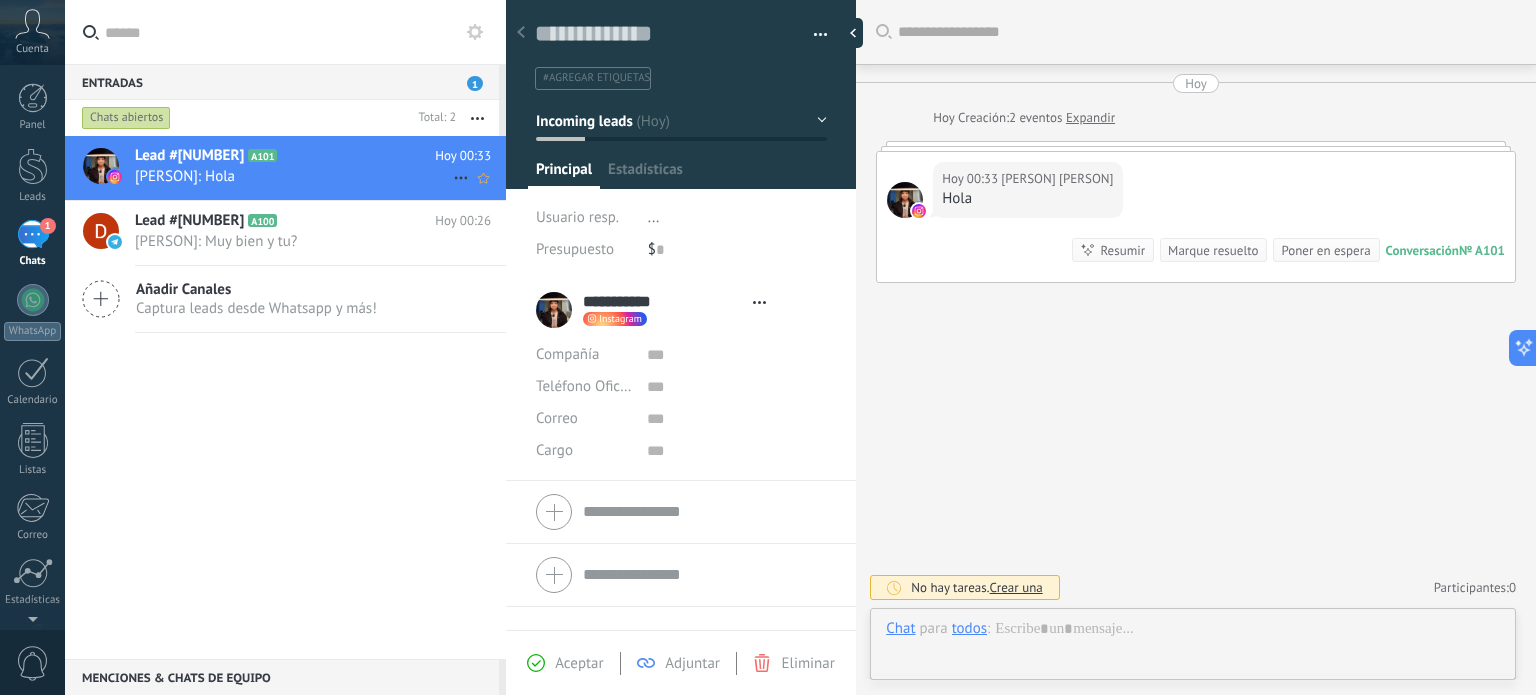 type on "**********" 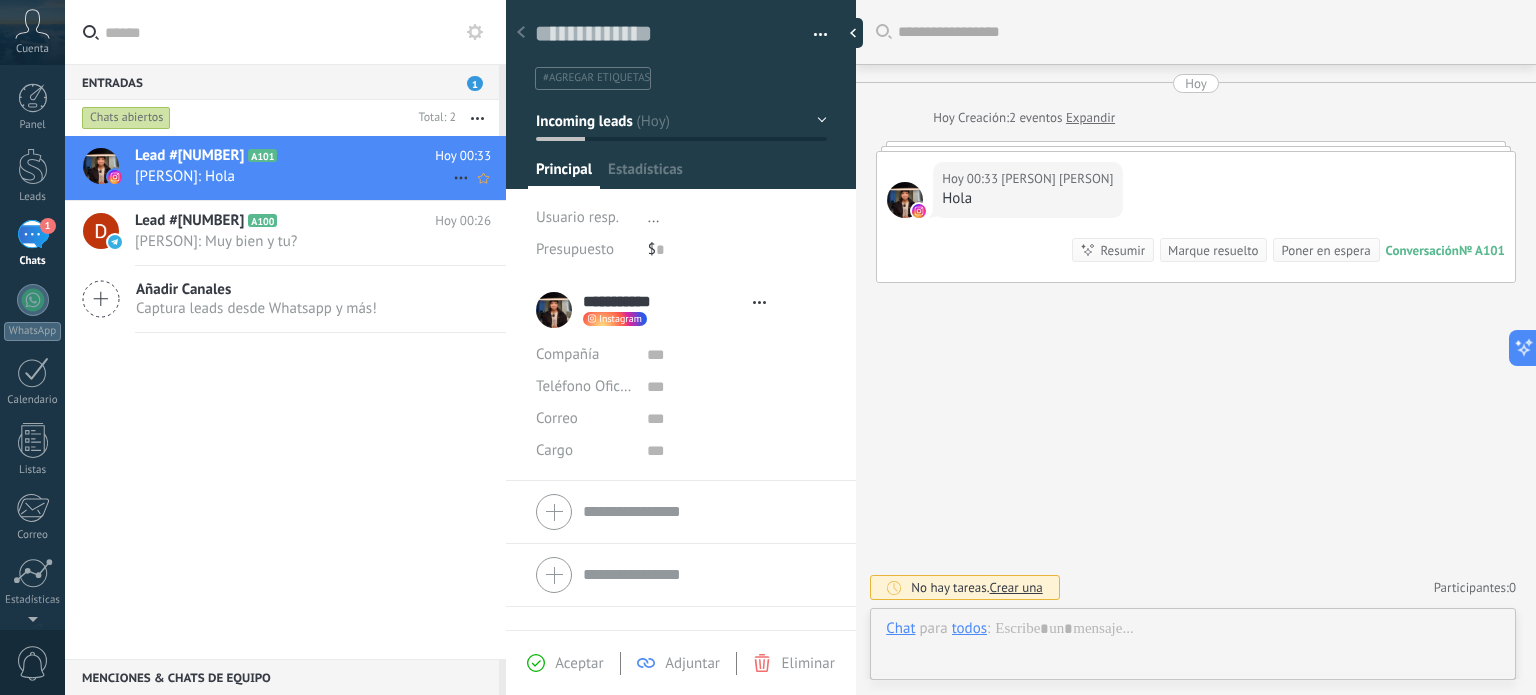 scroll, scrollTop: 29, scrollLeft: 0, axis: vertical 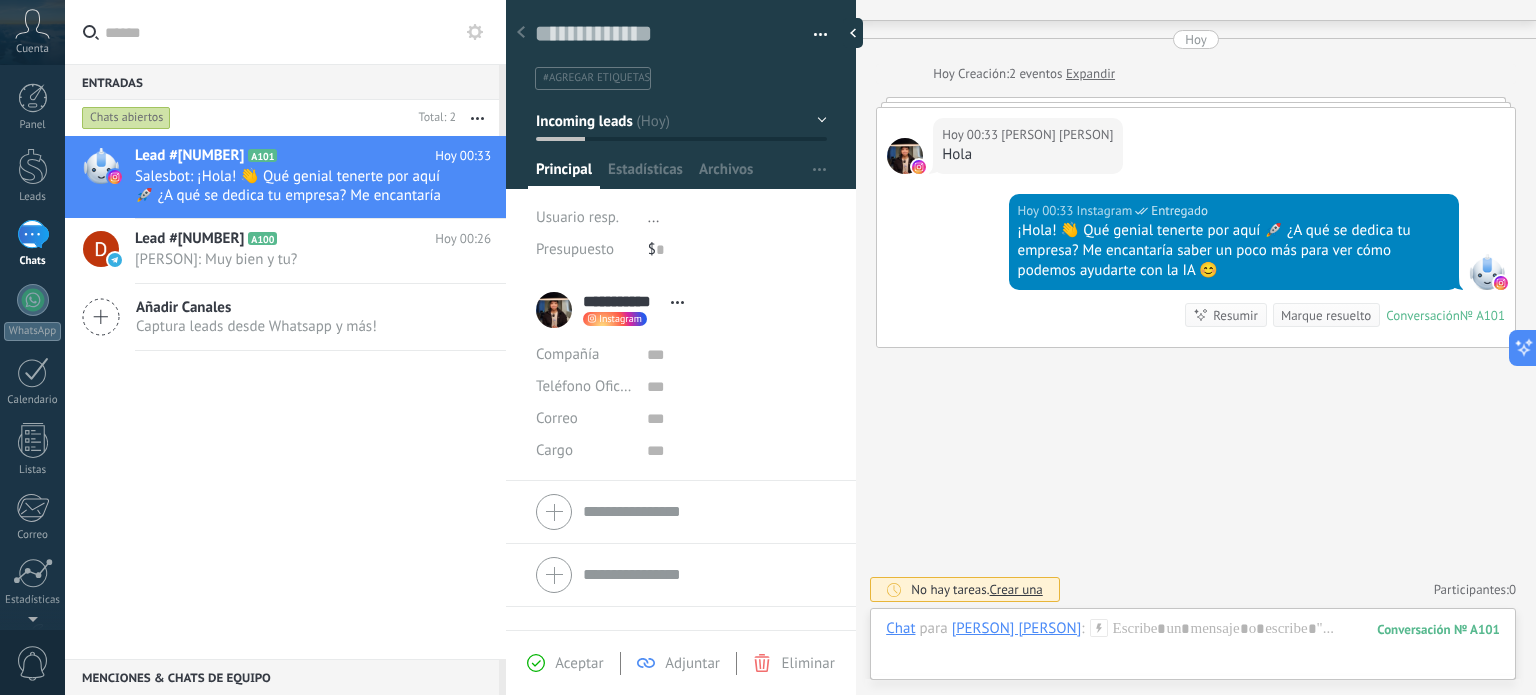 click on "Instagram" at bounding box center (620, 319) 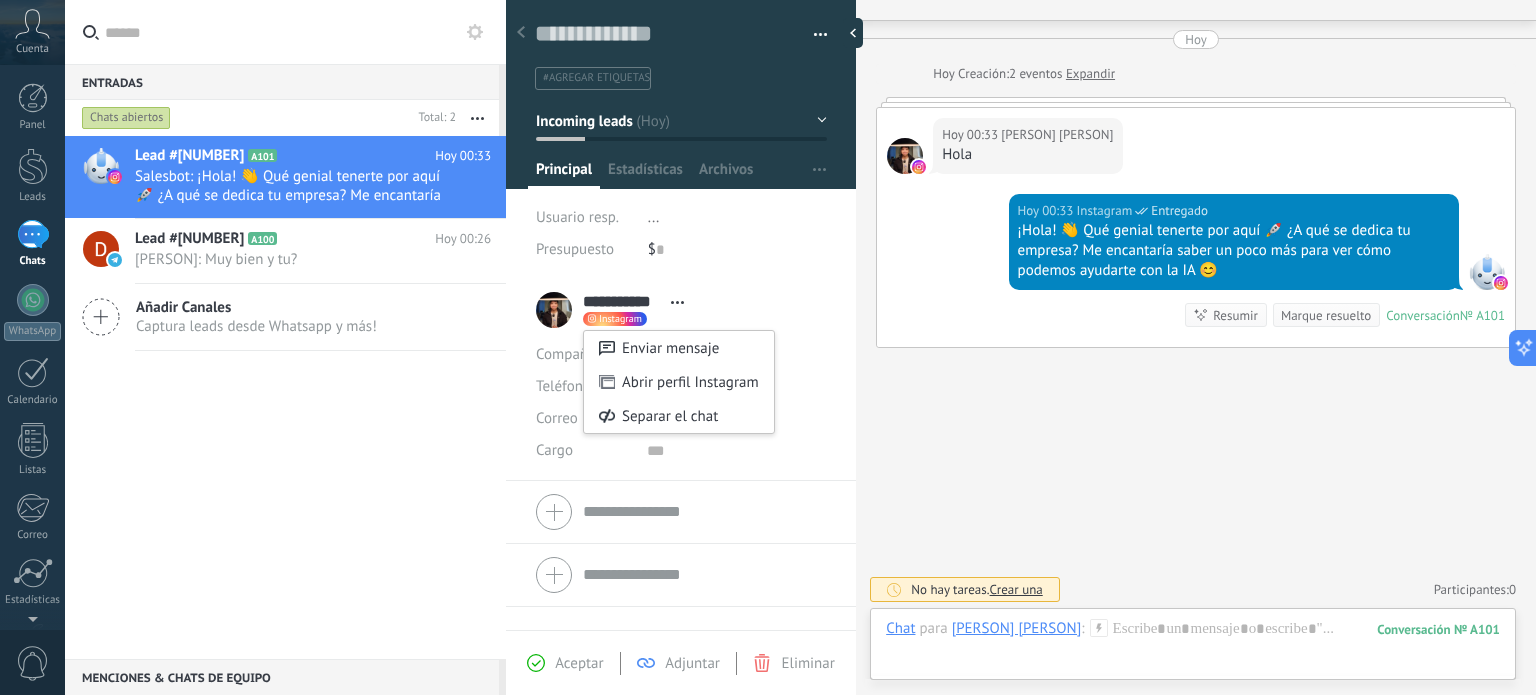 click at bounding box center [768, 347] 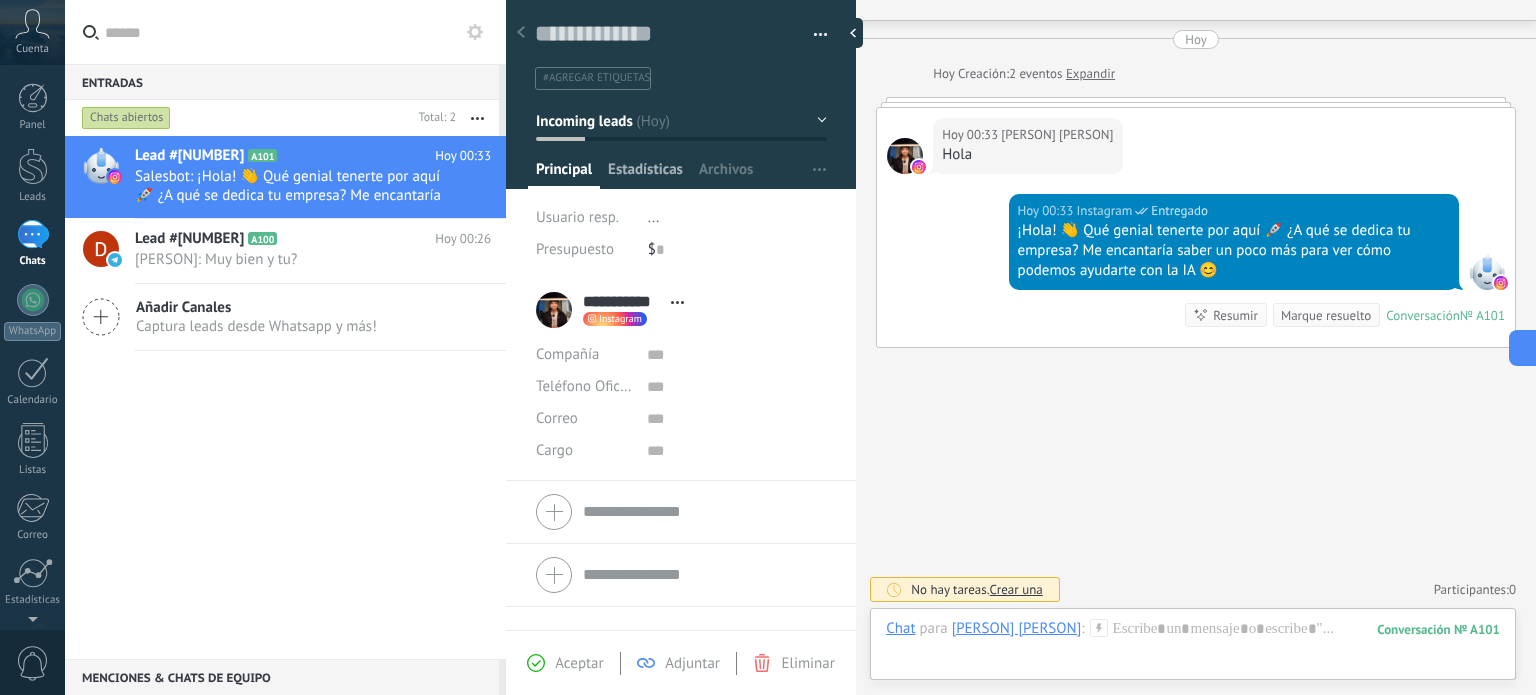 click on "Estadísticas" at bounding box center (645, 174) 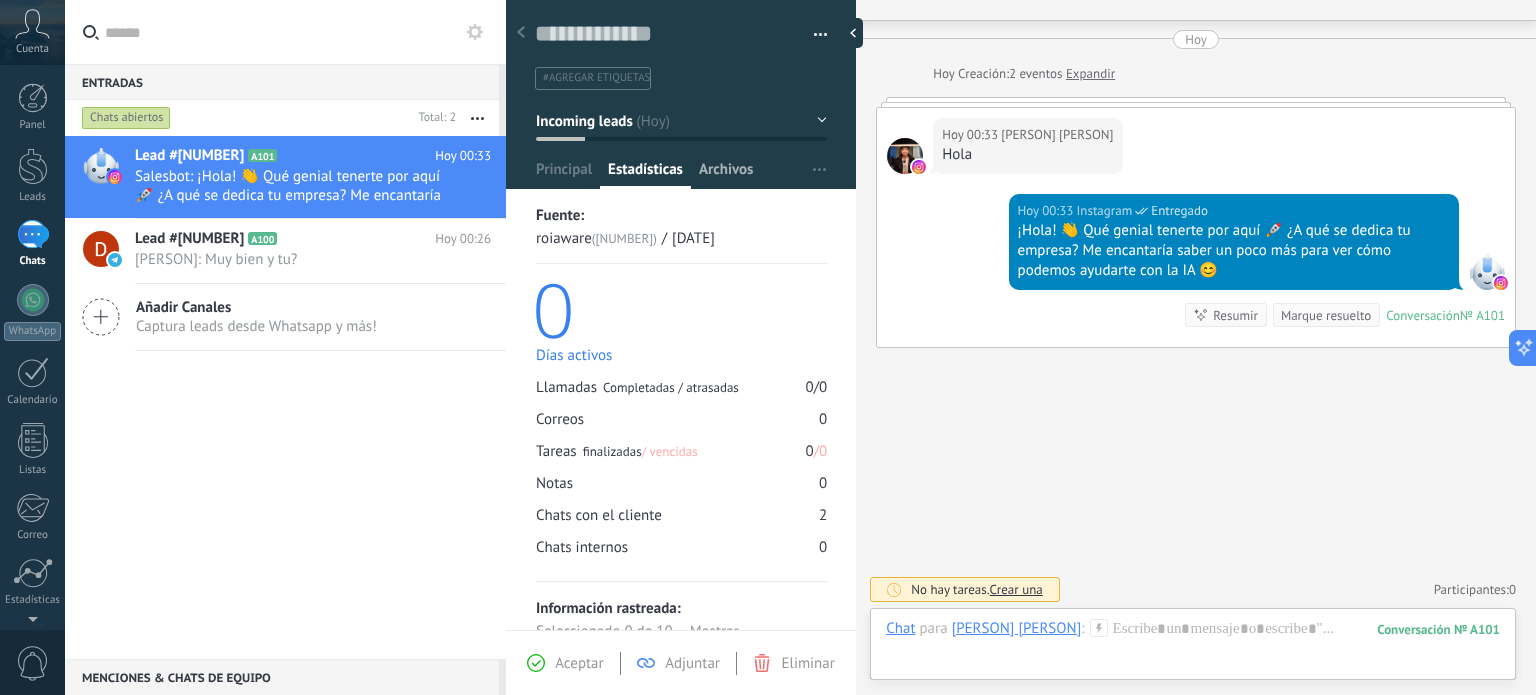 click on "Archivos" at bounding box center (726, 174) 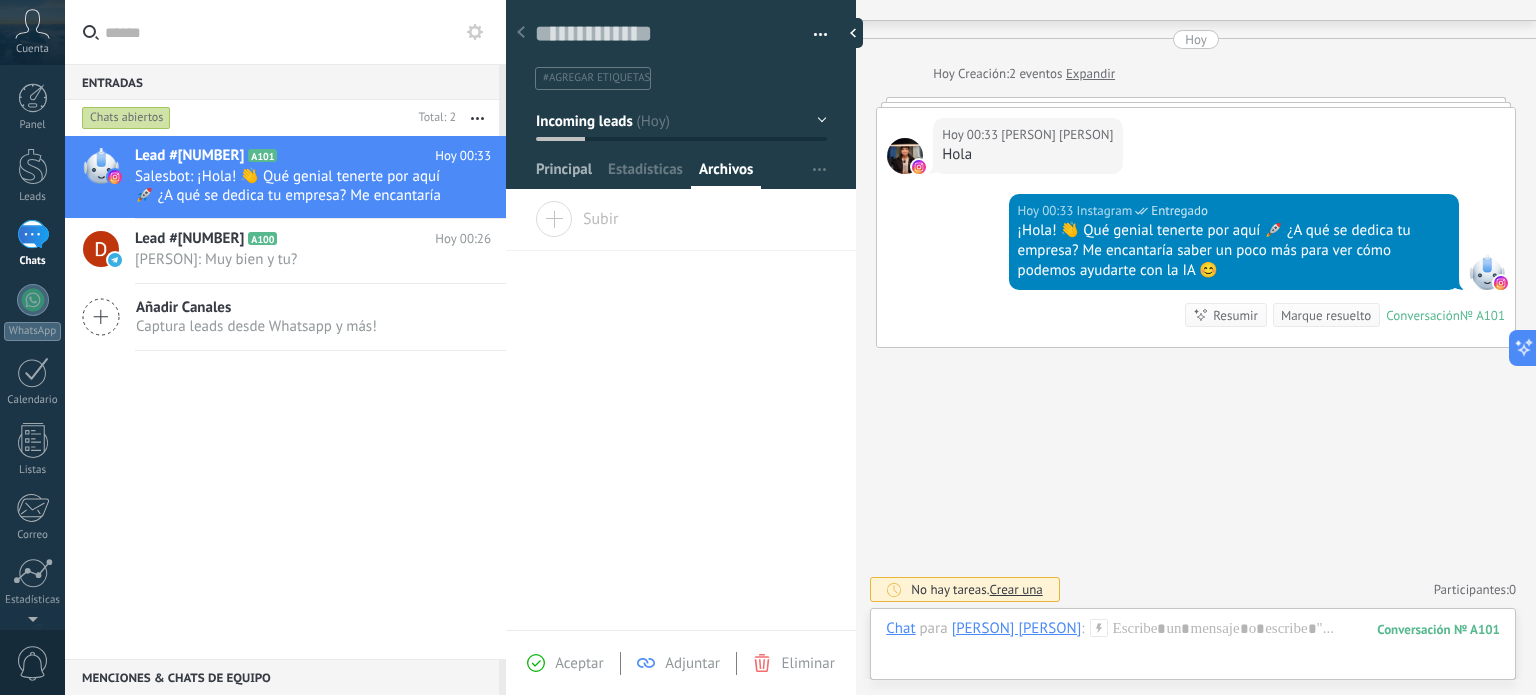 click on "Principal" at bounding box center [564, 174] 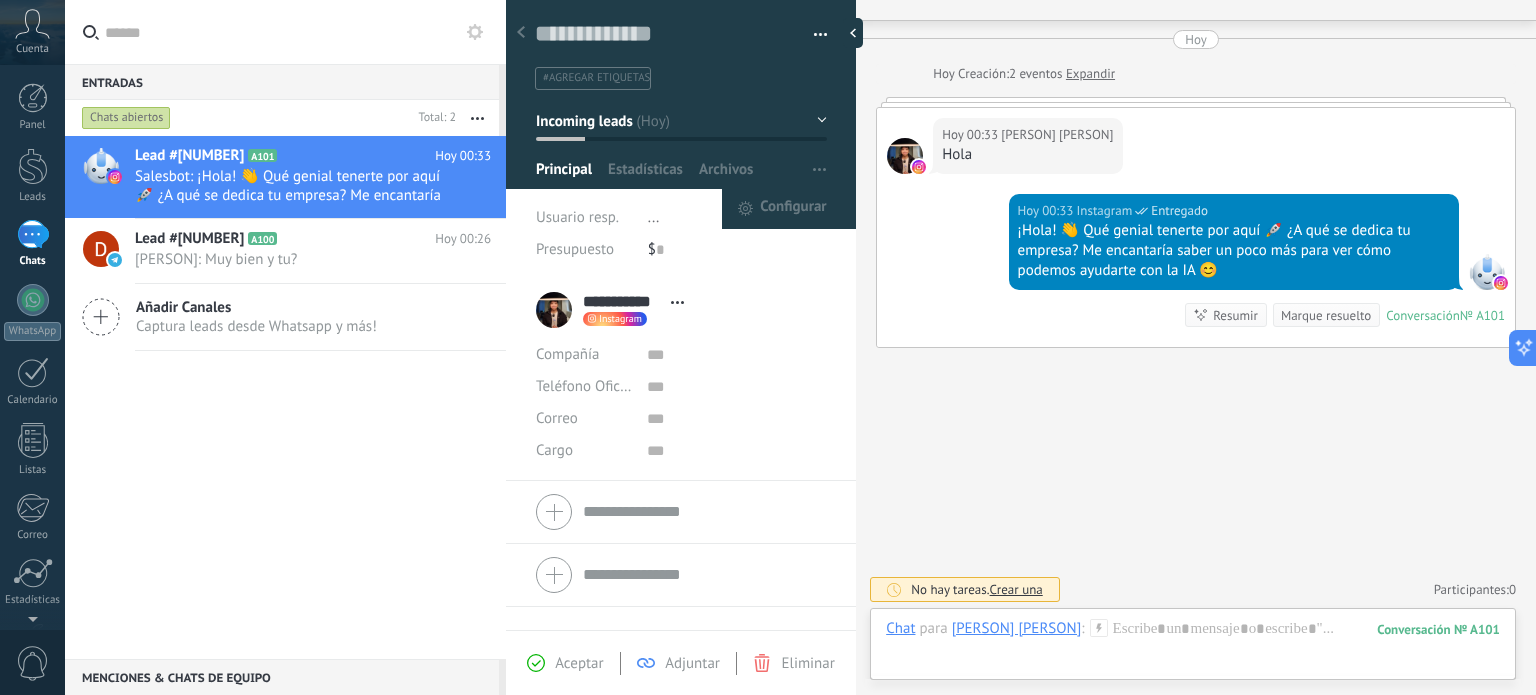 click at bounding box center [819, 170] 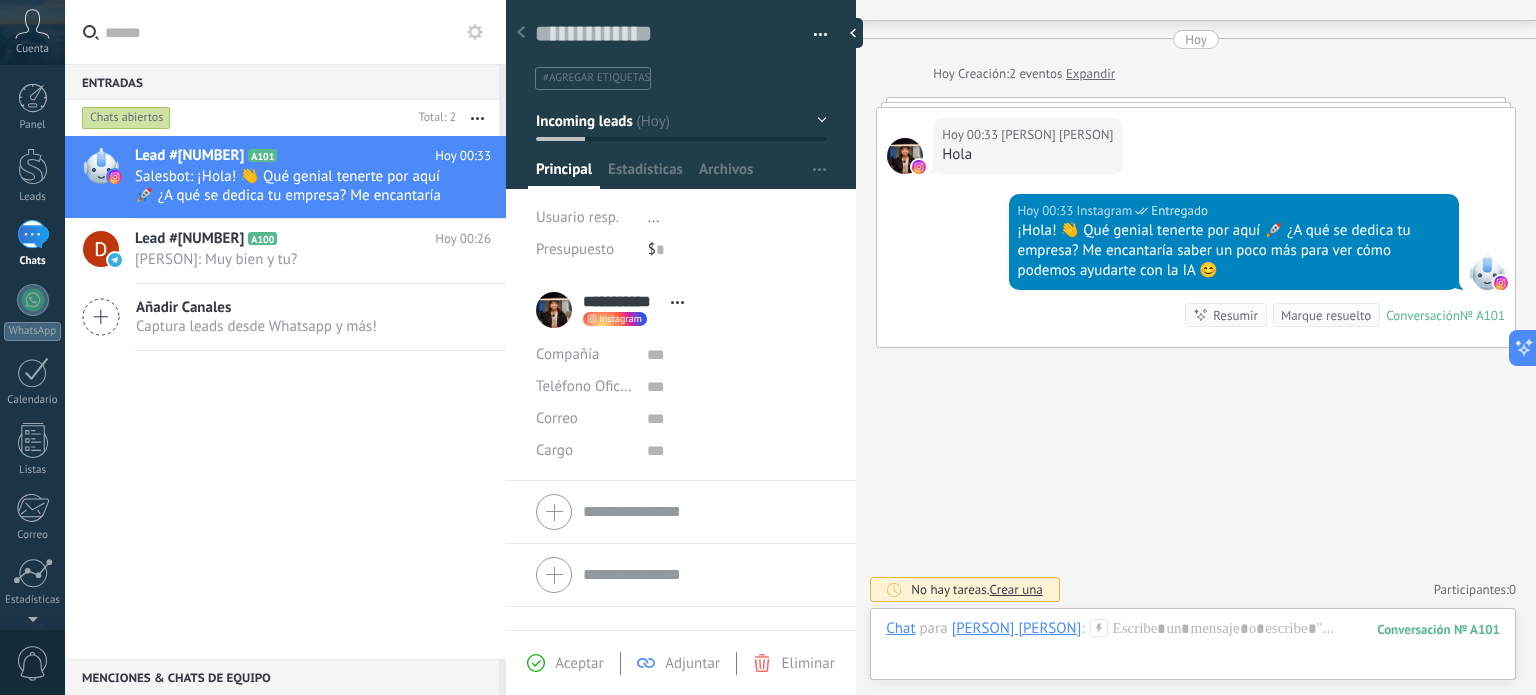 click on "Configurar
Principal Estadísticas Archivos" at bounding box center (681, 174) 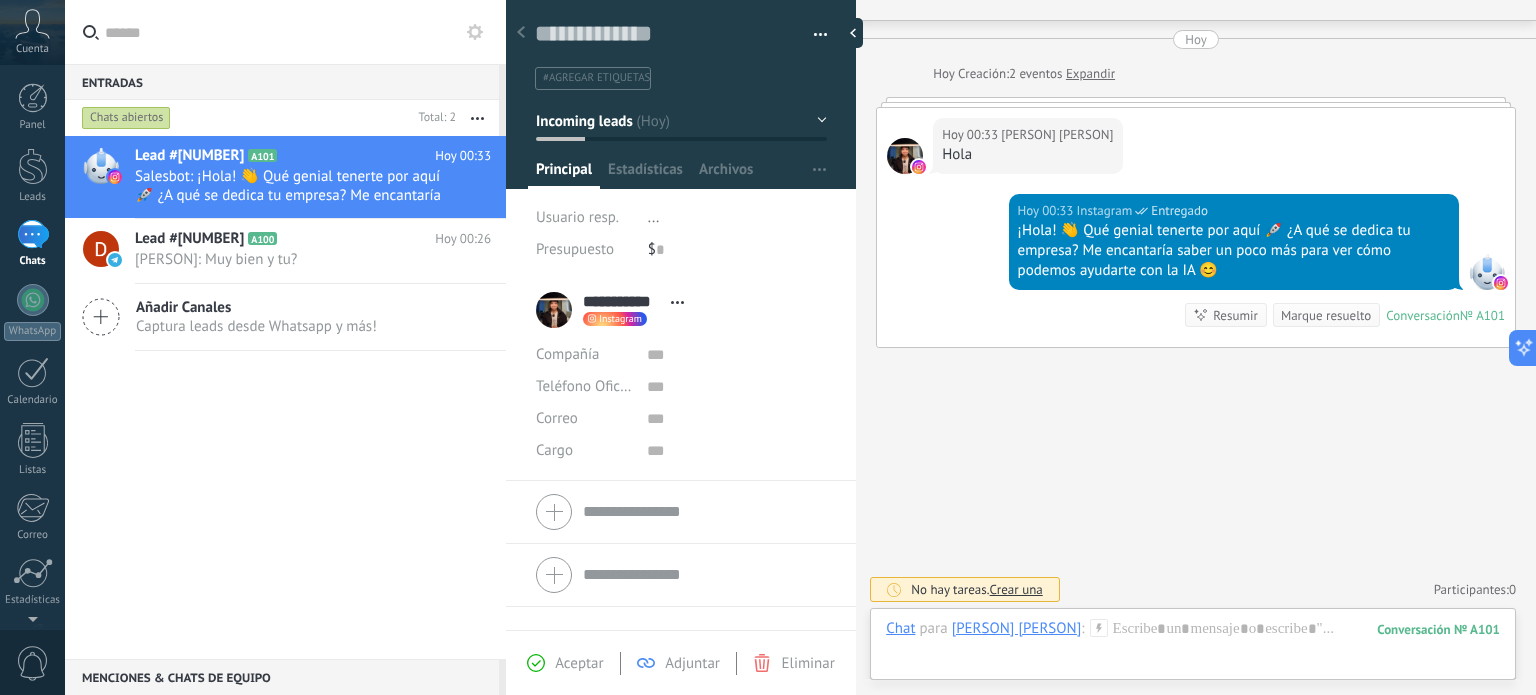 click on "Incoming leads" at bounding box center [584, 120] 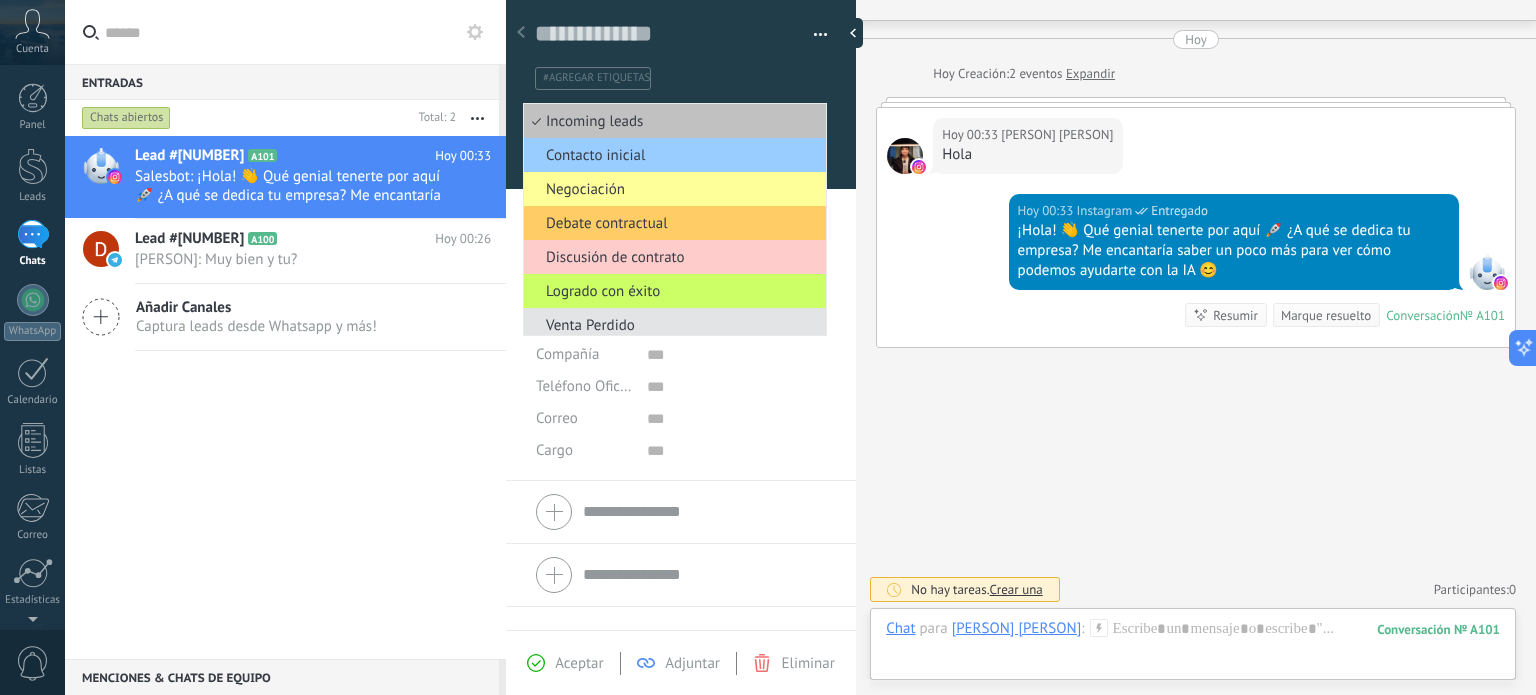 click on "Venta Perdido" at bounding box center (672, 325) 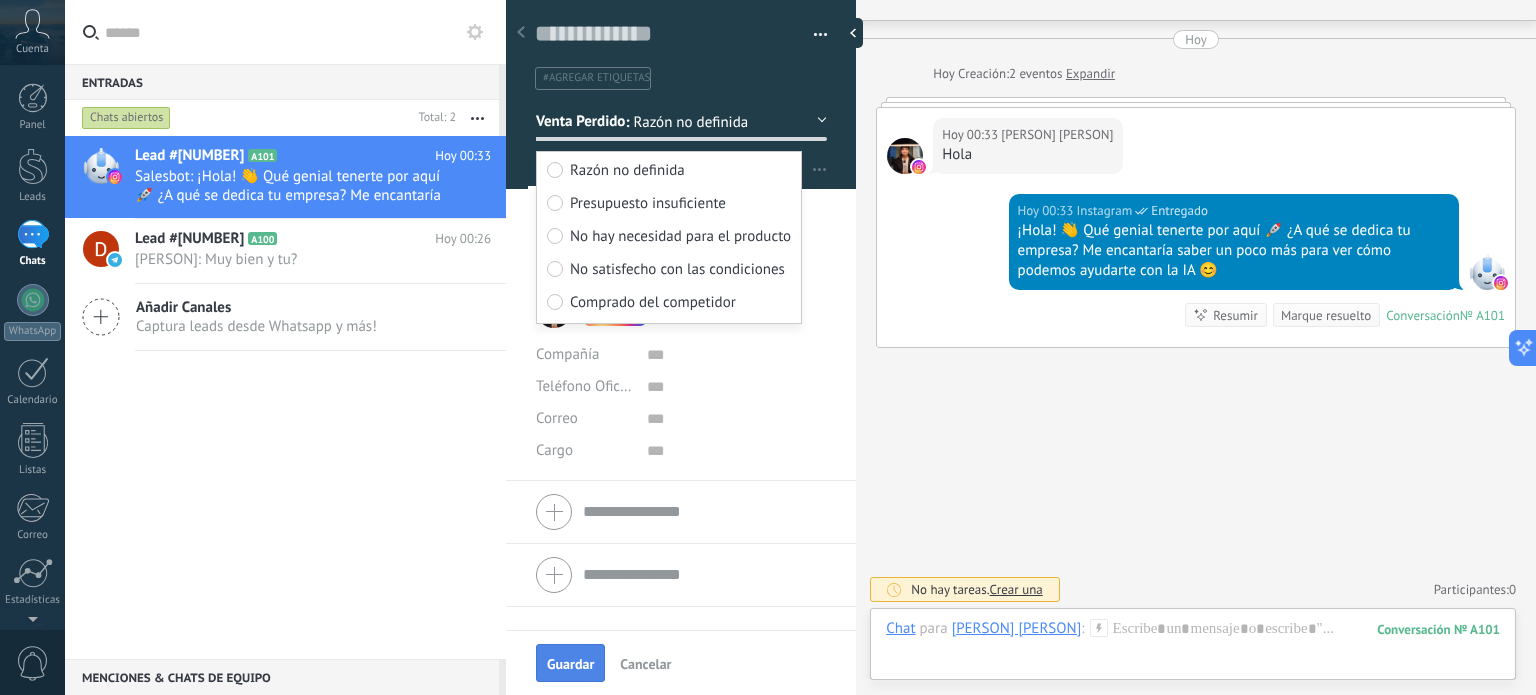 click on "Guardar" at bounding box center [570, 664] 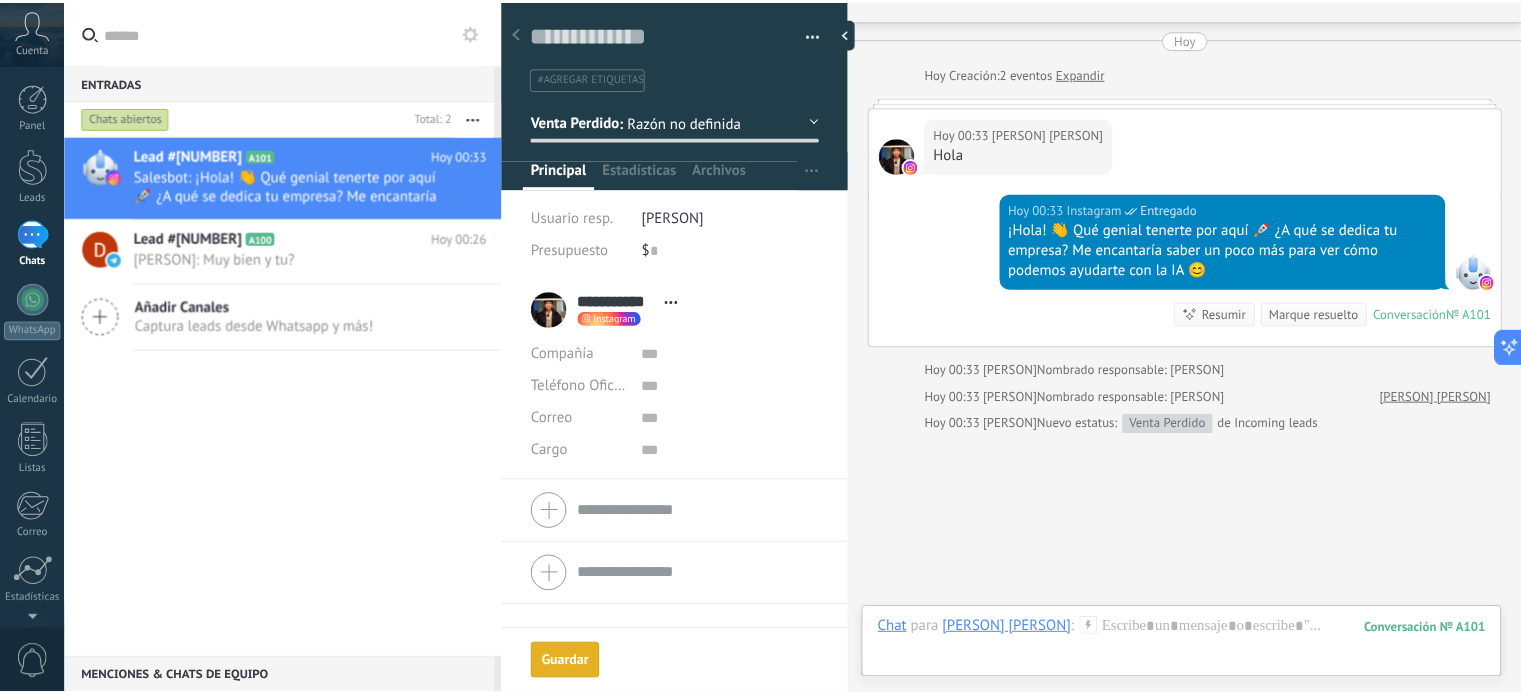 scroll, scrollTop: 215, scrollLeft: 0, axis: vertical 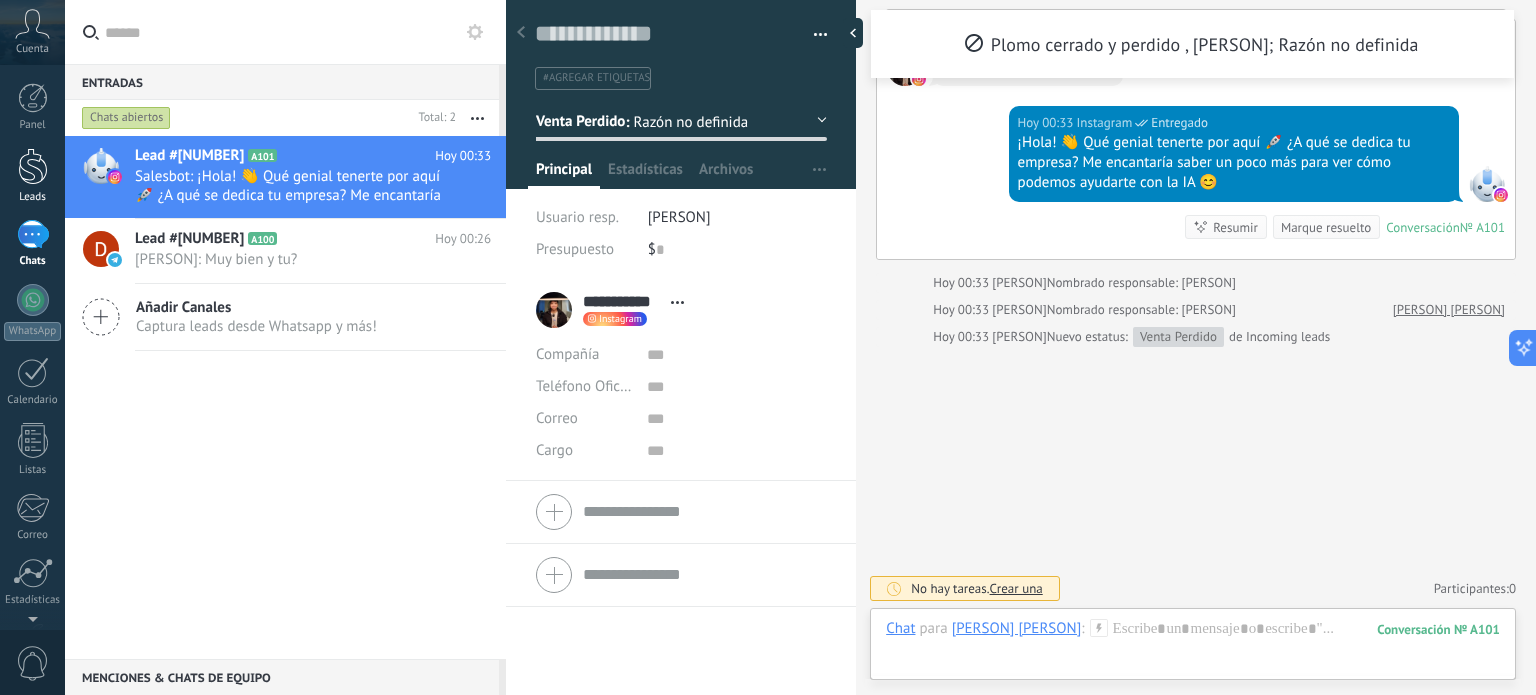 click at bounding box center [33, 166] 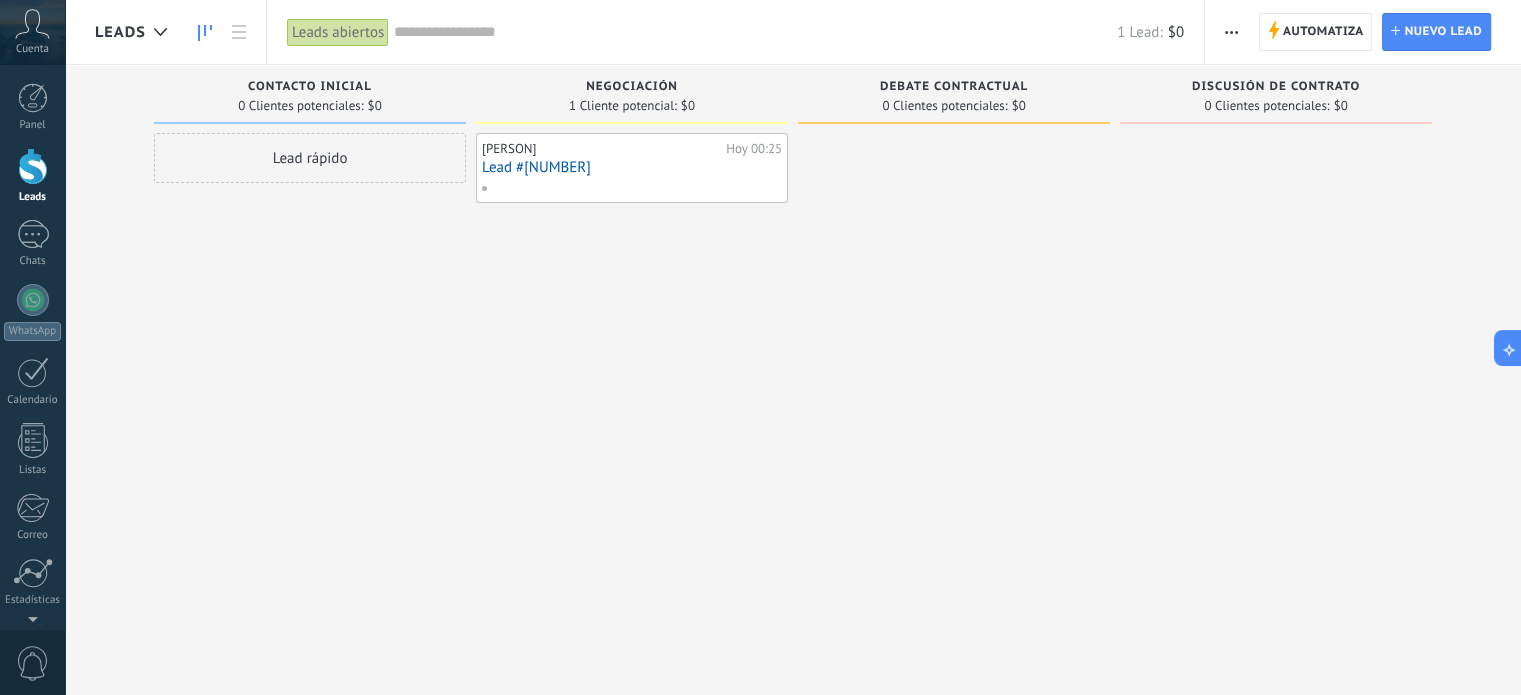 click on "Leads abiertos" at bounding box center [338, 32] 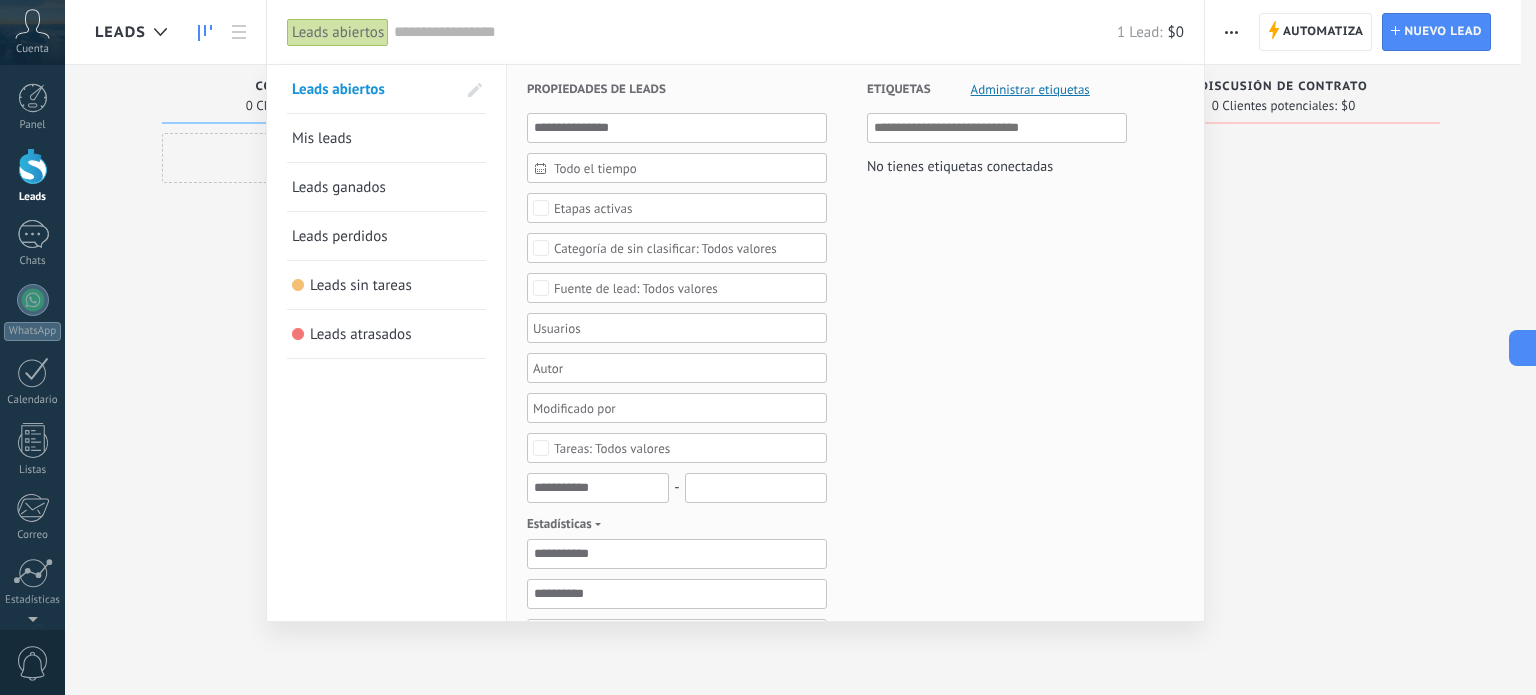 click on "Leads perdidos" at bounding box center [340, 236] 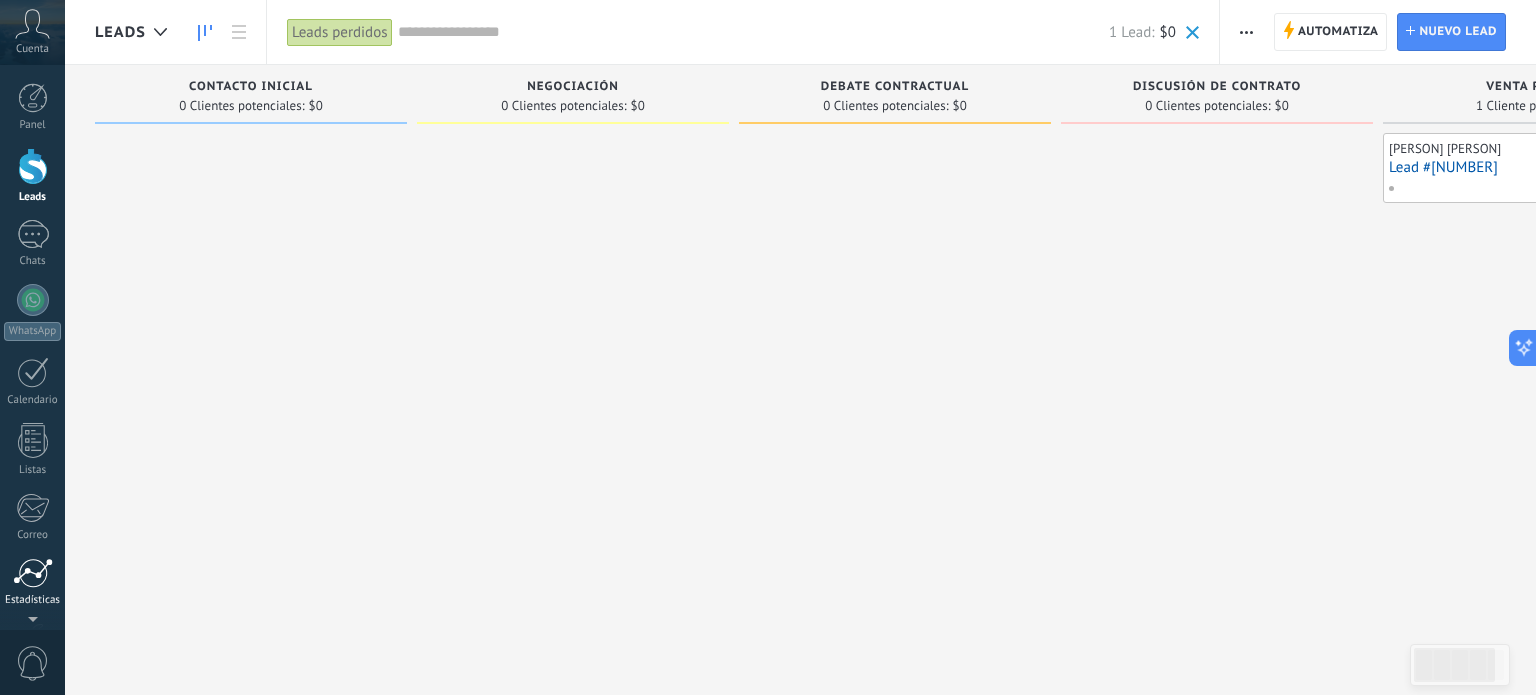 click at bounding box center (33, 573) 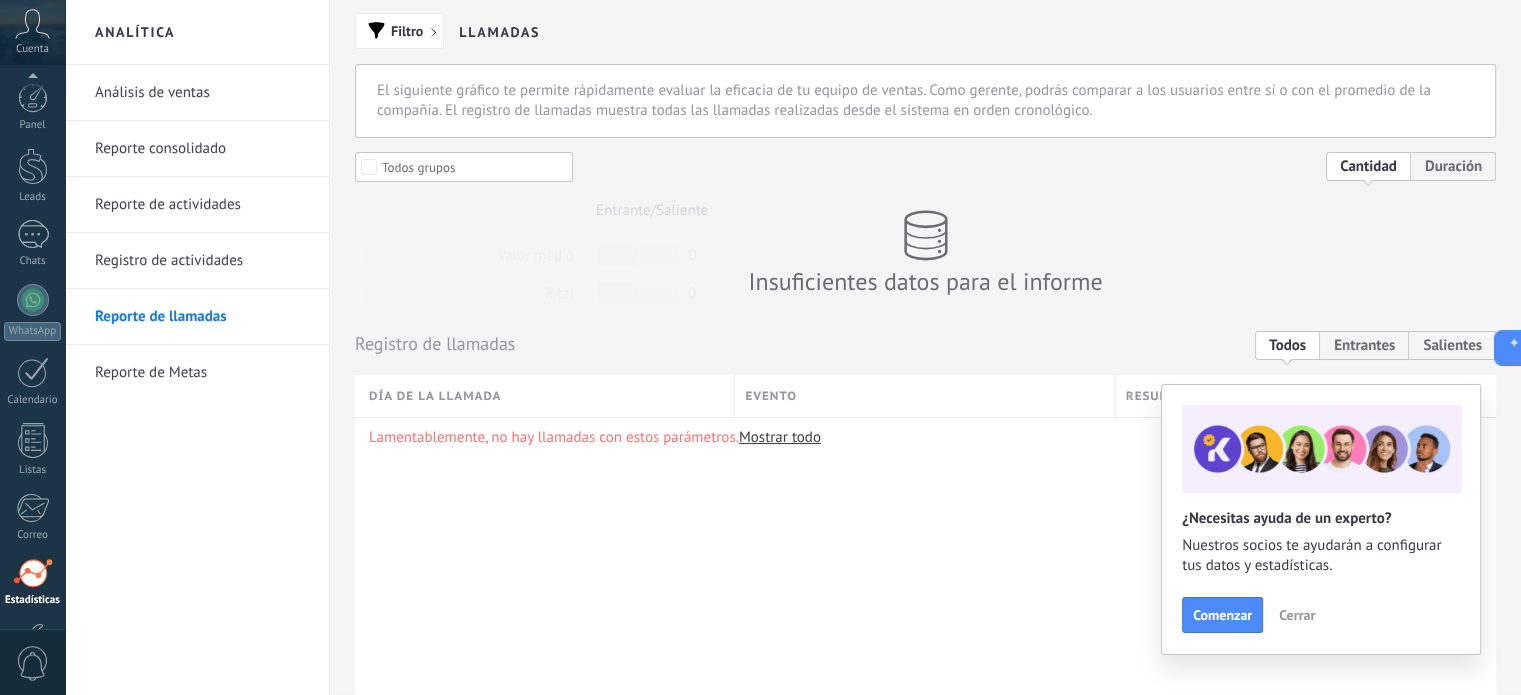 scroll, scrollTop: 136, scrollLeft: 0, axis: vertical 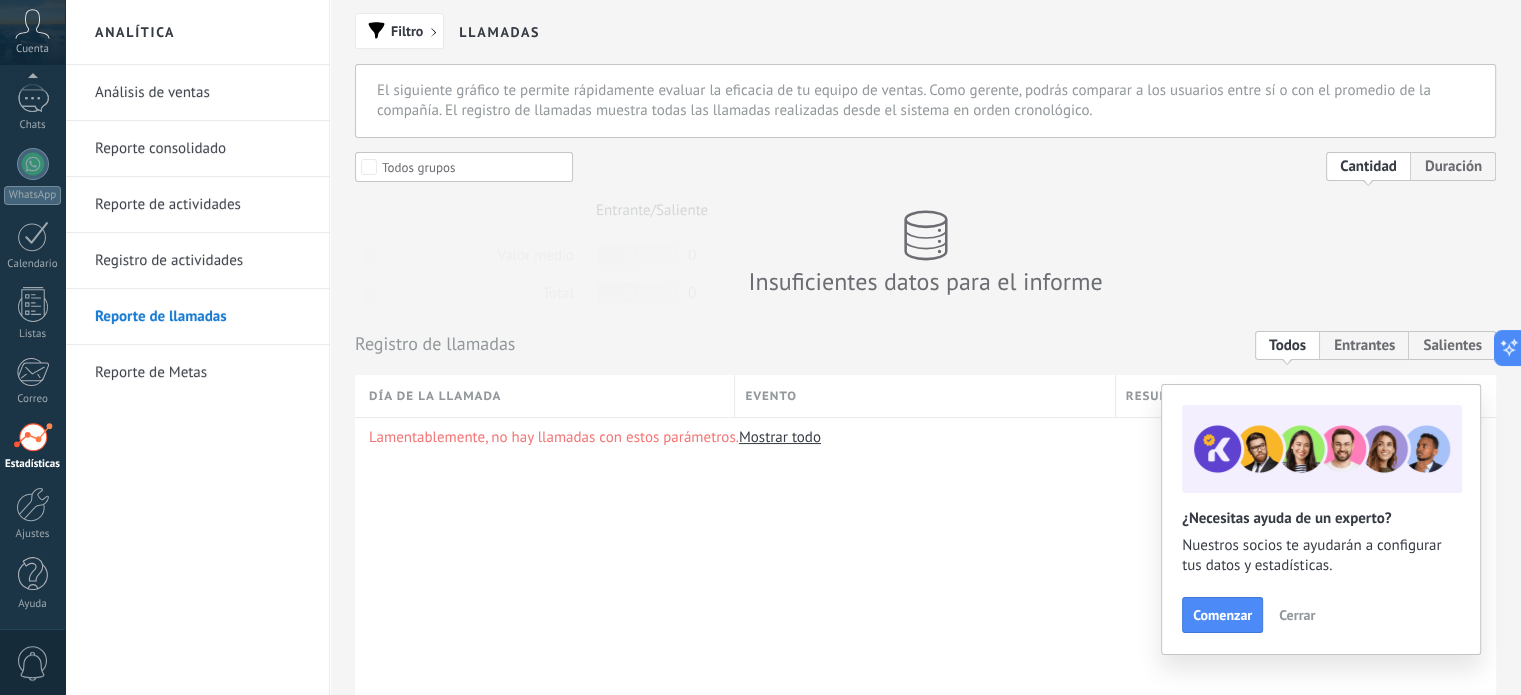 click on "Análisis de ventas" at bounding box center (202, 93) 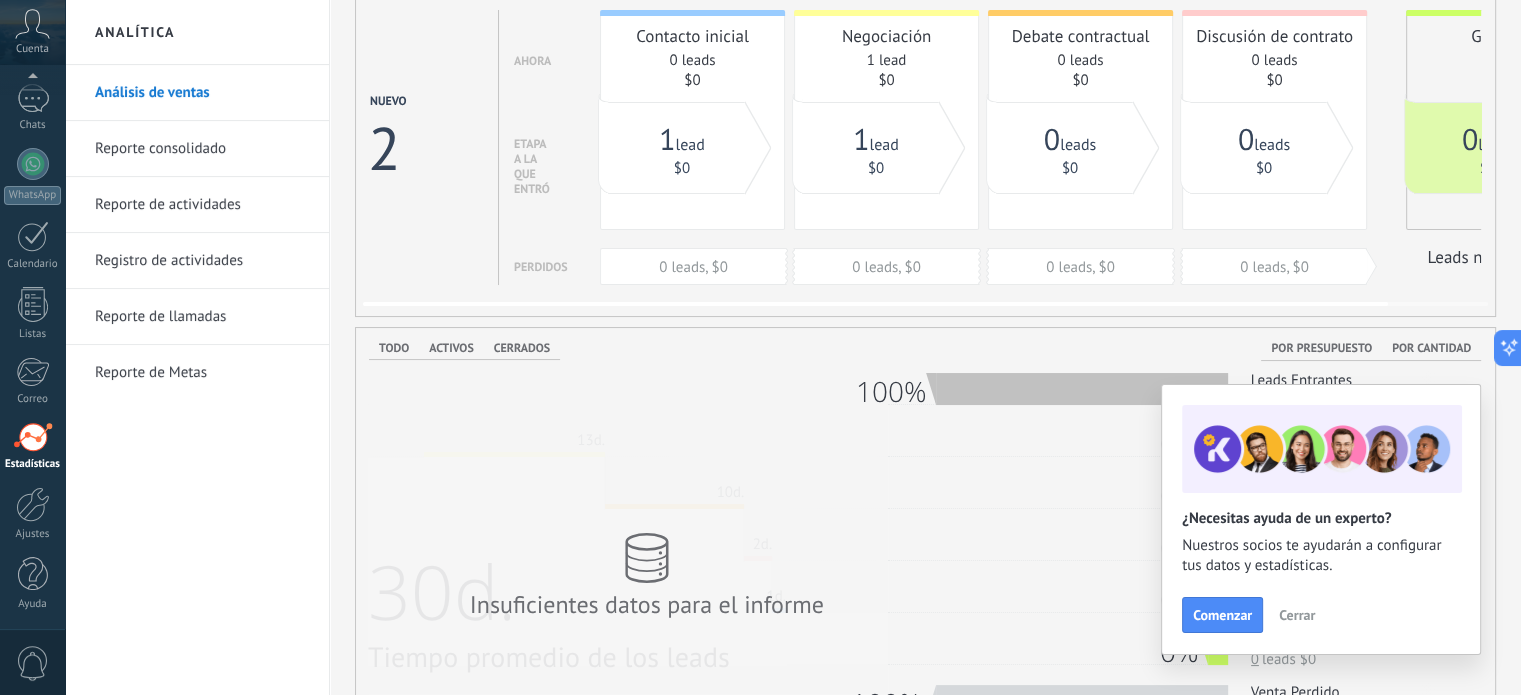 scroll, scrollTop: 100, scrollLeft: 0, axis: vertical 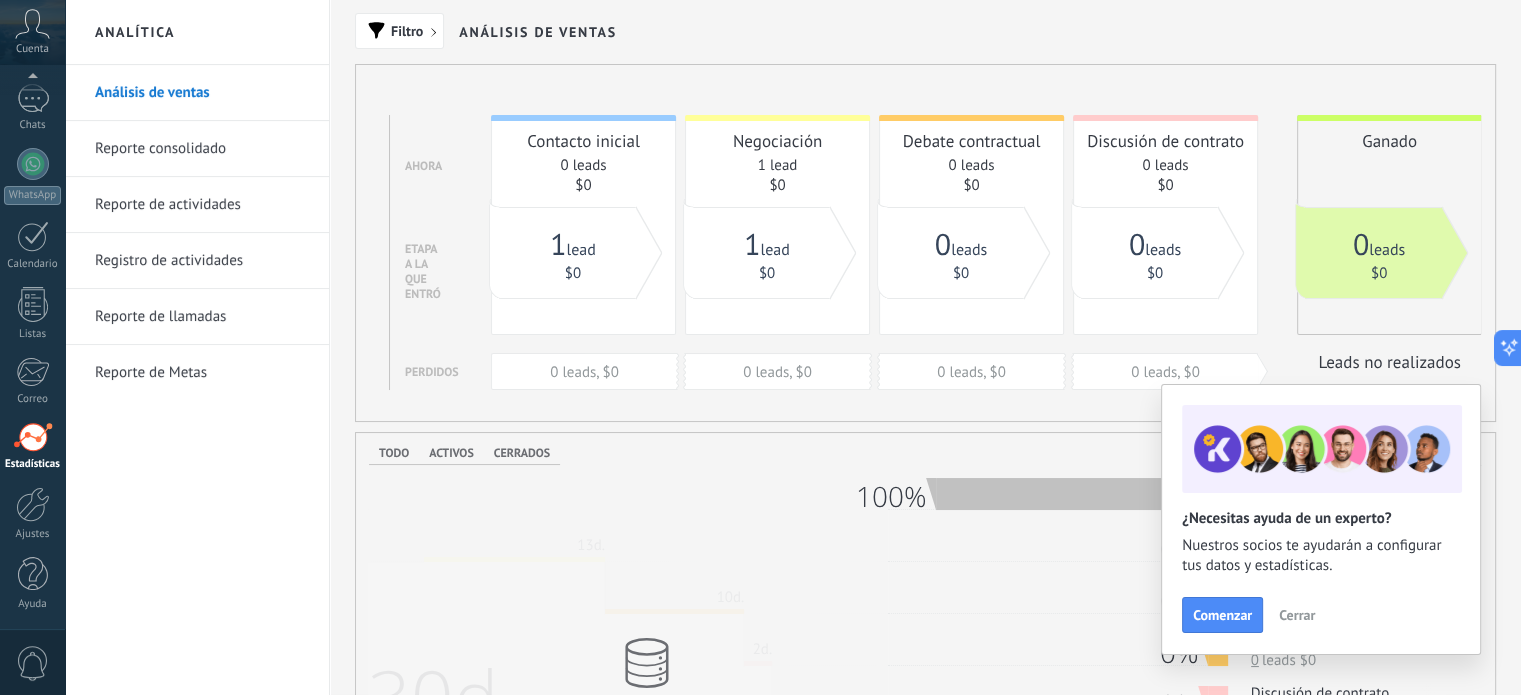 click on "Cerrar" at bounding box center [1297, 615] 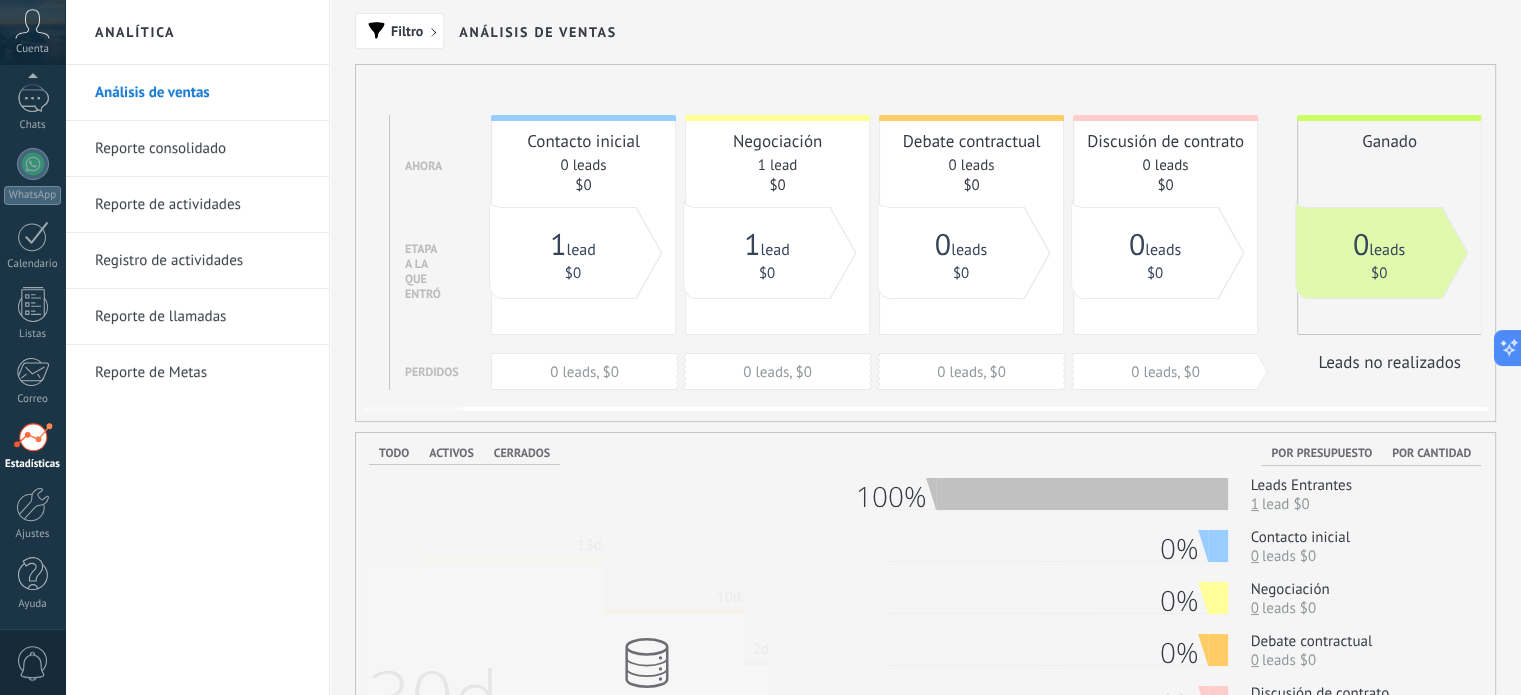 click on "Leads no realizados" at bounding box center [1389, 362] 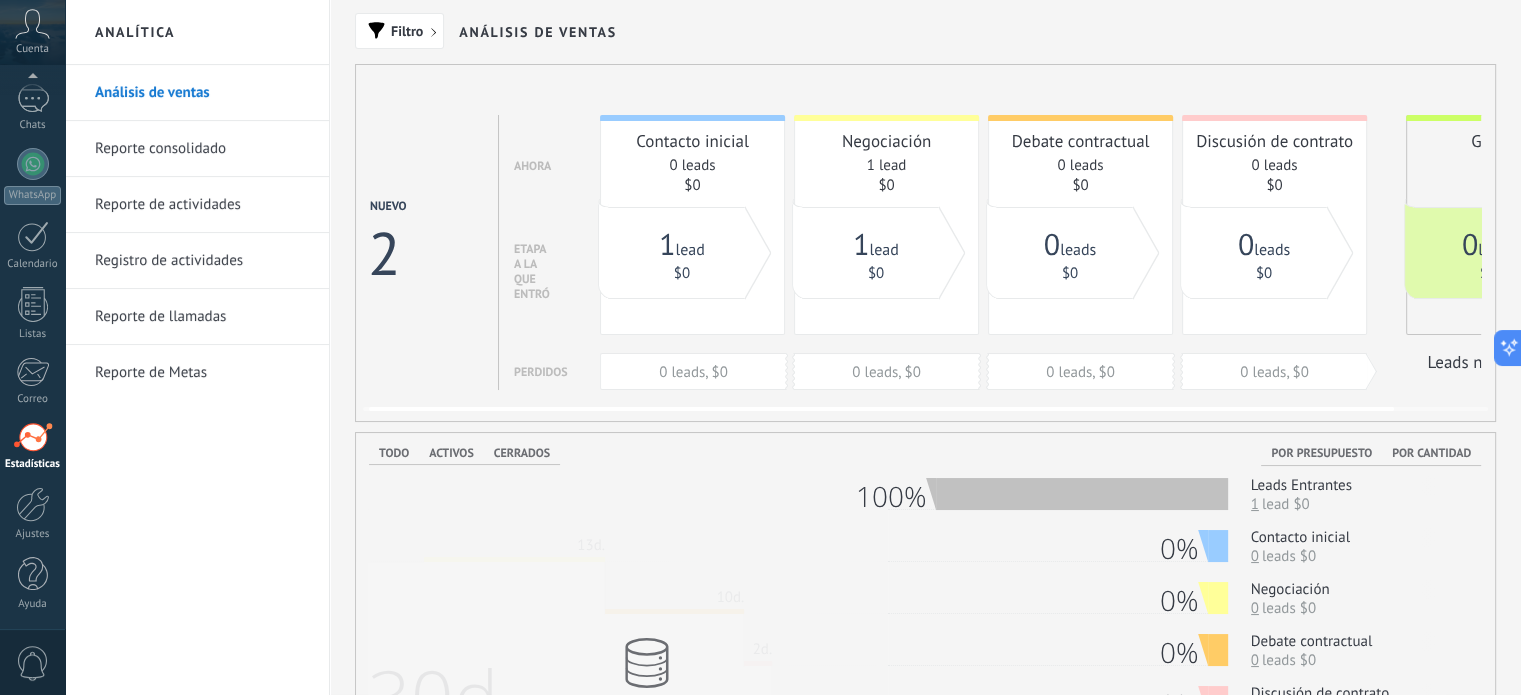scroll, scrollTop: 0, scrollLeft: 109, axis: horizontal 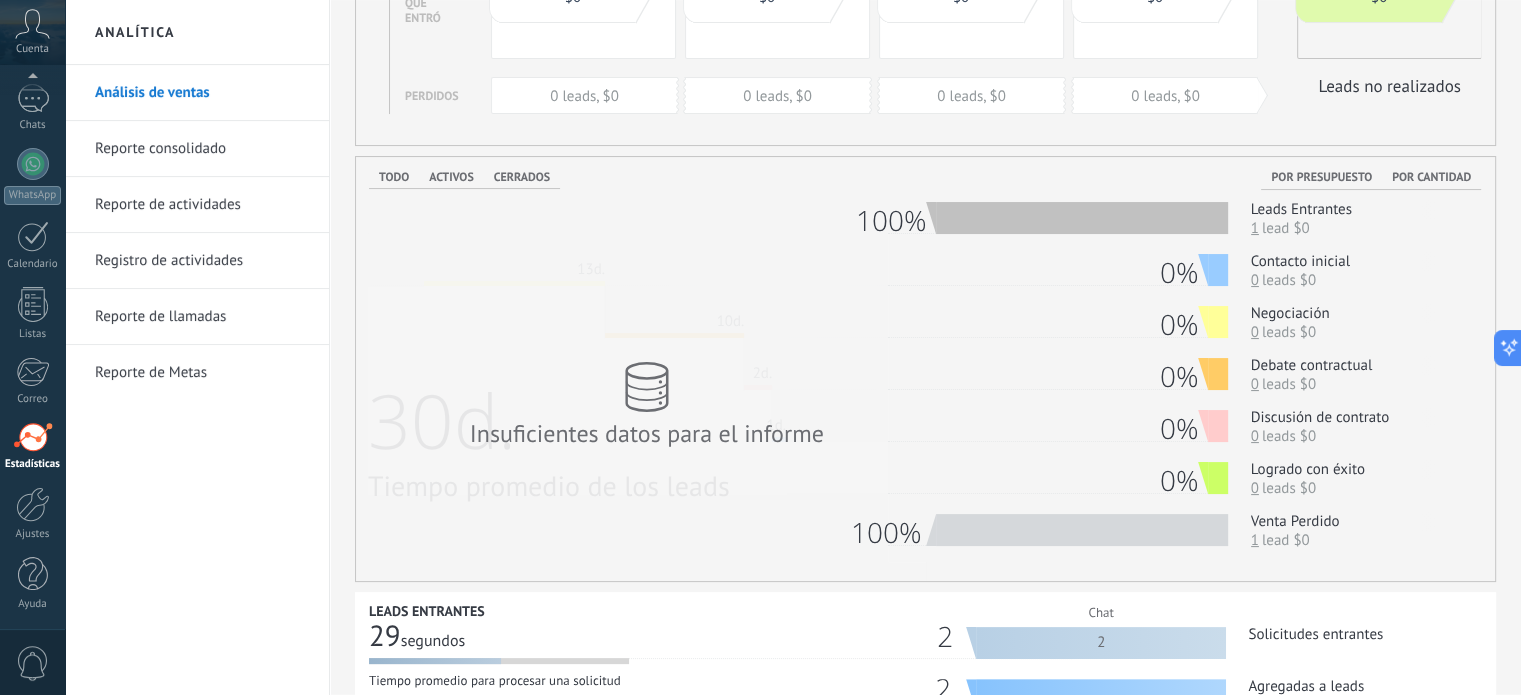 click on "Todo" at bounding box center [394, 177] 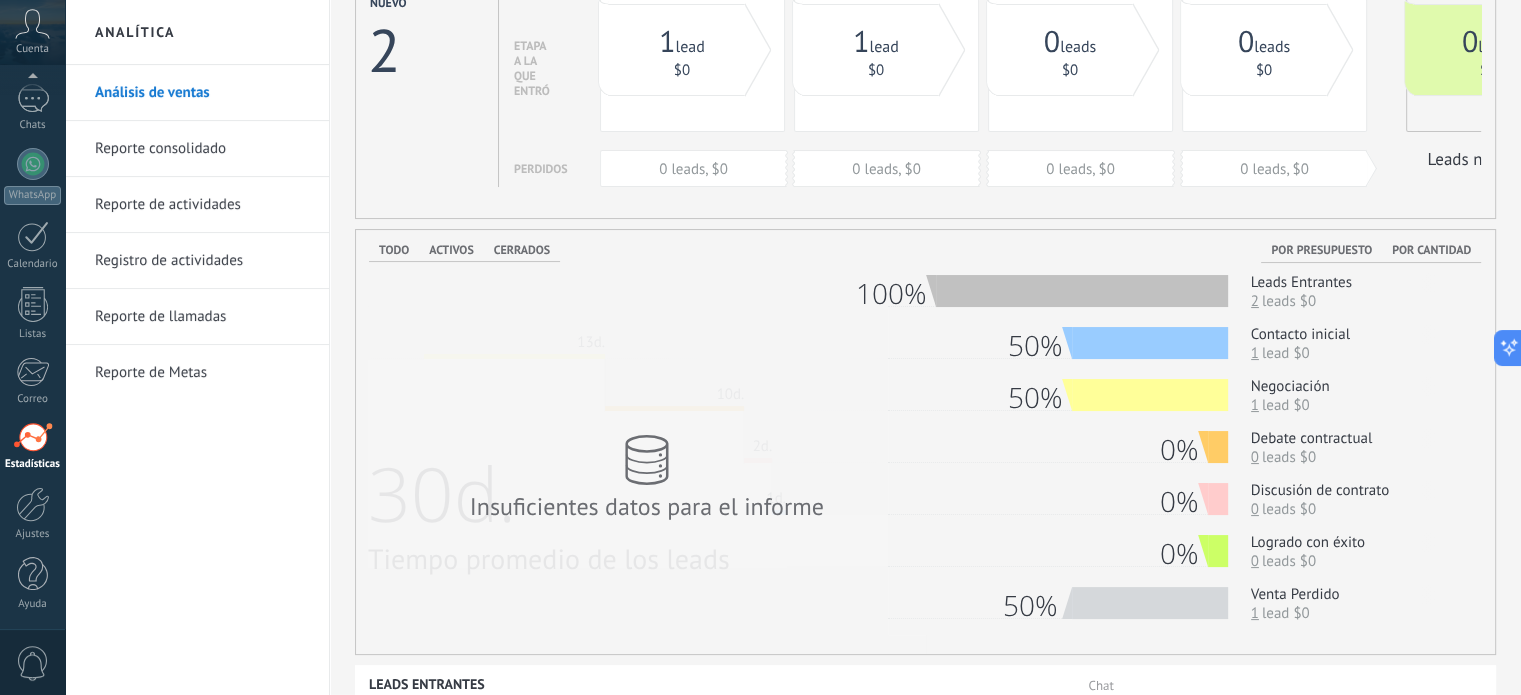 scroll, scrollTop: 0, scrollLeft: 0, axis: both 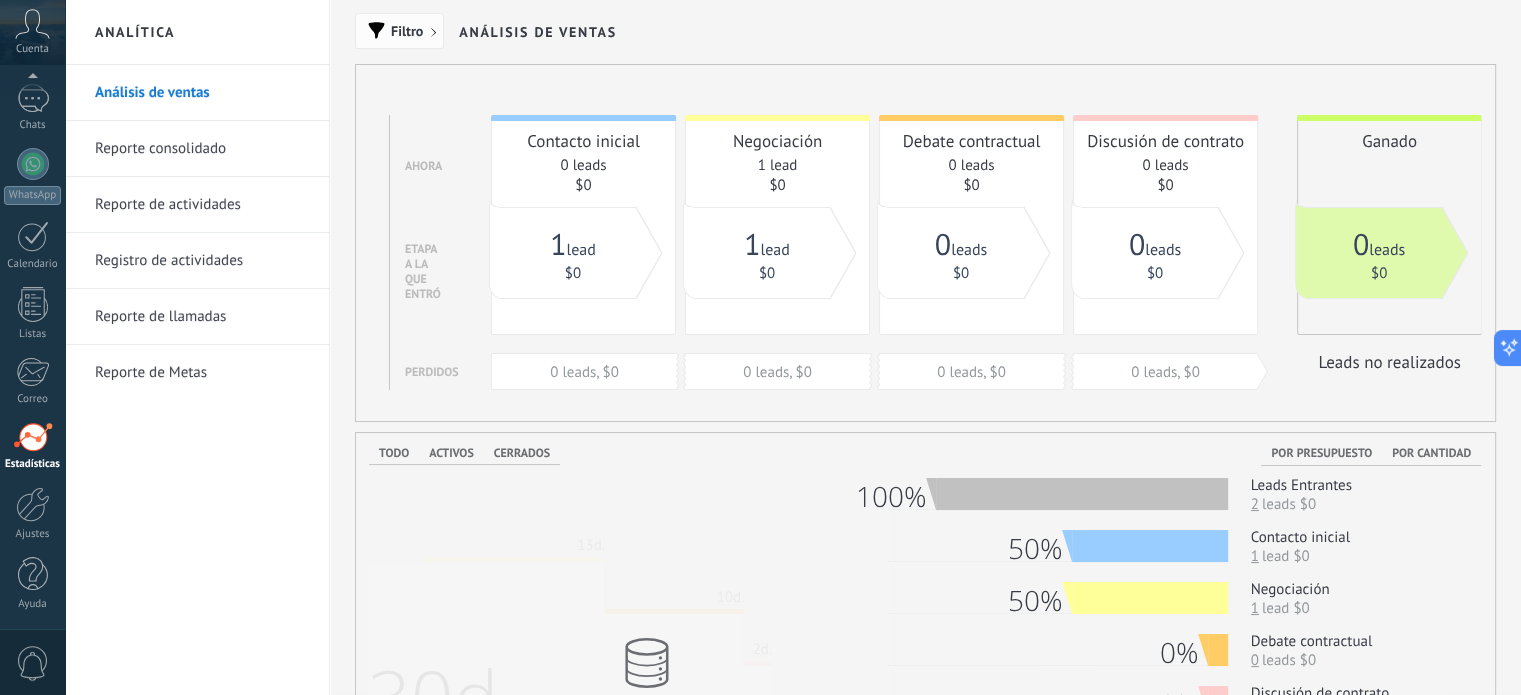 click on "Filtro" at bounding box center (407, 31) 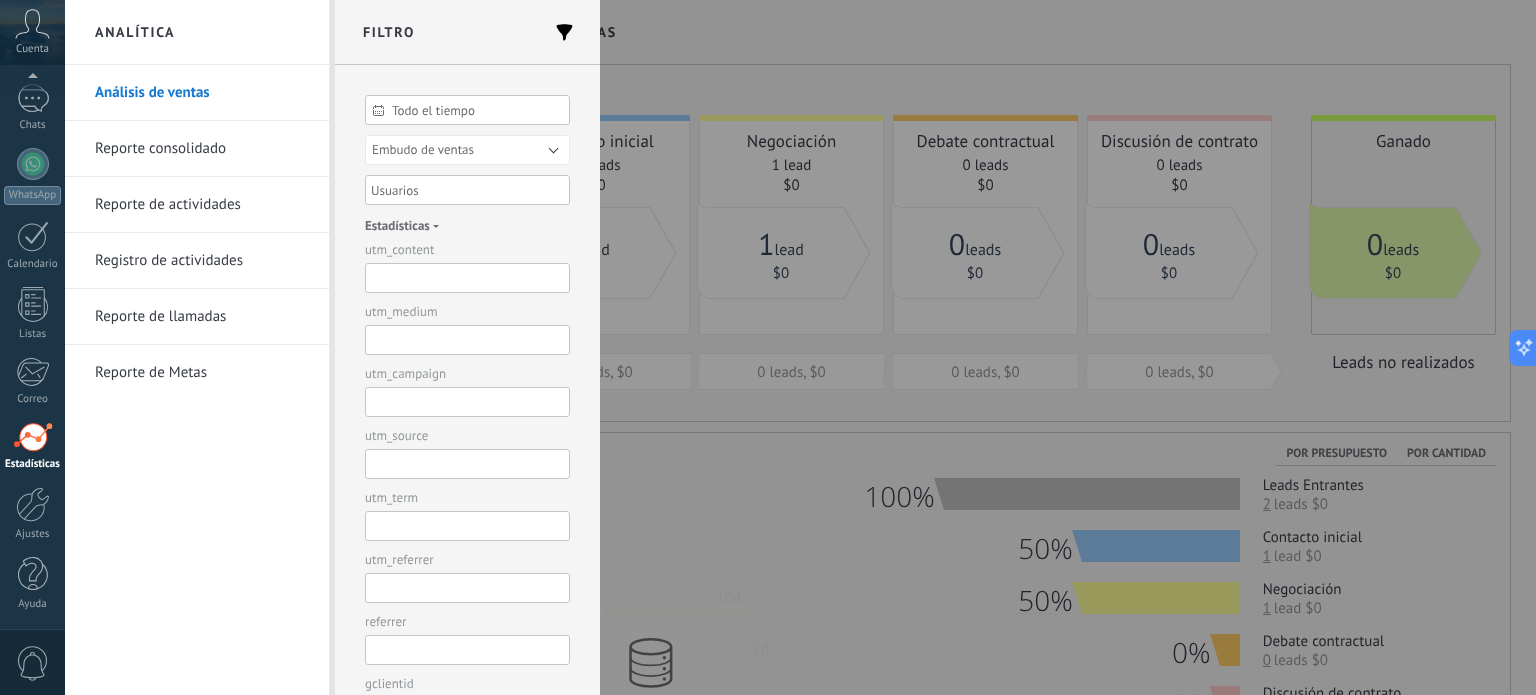 click at bounding box center [460, 190] 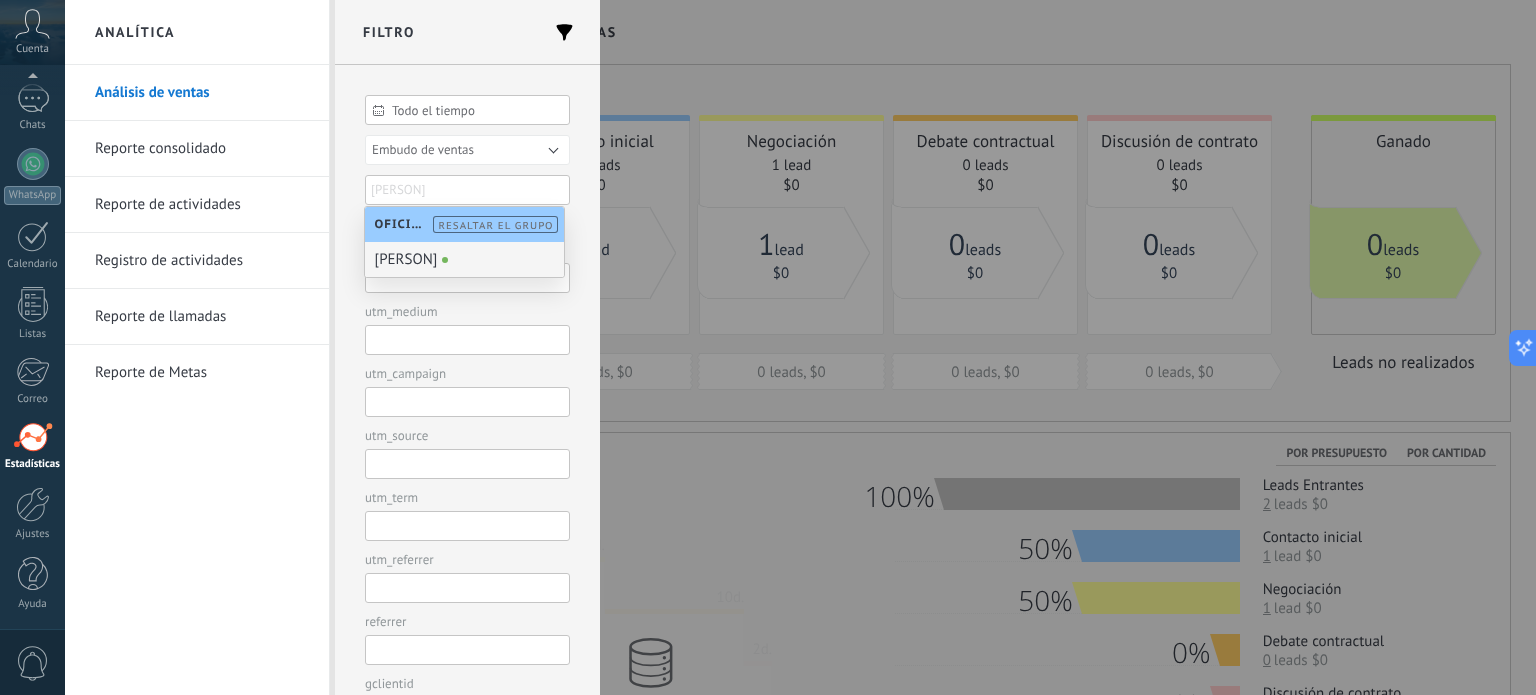 click on "[PERSON]" at bounding box center (464, 259) 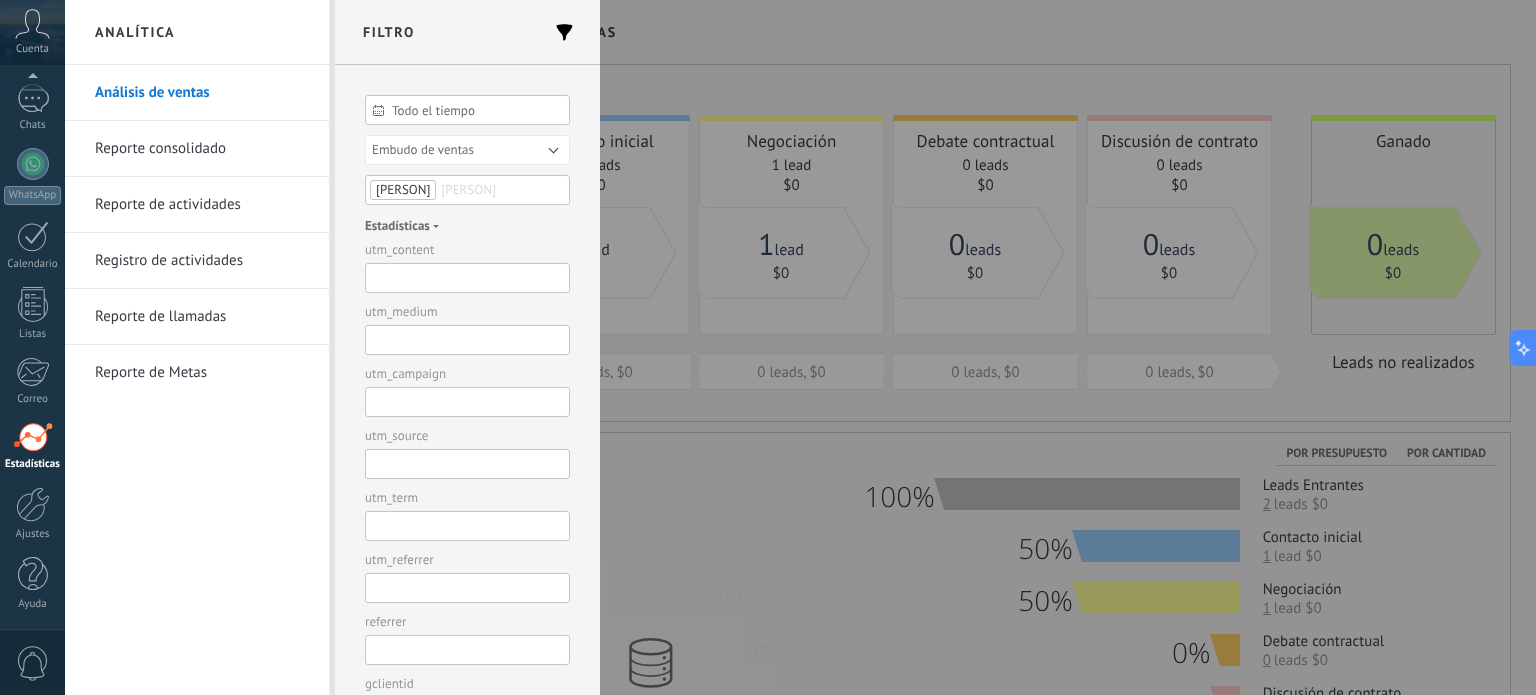 click at bounding box center (768, 347) 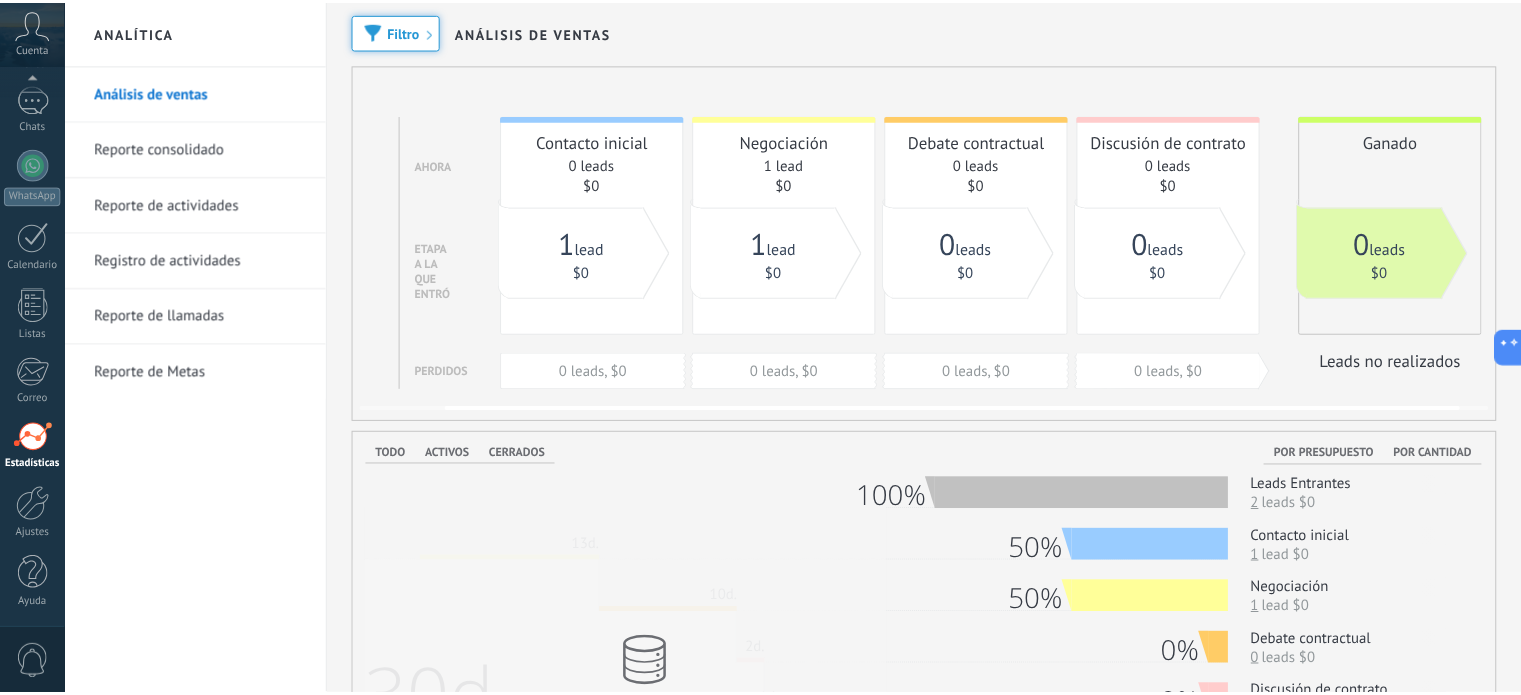 scroll, scrollTop: 0, scrollLeft: 94, axis: horizontal 